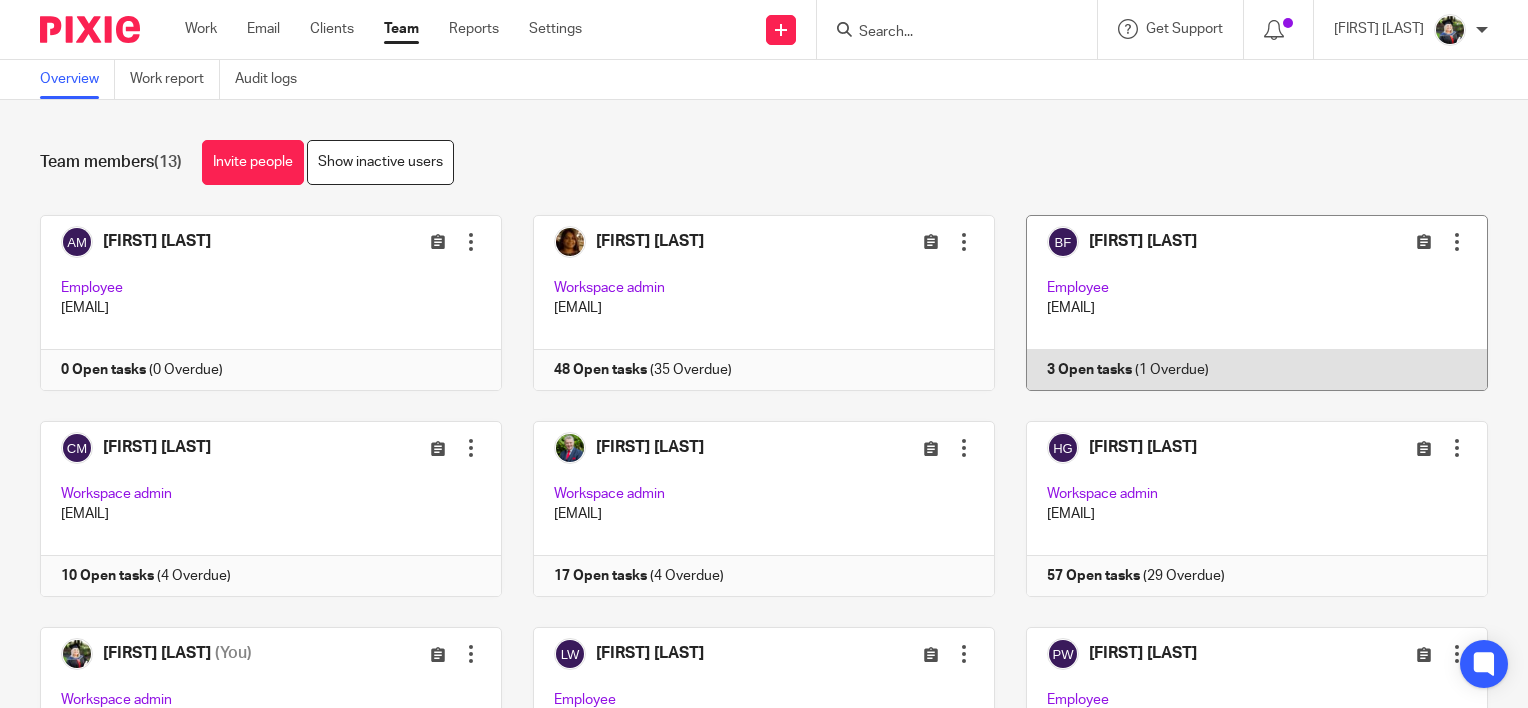 scroll, scrollTop: 0, scrollLeft: 0, axis: both 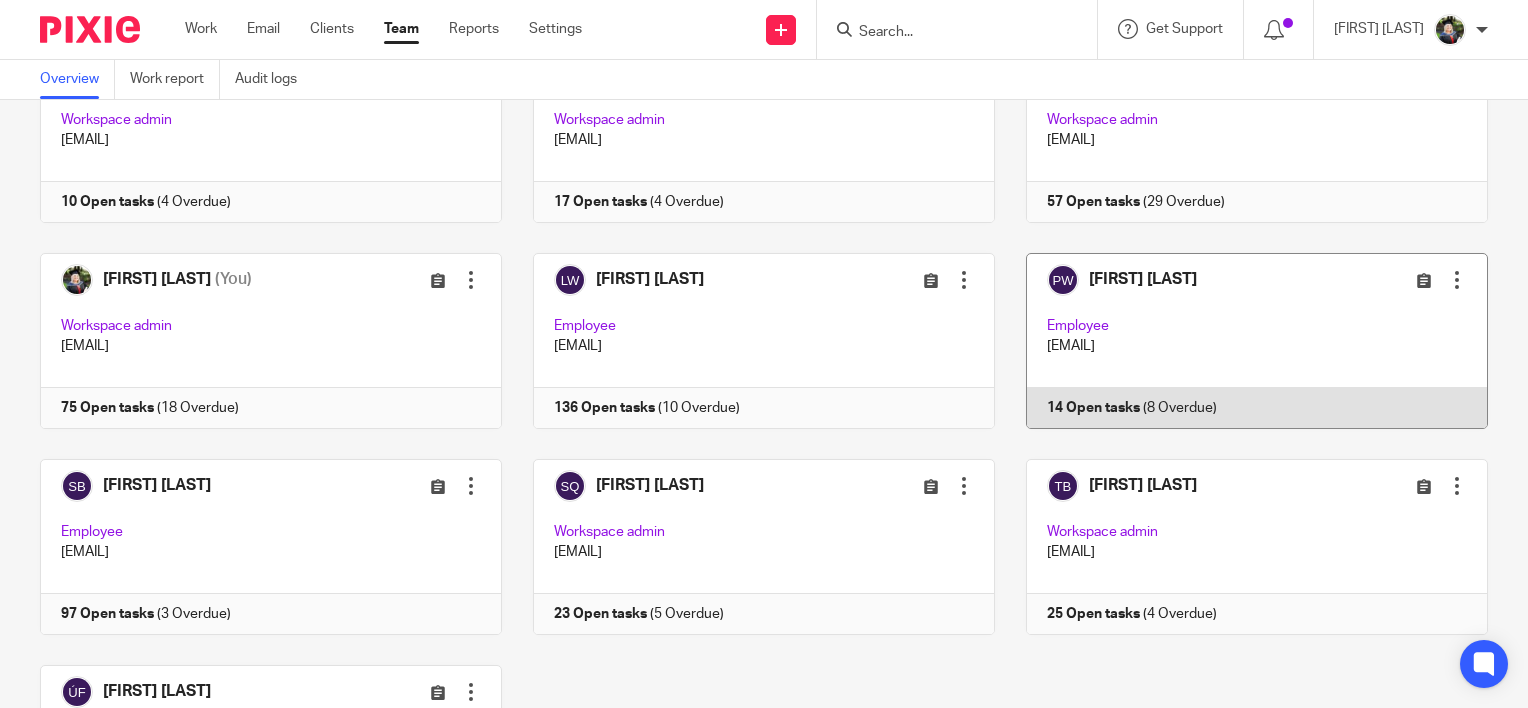 click at bounding box center [1241, 341] 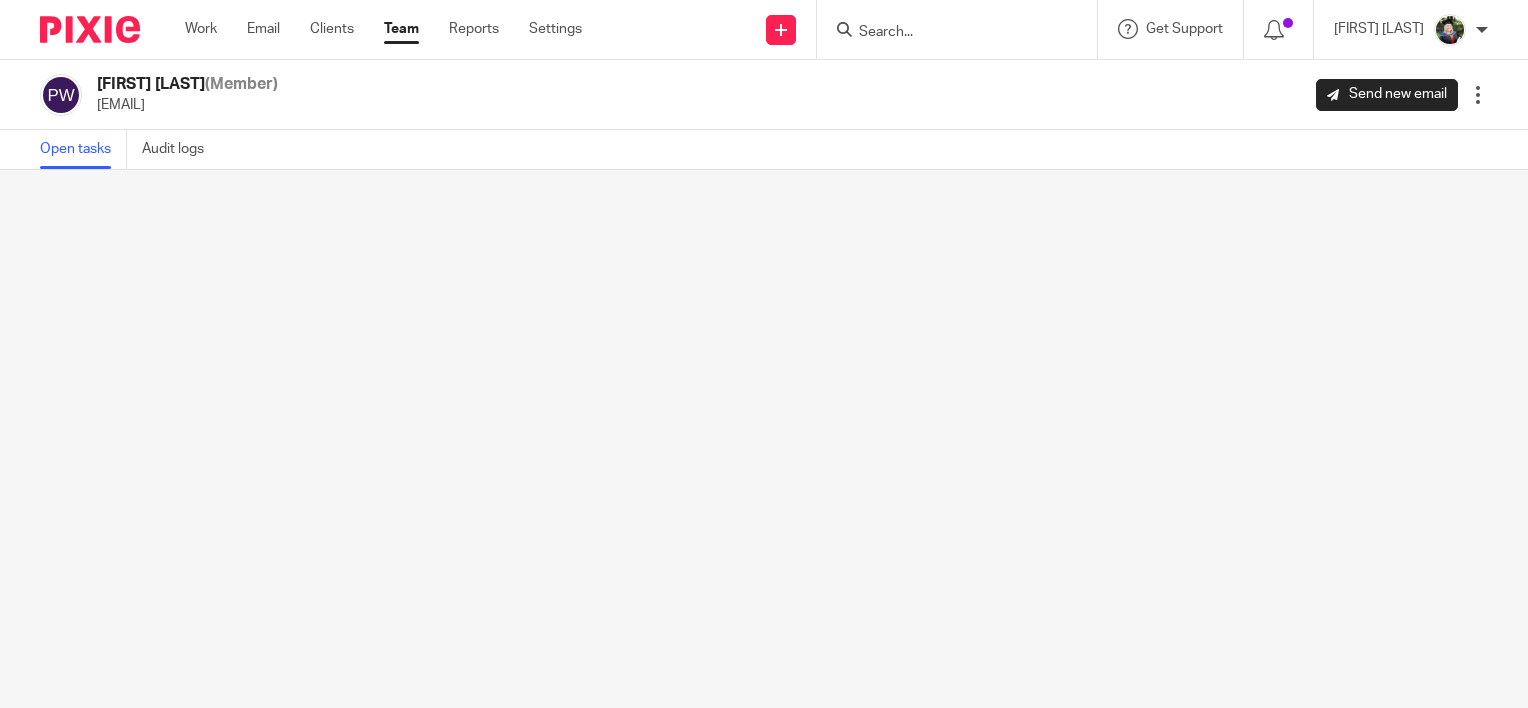 scroll, scrollTop: 0, scrollLeft: 0, axis: both 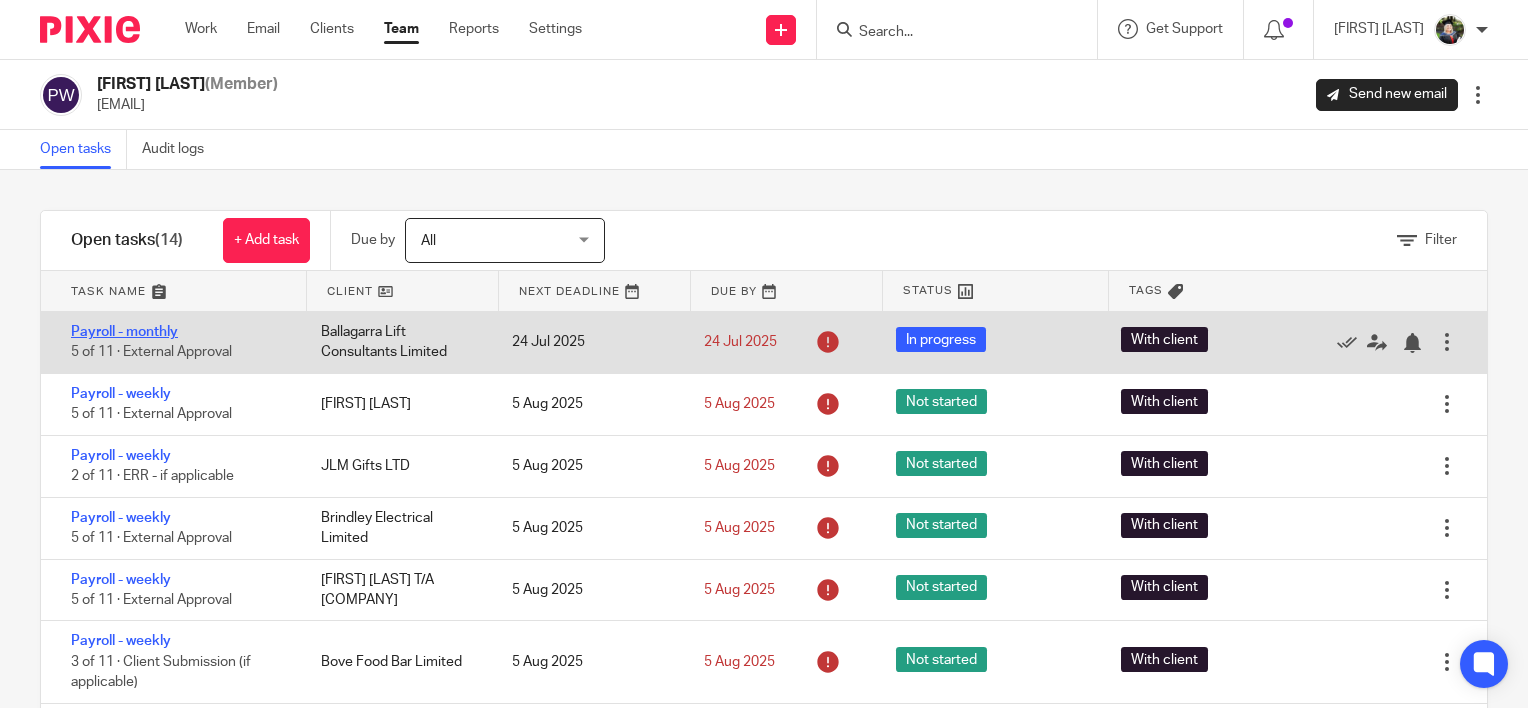 click on "Payroll - monthly" at bounding box center [124, 332] 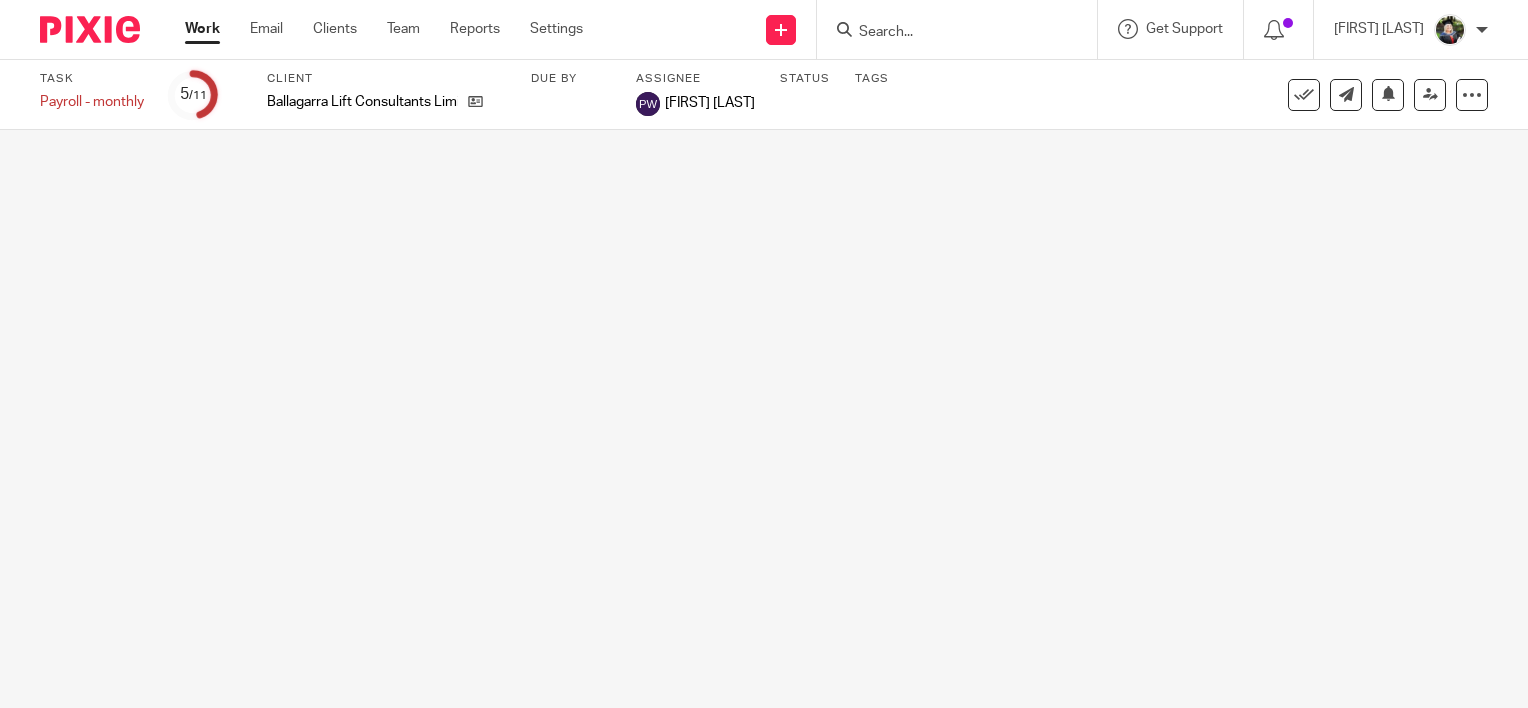 scroll, scrollTop: 0, scrollLeft: 0, axis: both 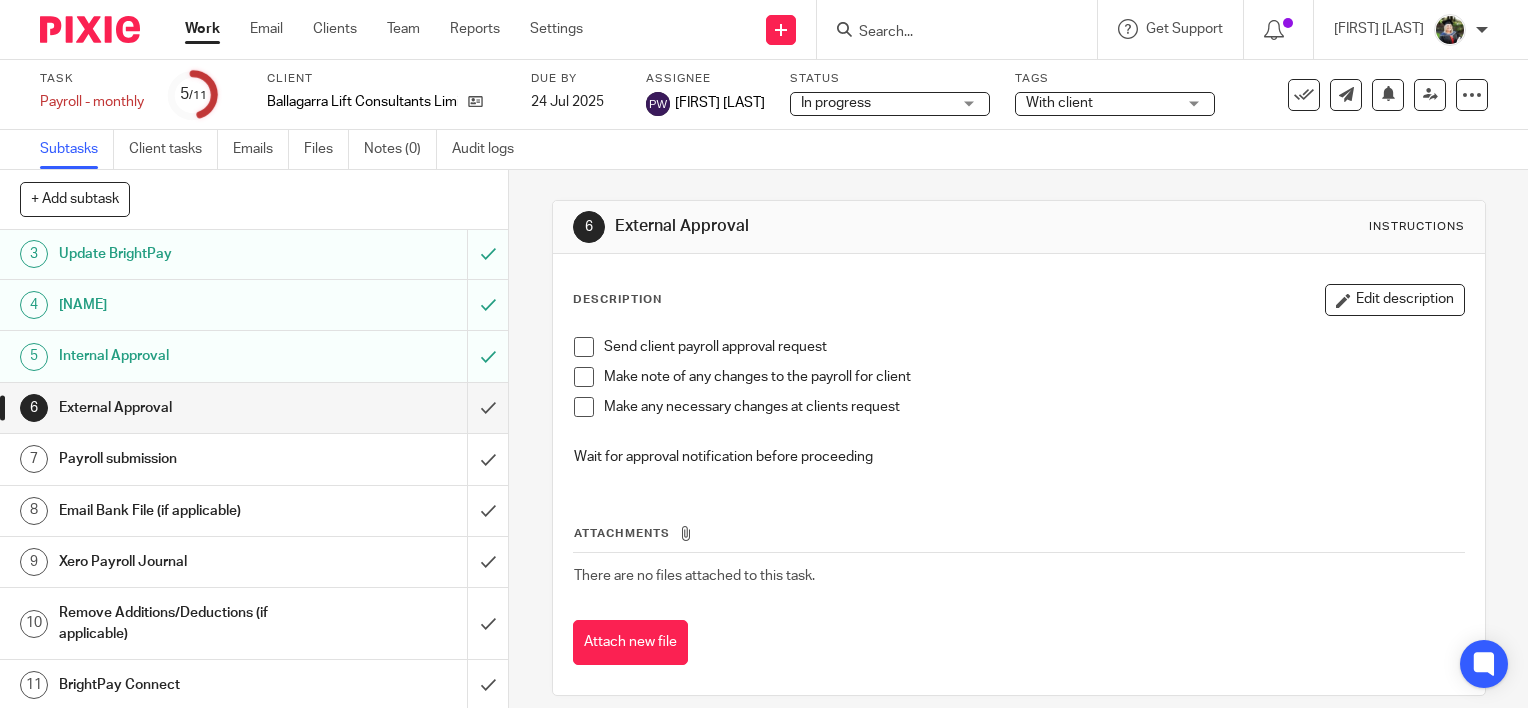 click at bounding box center [584, 347] 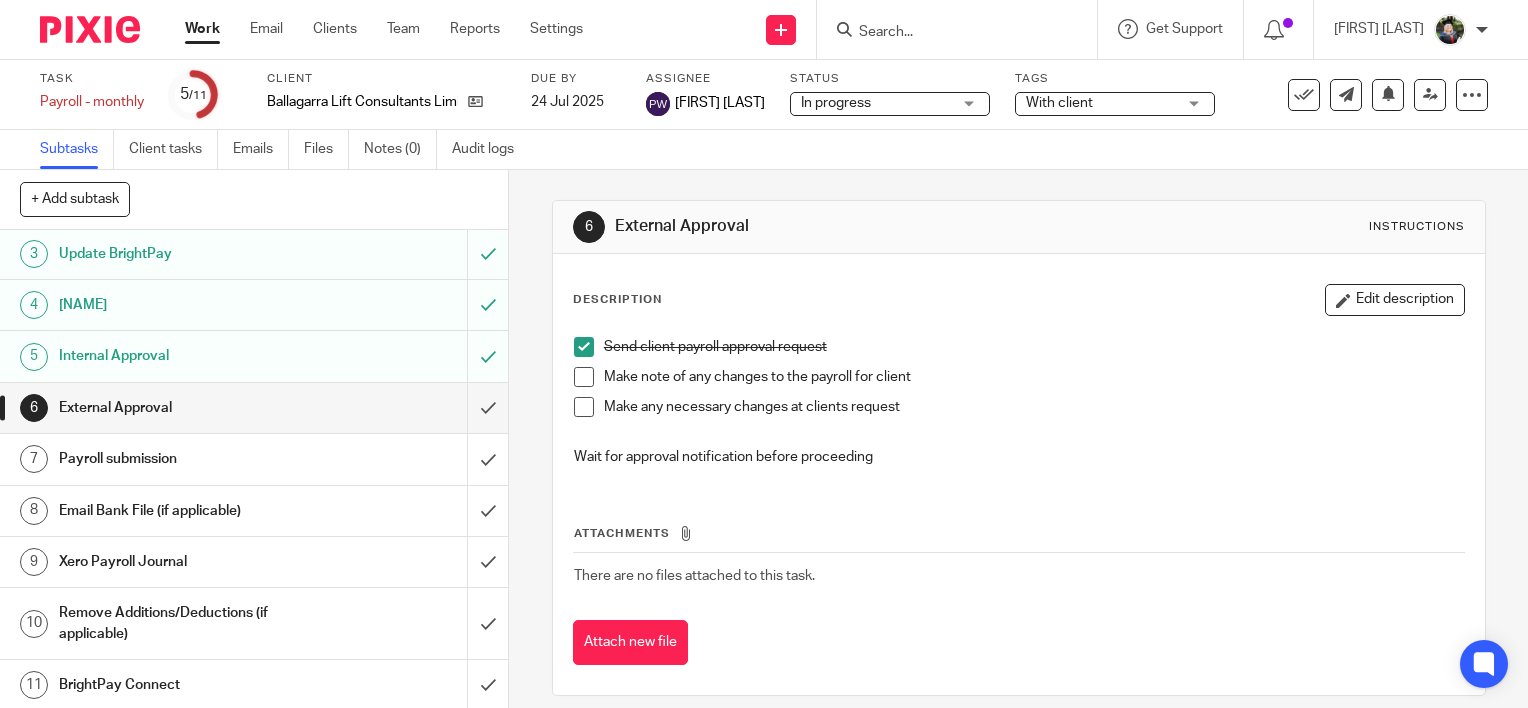 click at bounding box center [584, 377] 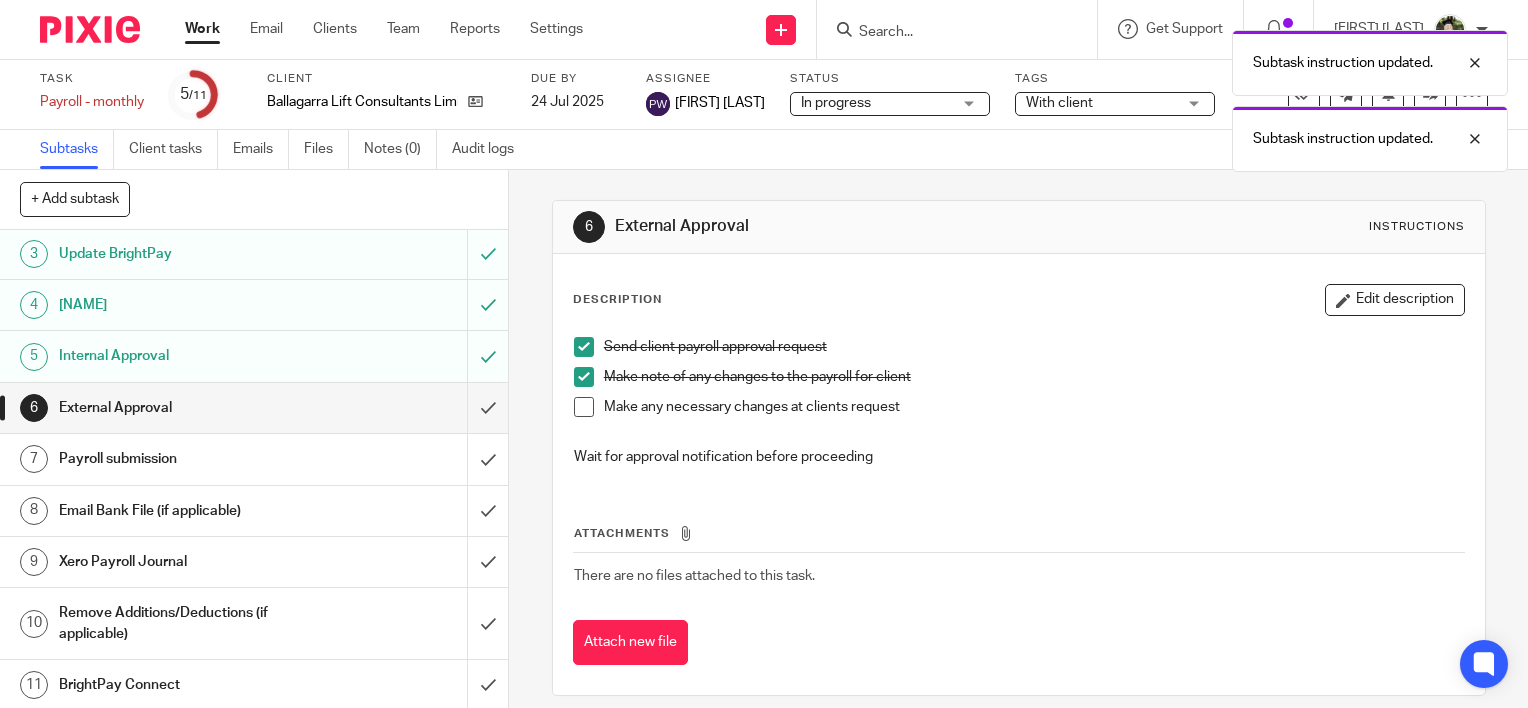 click at bounding box center [584, 377] 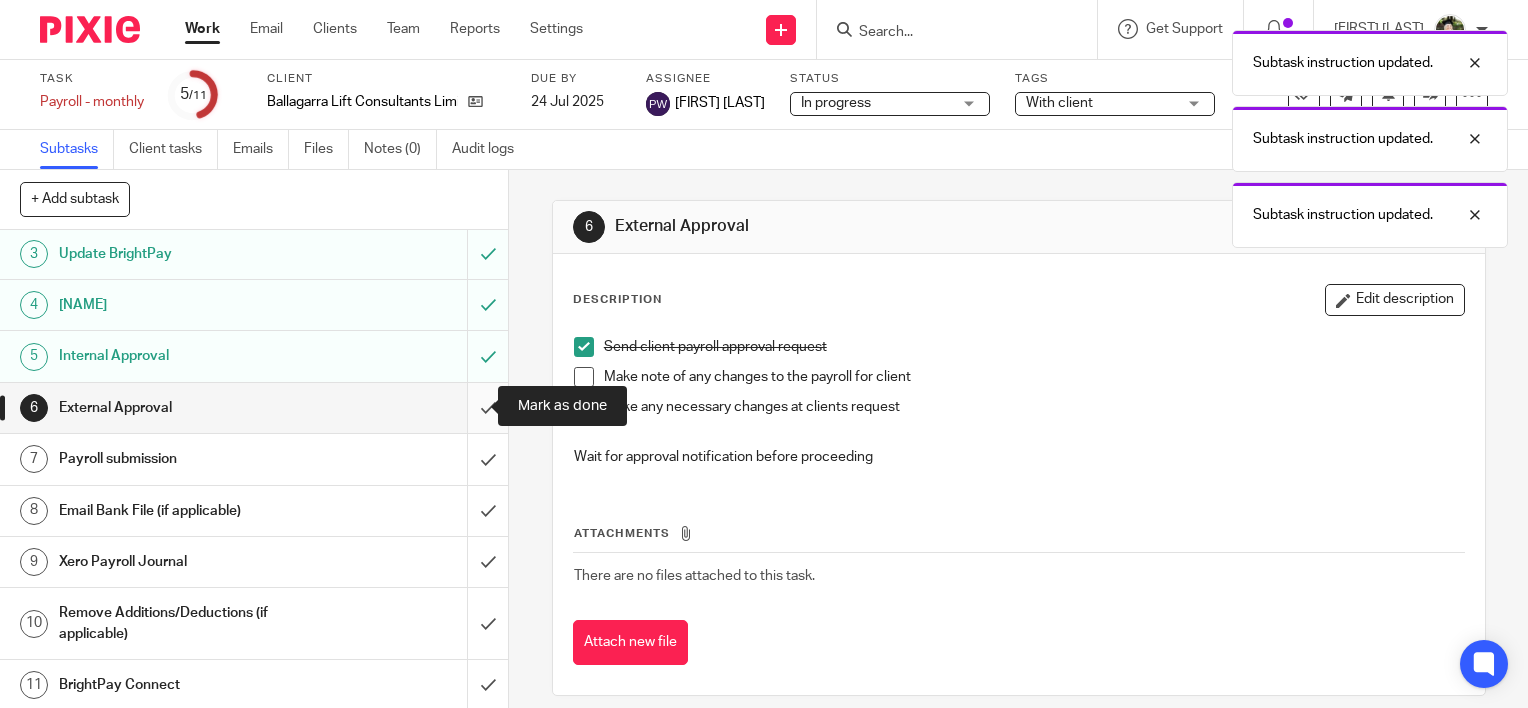 click at bounding box center [254, 408] 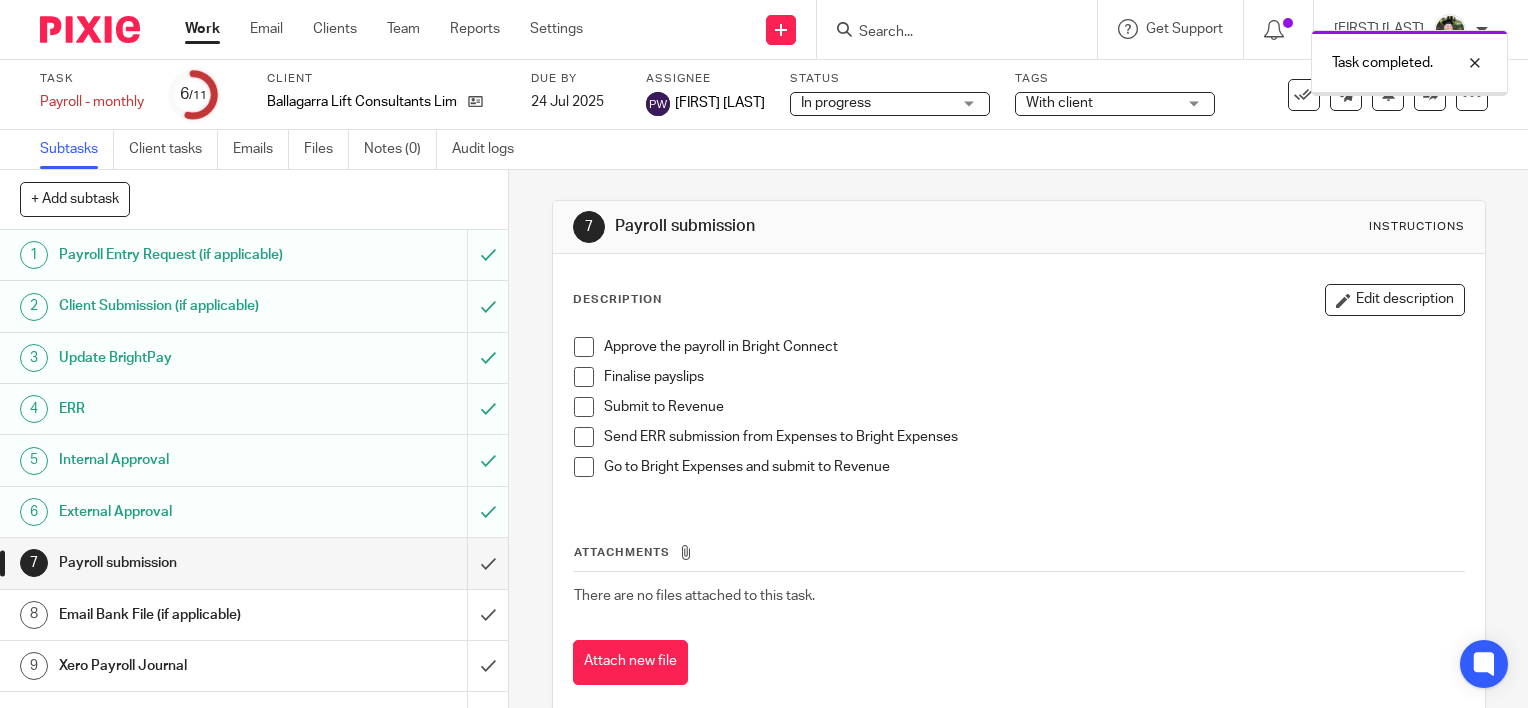 scroll, scrollTop: 0, scrollLeft: 0, axis: both 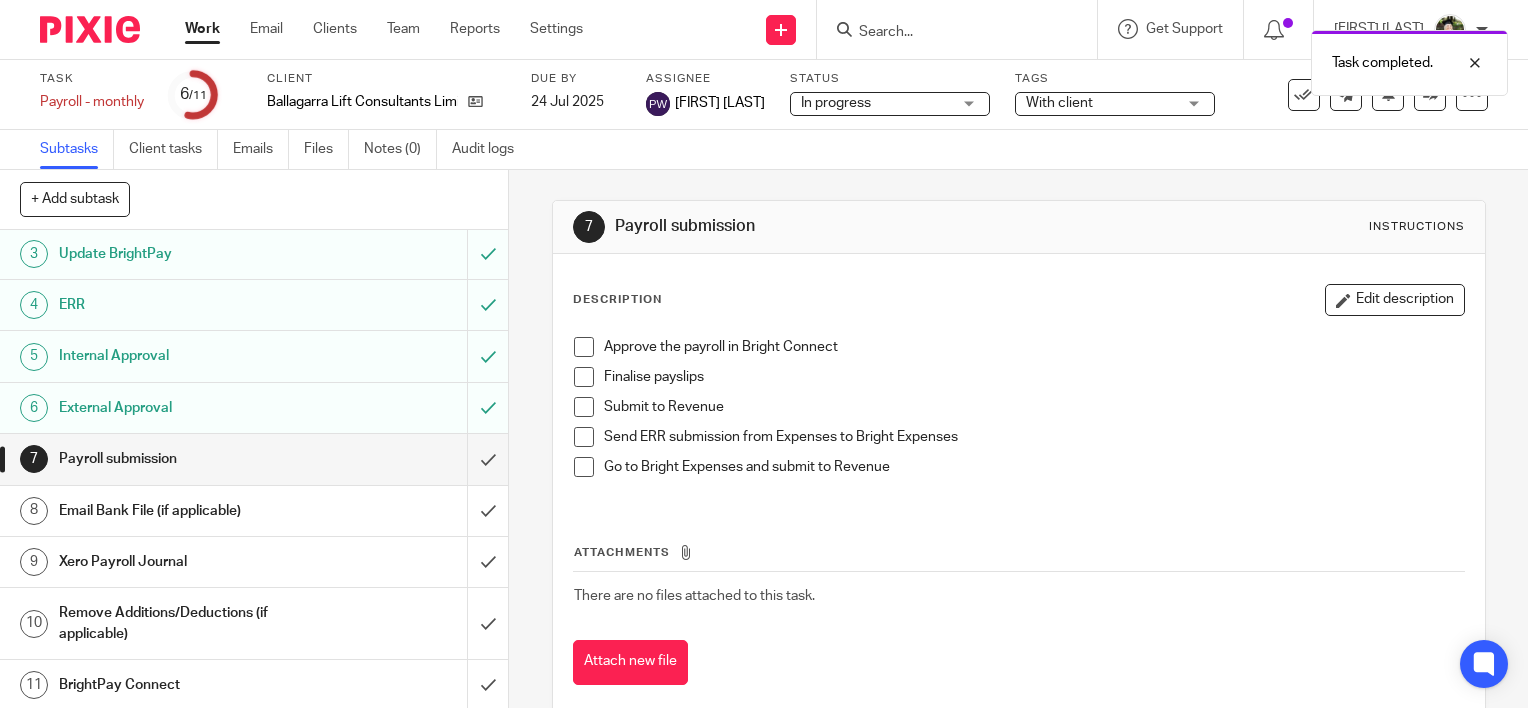 click at bounding box center [584, 377] 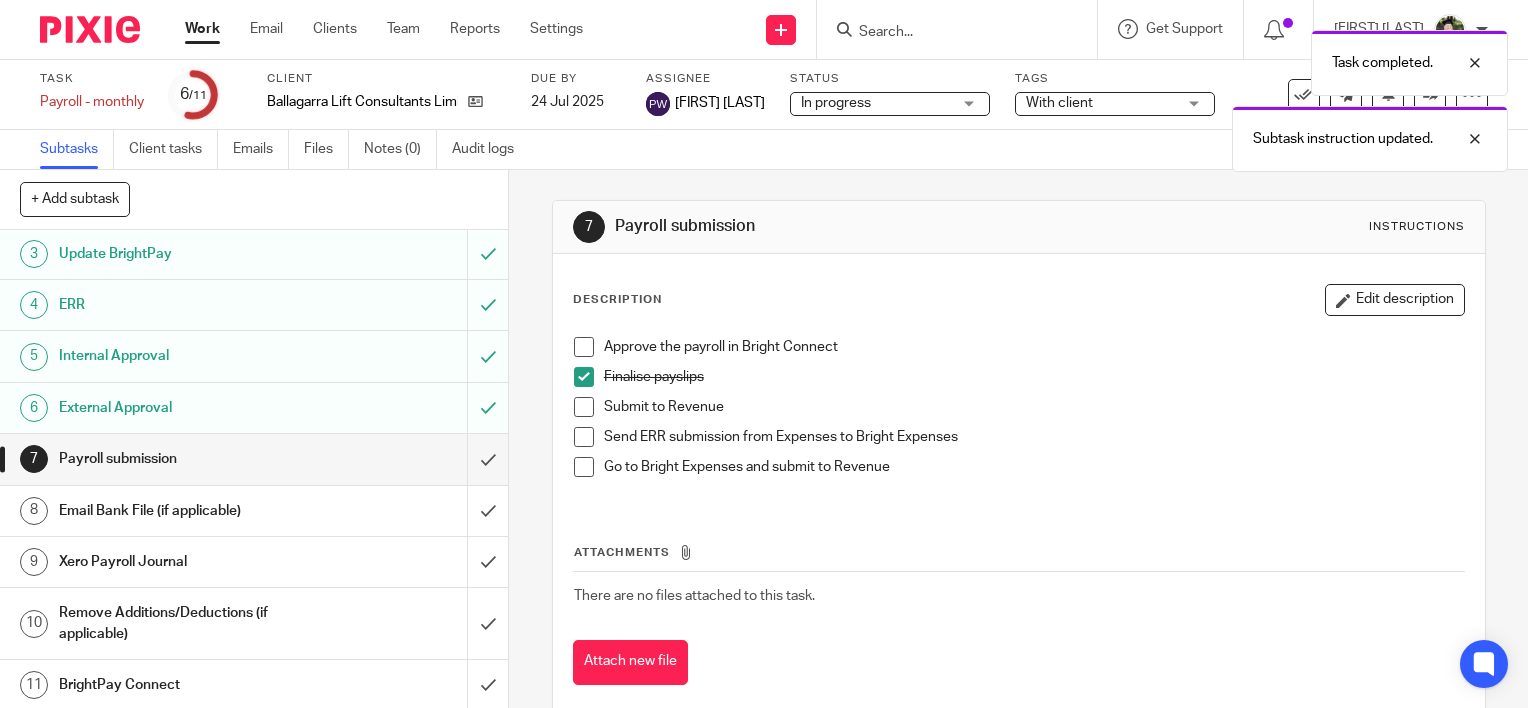 click at bounding box center (584, 347) 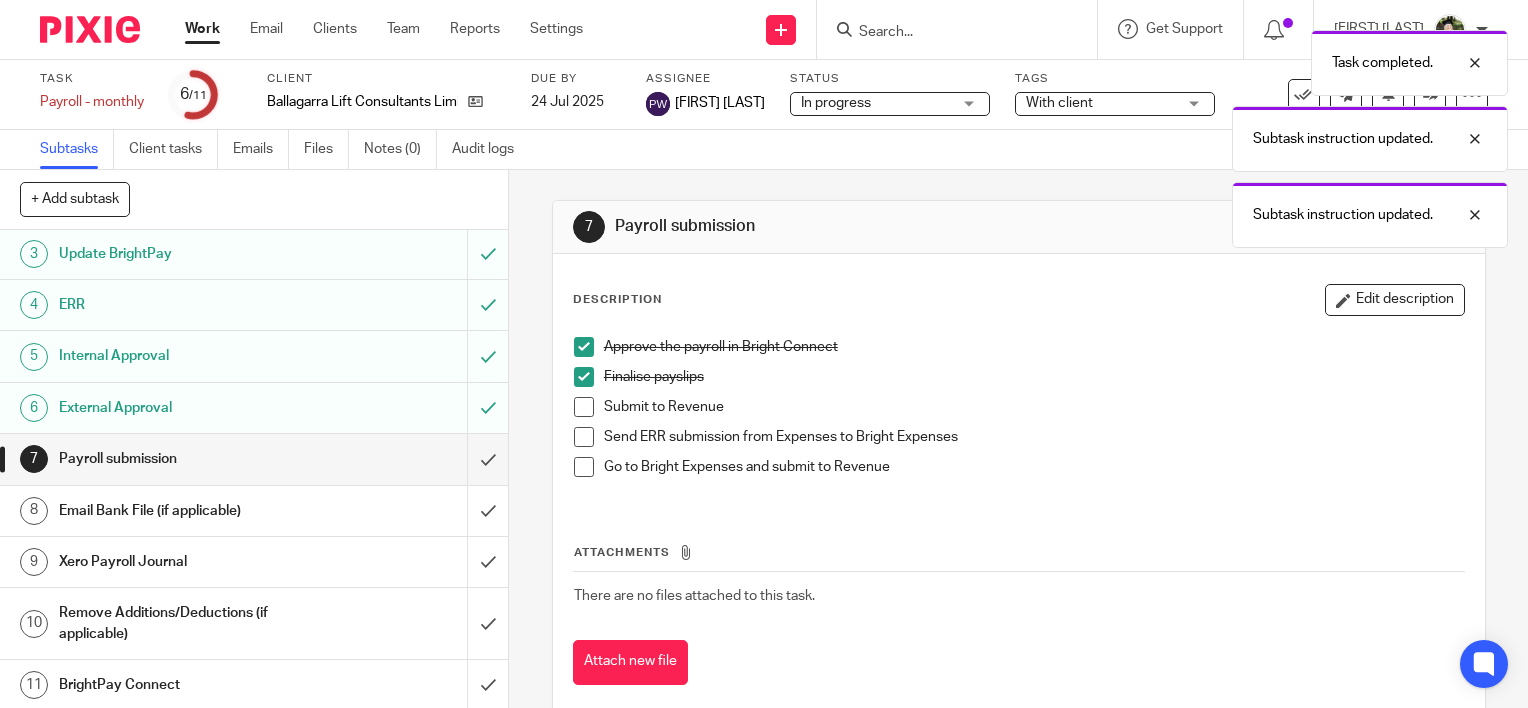 click at bounding box center [584, 407] 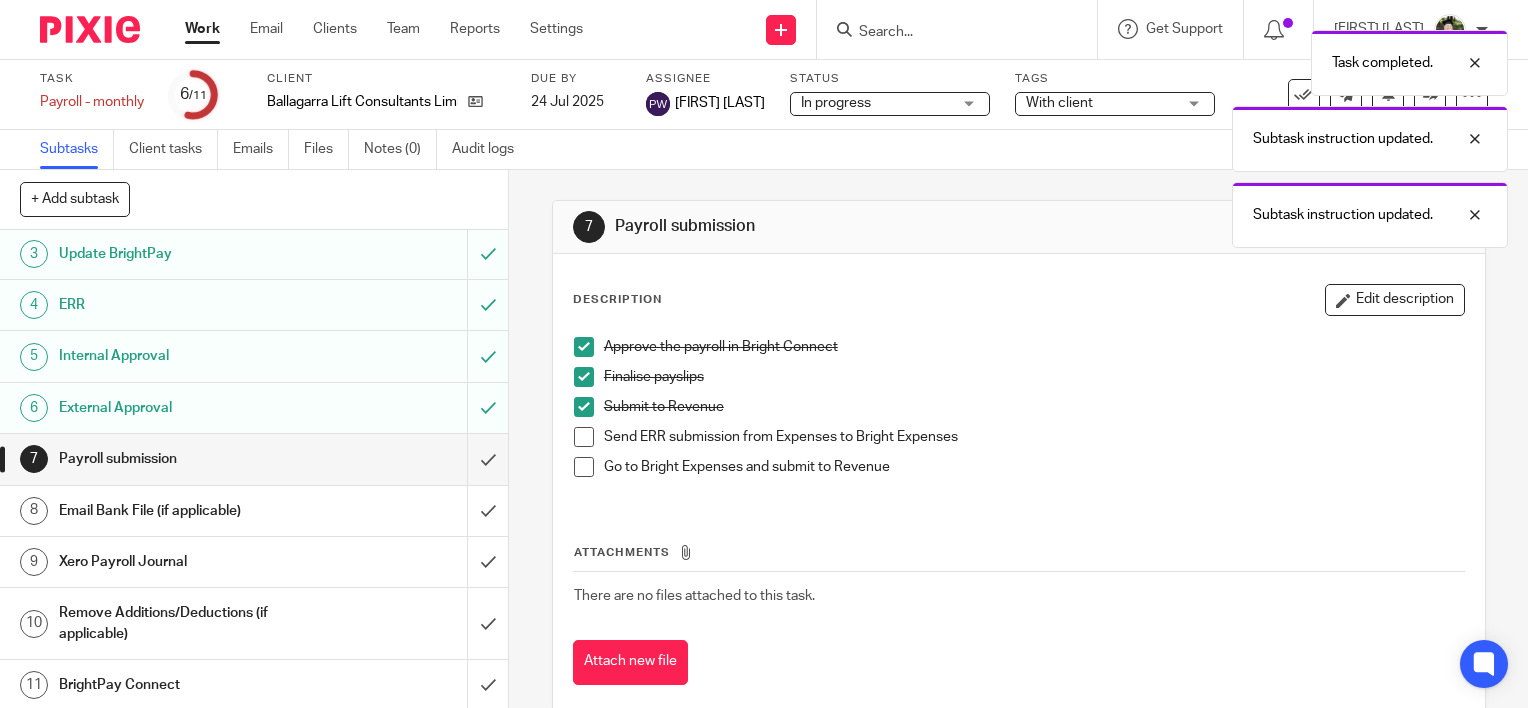 click at bounding box center [584, 437] 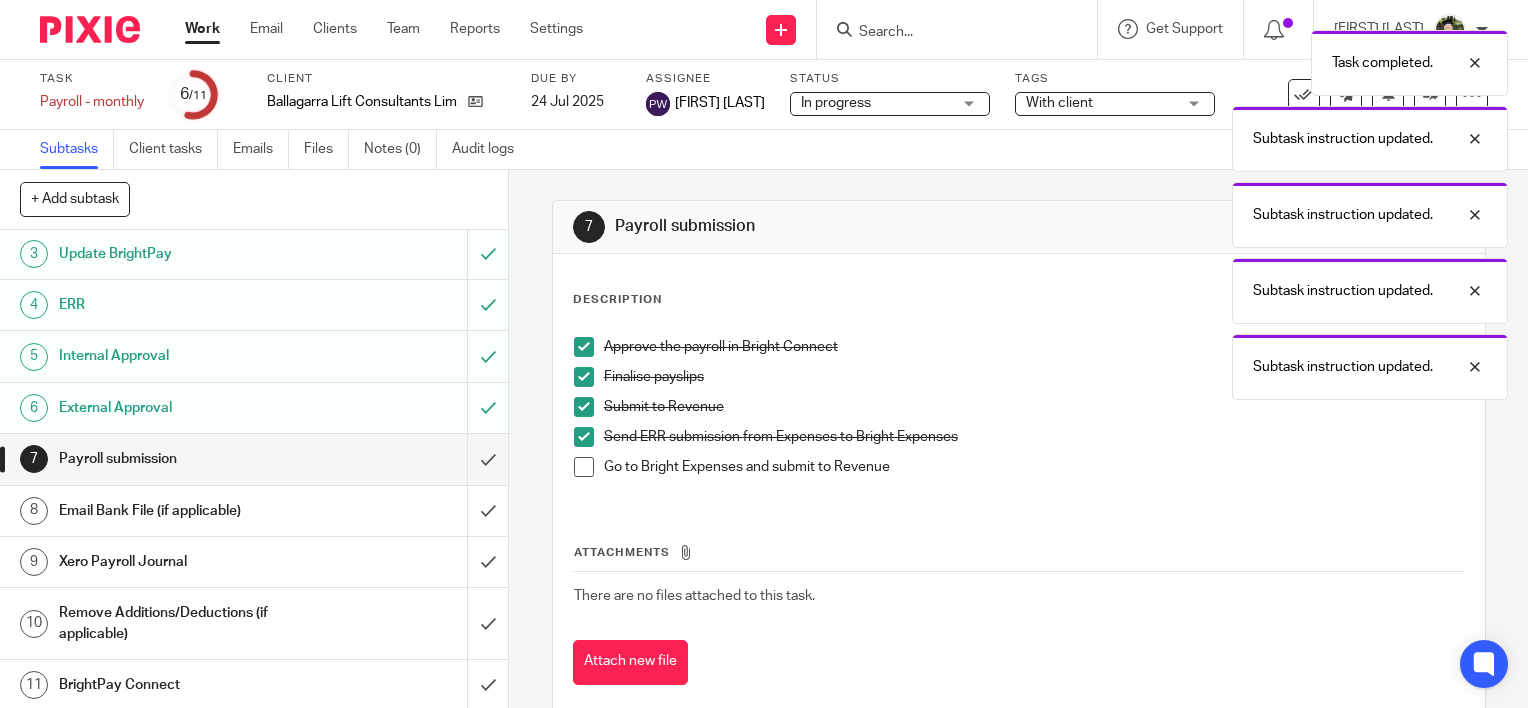 click on "Go to Bright Expenses and submit to Revenue" at bounding box center (1019, 472) 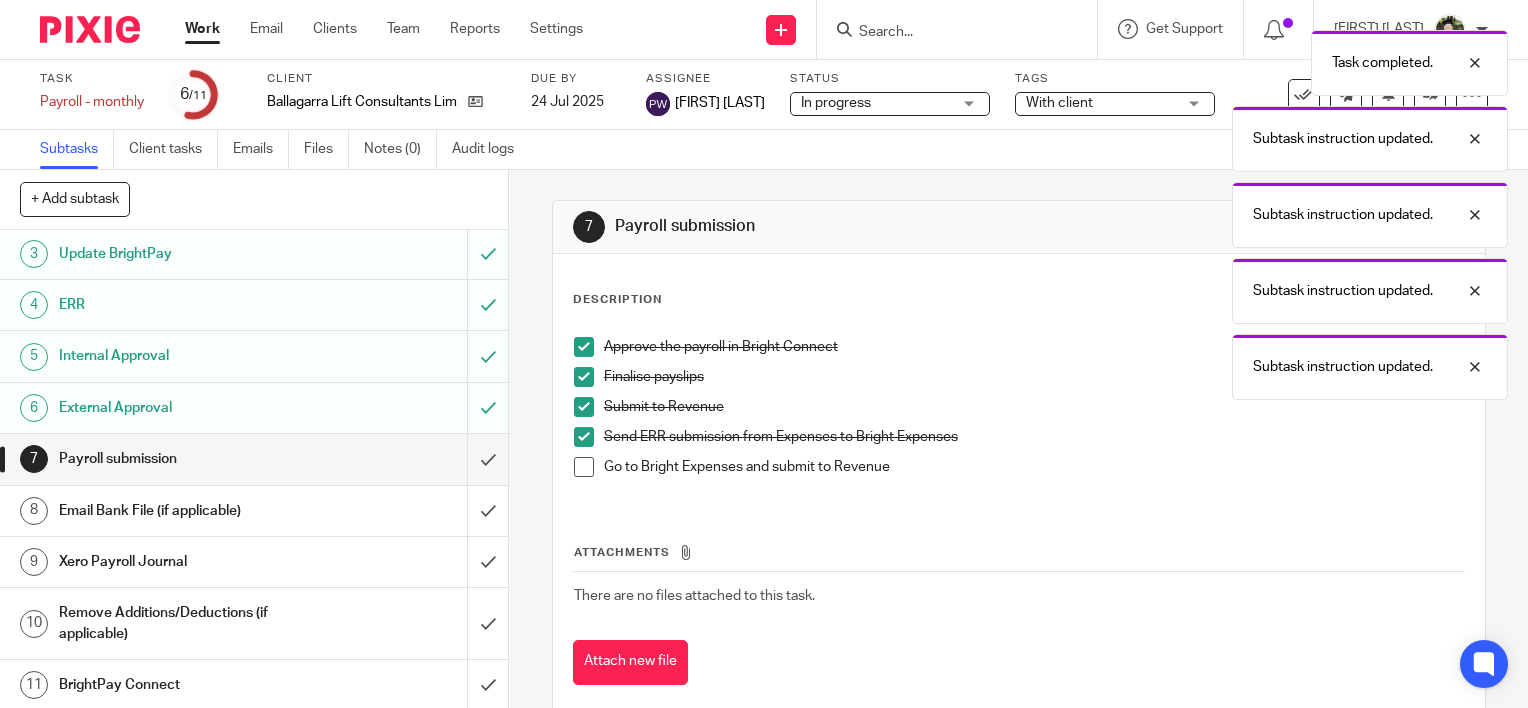 click at bounding box center [584, 467] 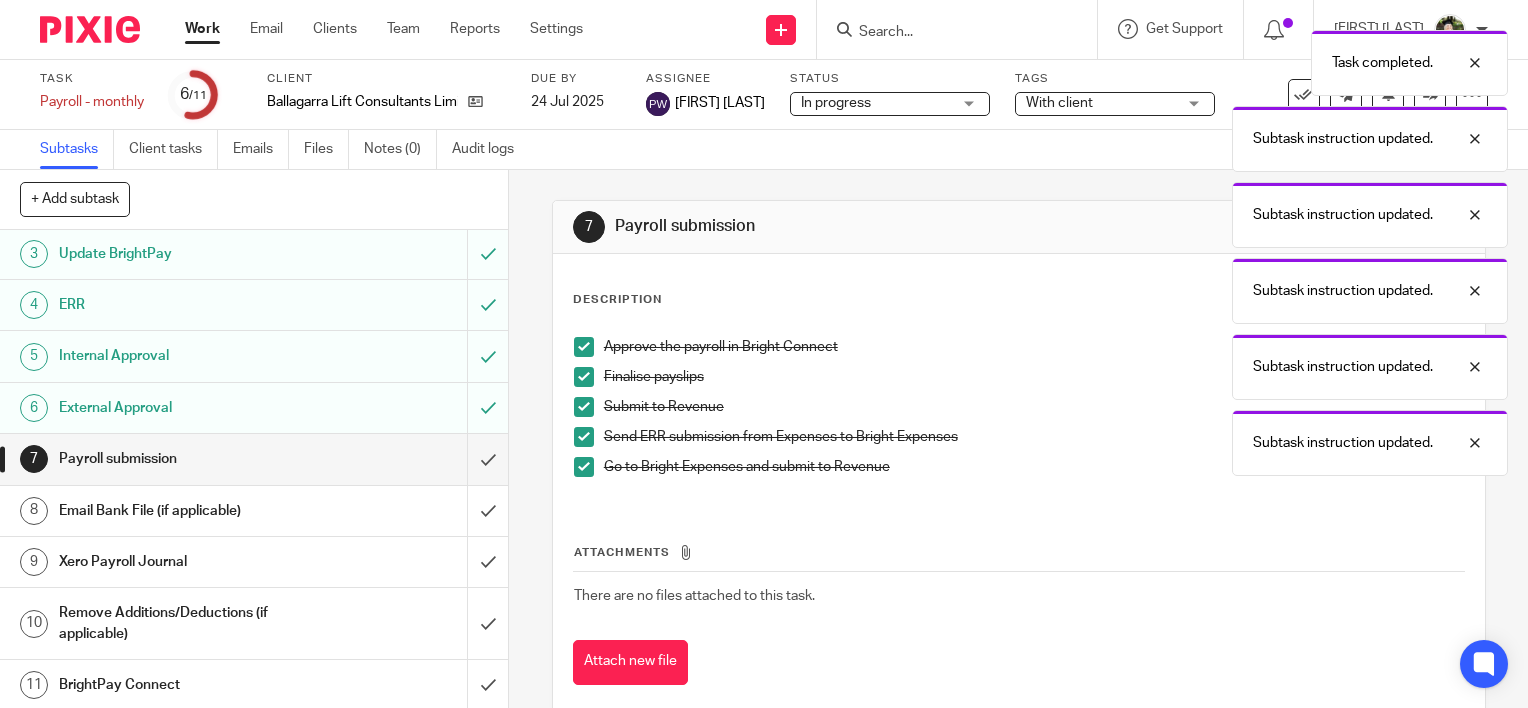 click at bounding box center (584, 467) 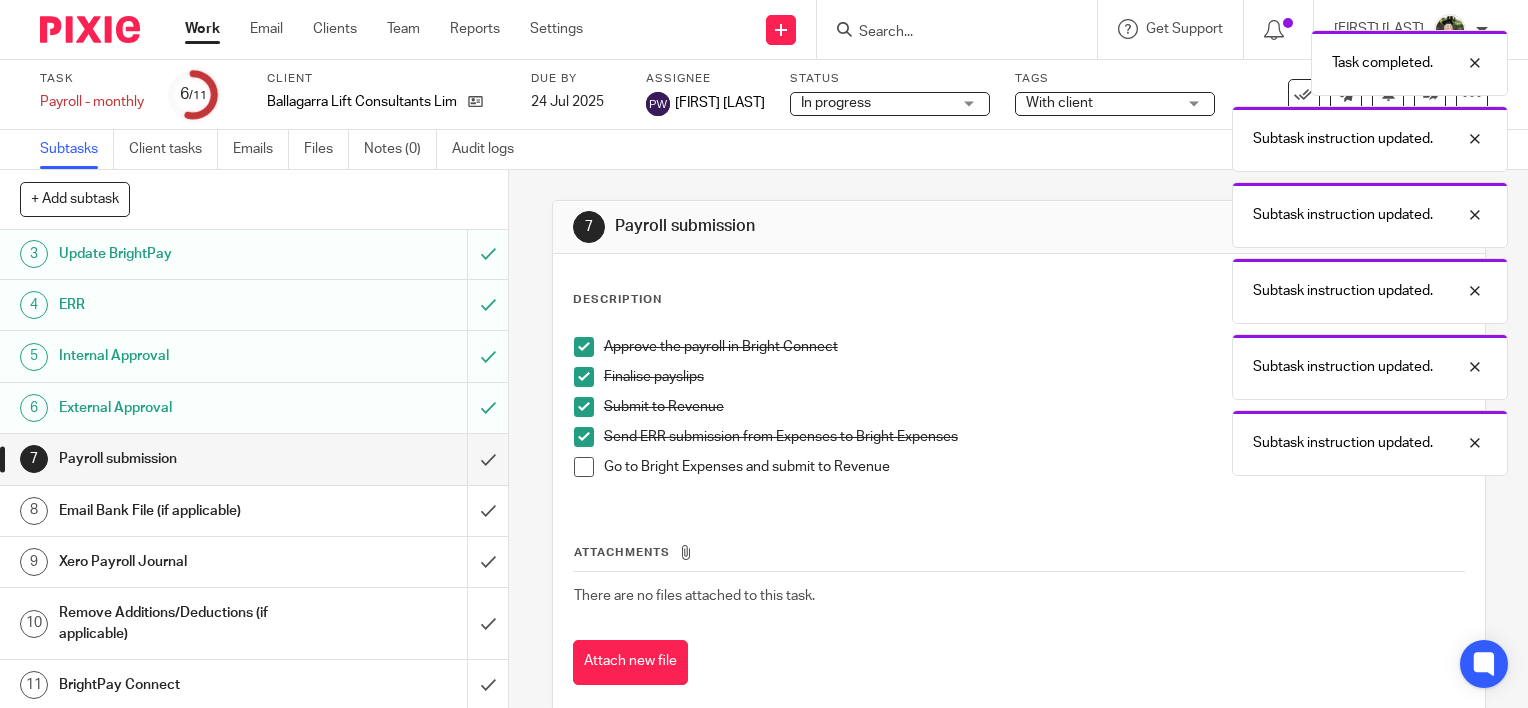 click at bounding box center [584, 437] 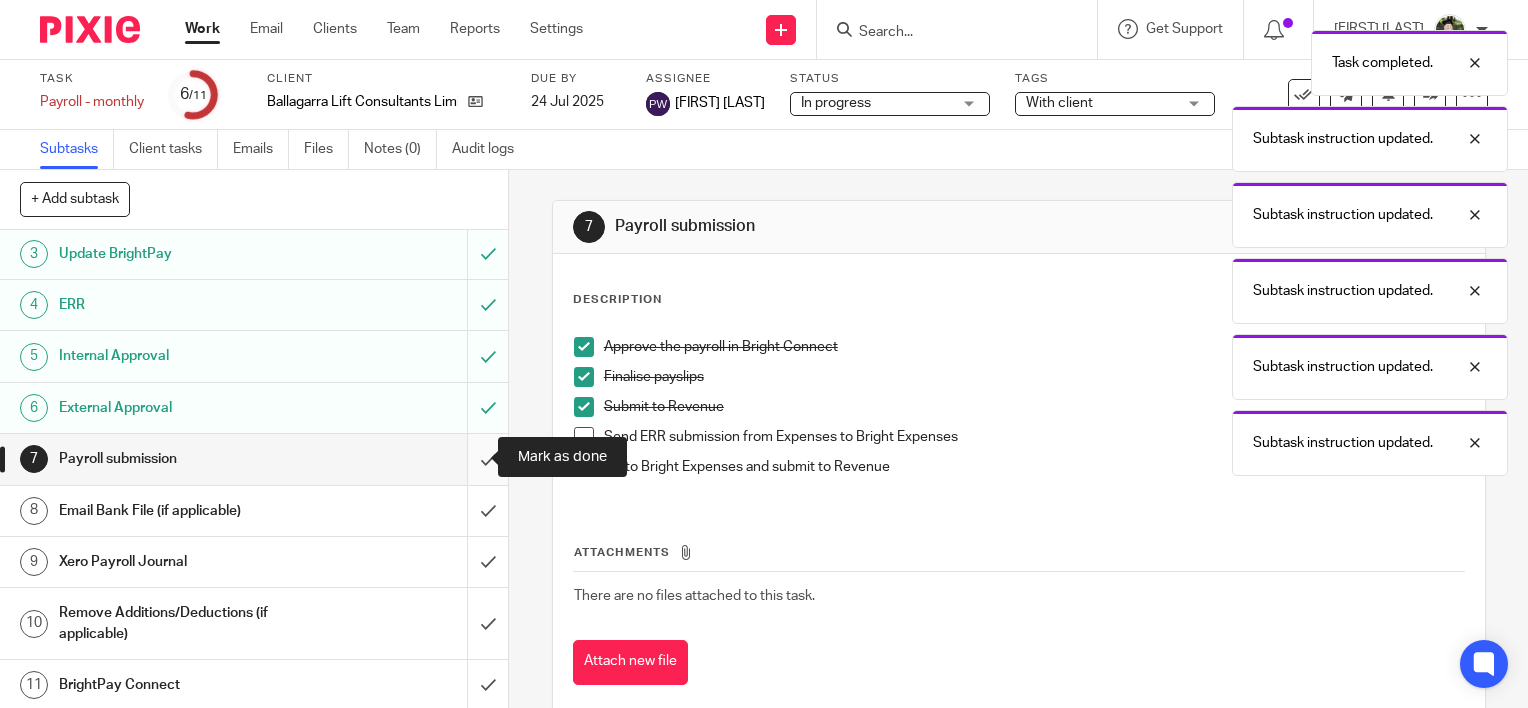 click at bounding box center (254, 459) 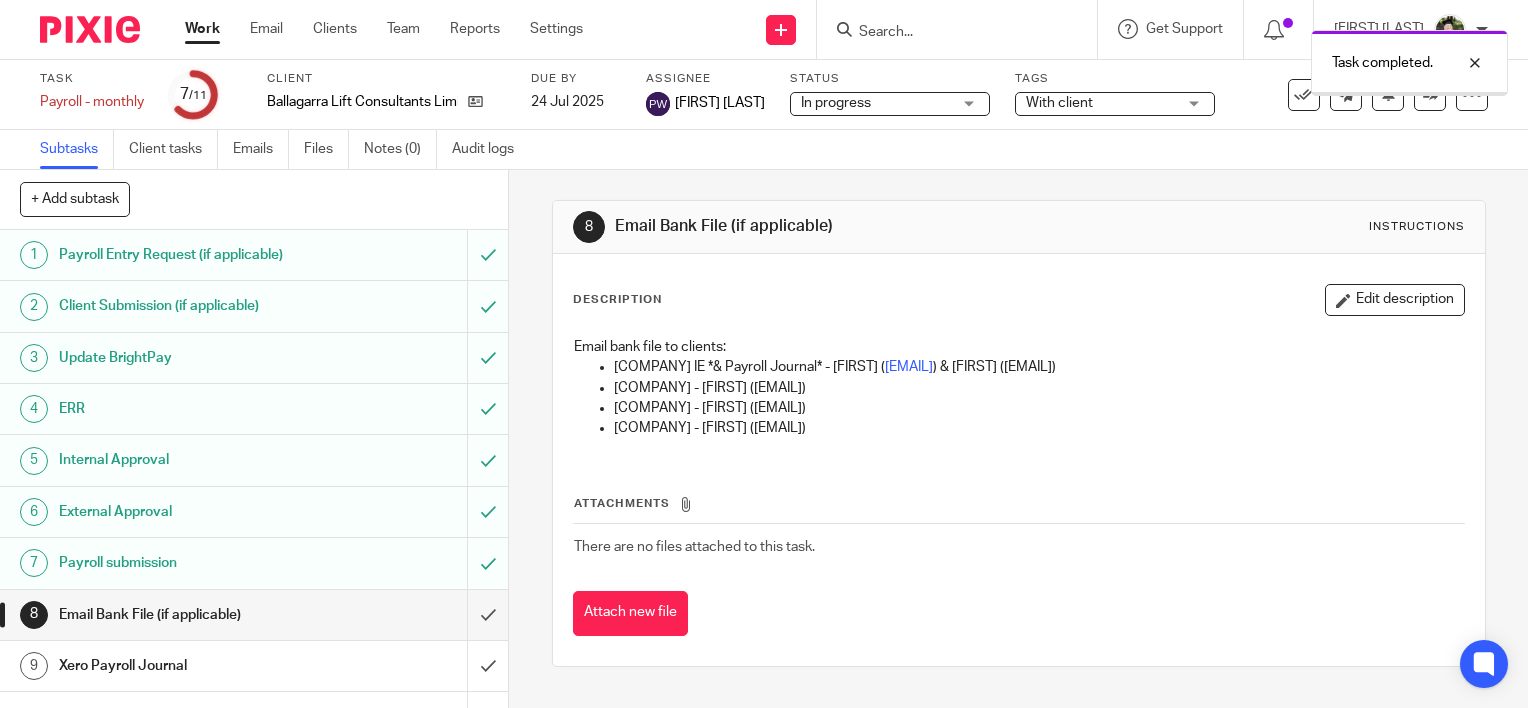 scroll, scrollTop: 0, scrollLeft: 0, axis: both 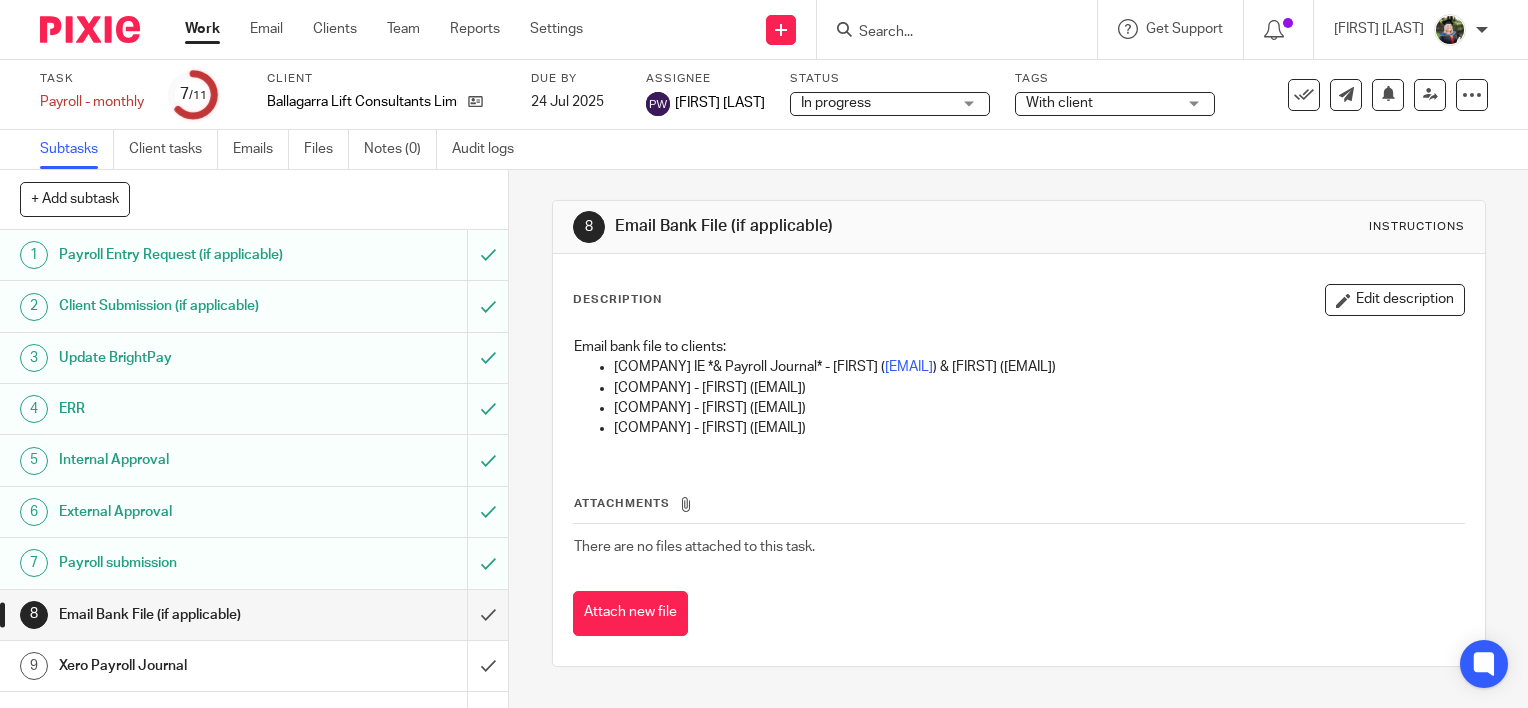 drag, startPoint x: 468, startPoint y: 461, endPoint x: 1100, endPoint y: 525, distance: 635.23224 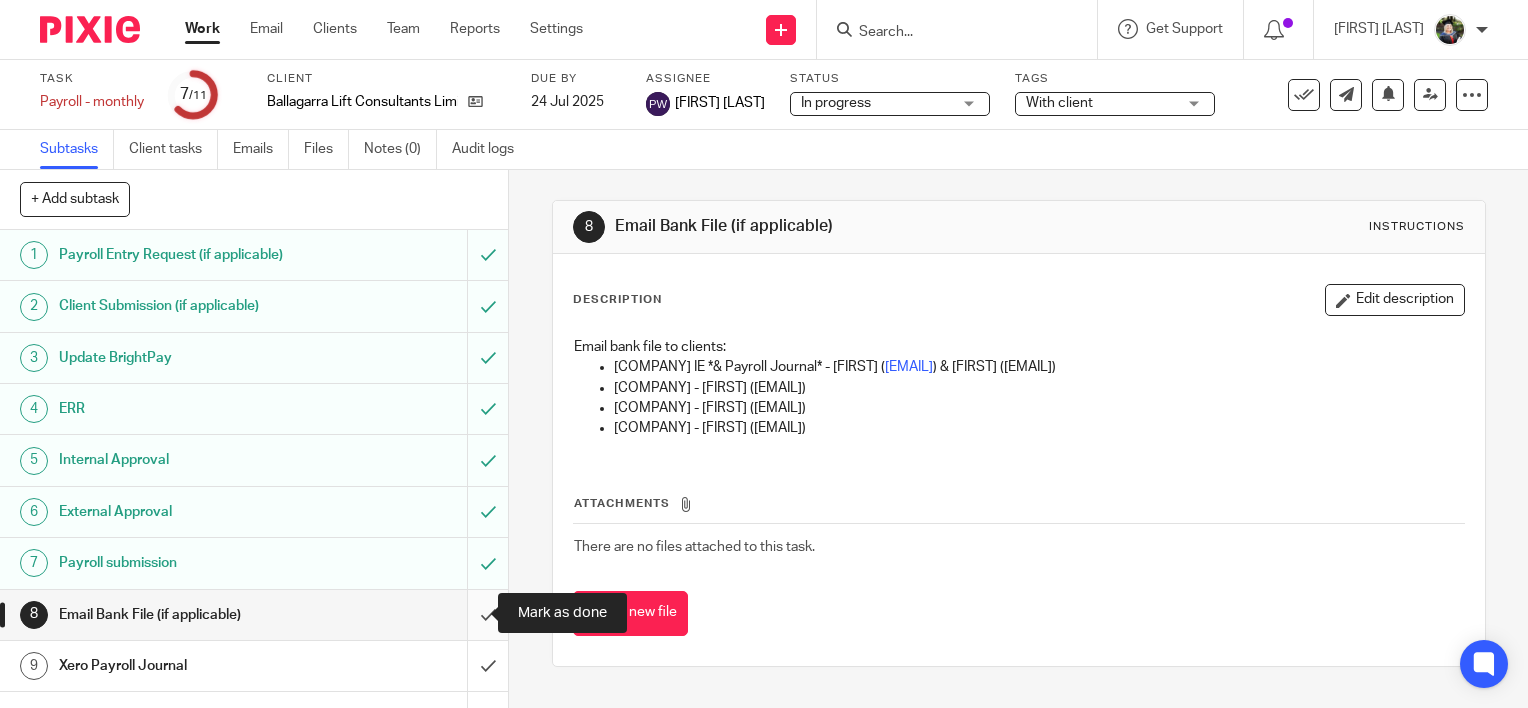 click at bounding box center [254, 615] 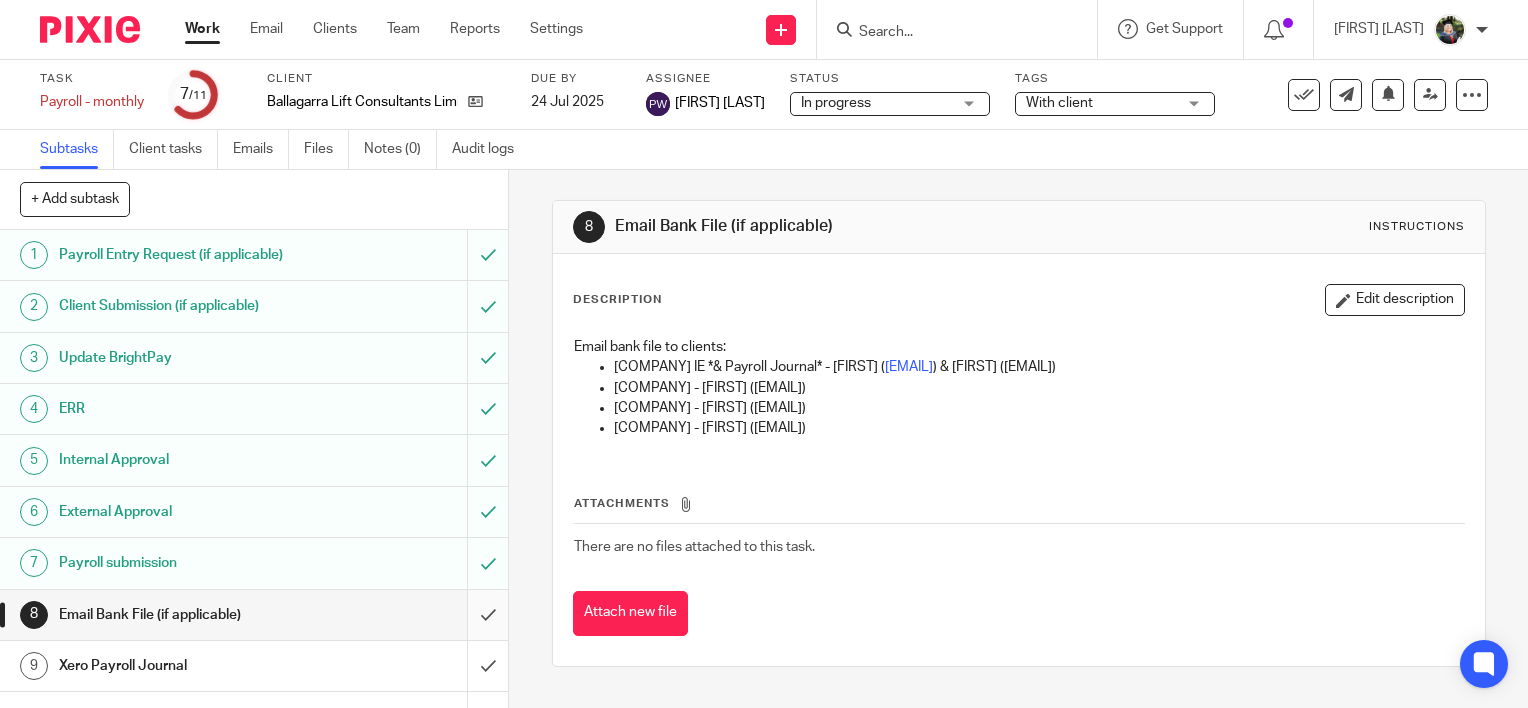scroll, scrollTop: 104, scrollLeft: 0, axis: vertical 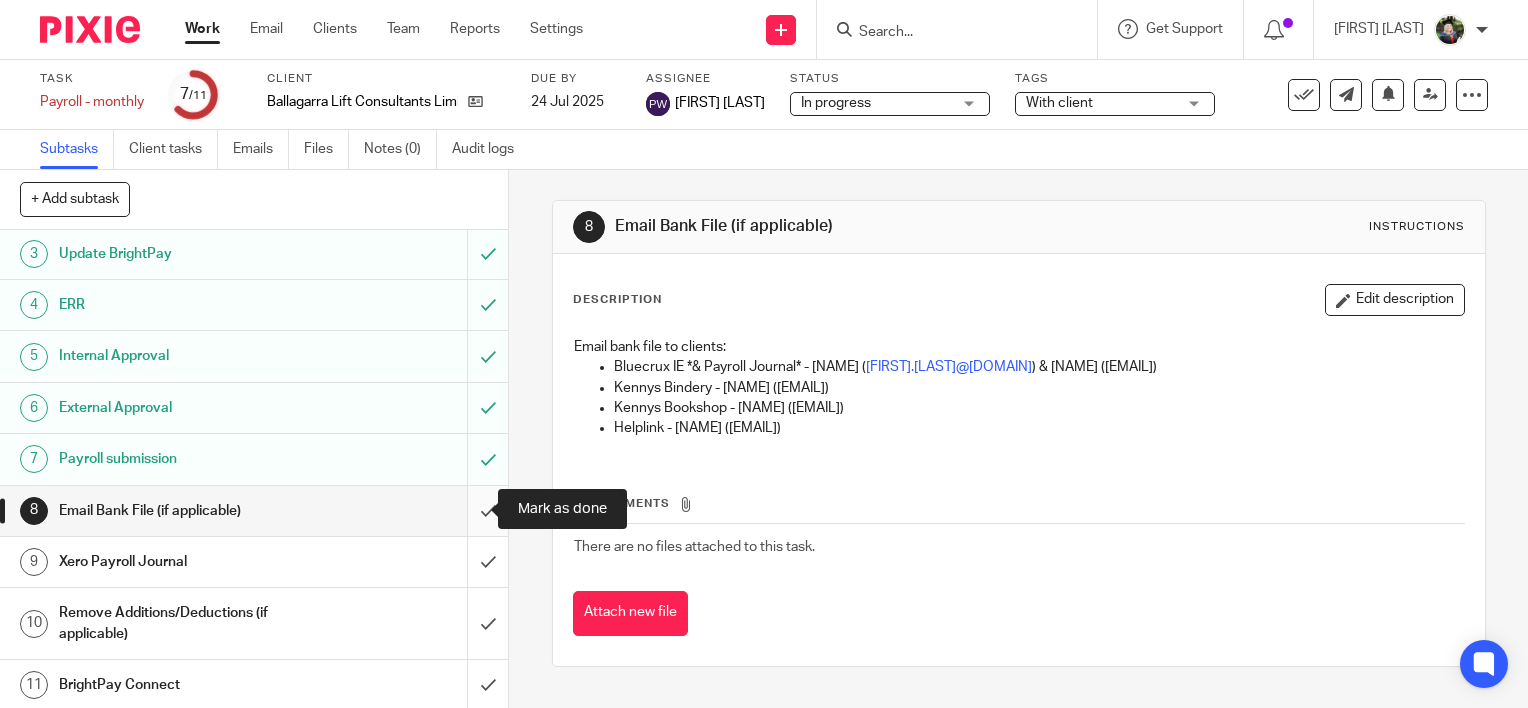 click at bounding box center [254, 511] 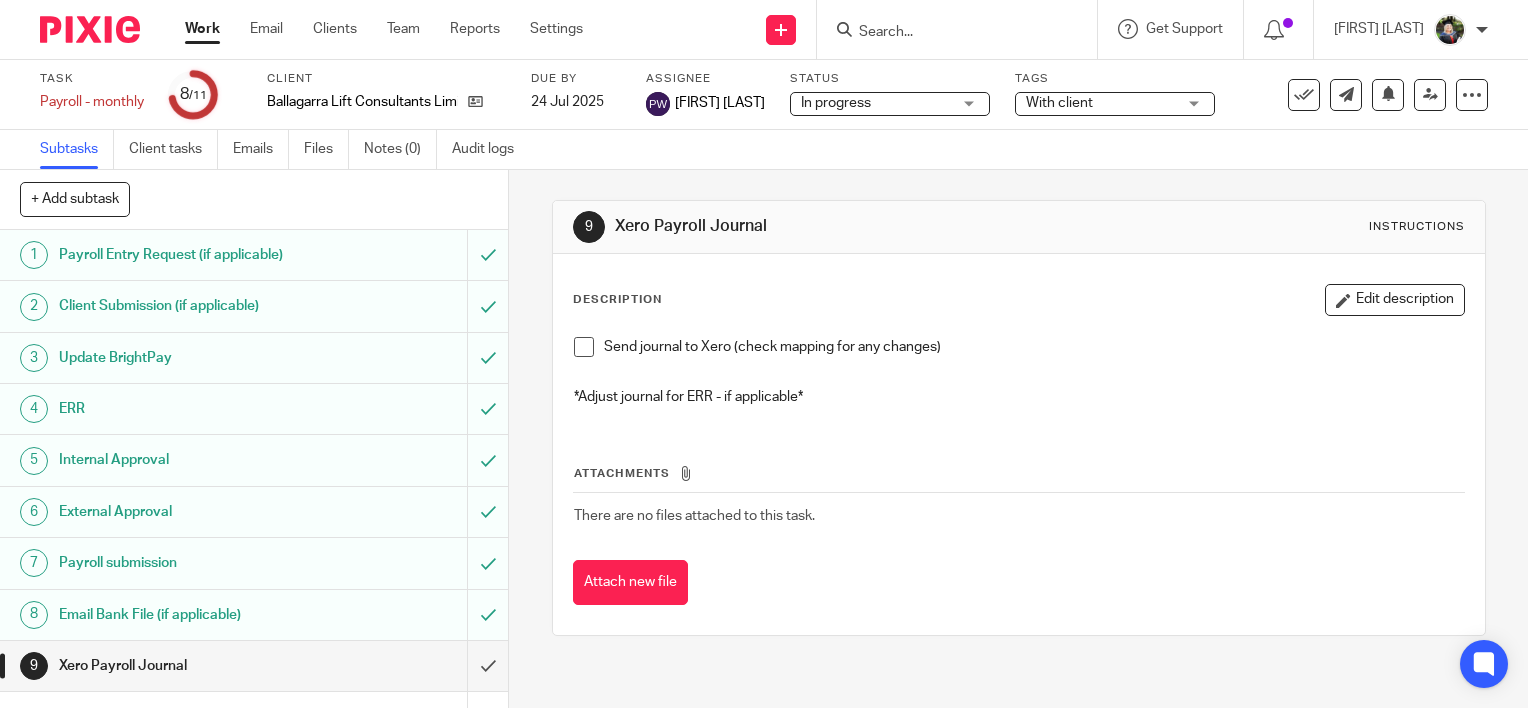 scroll, scrollTop: 0, scrollLeft: 0, axis: both 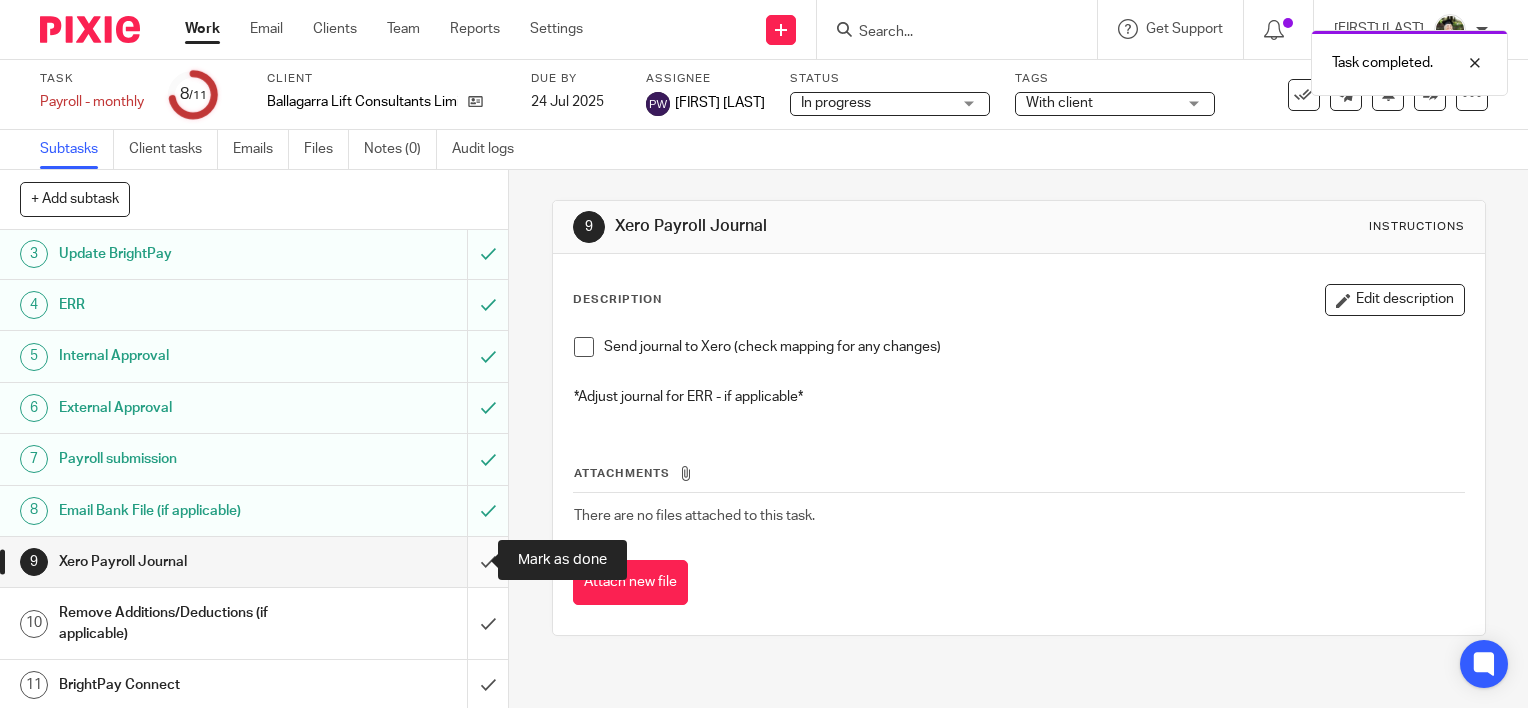 click at bounding box center (254, 562) 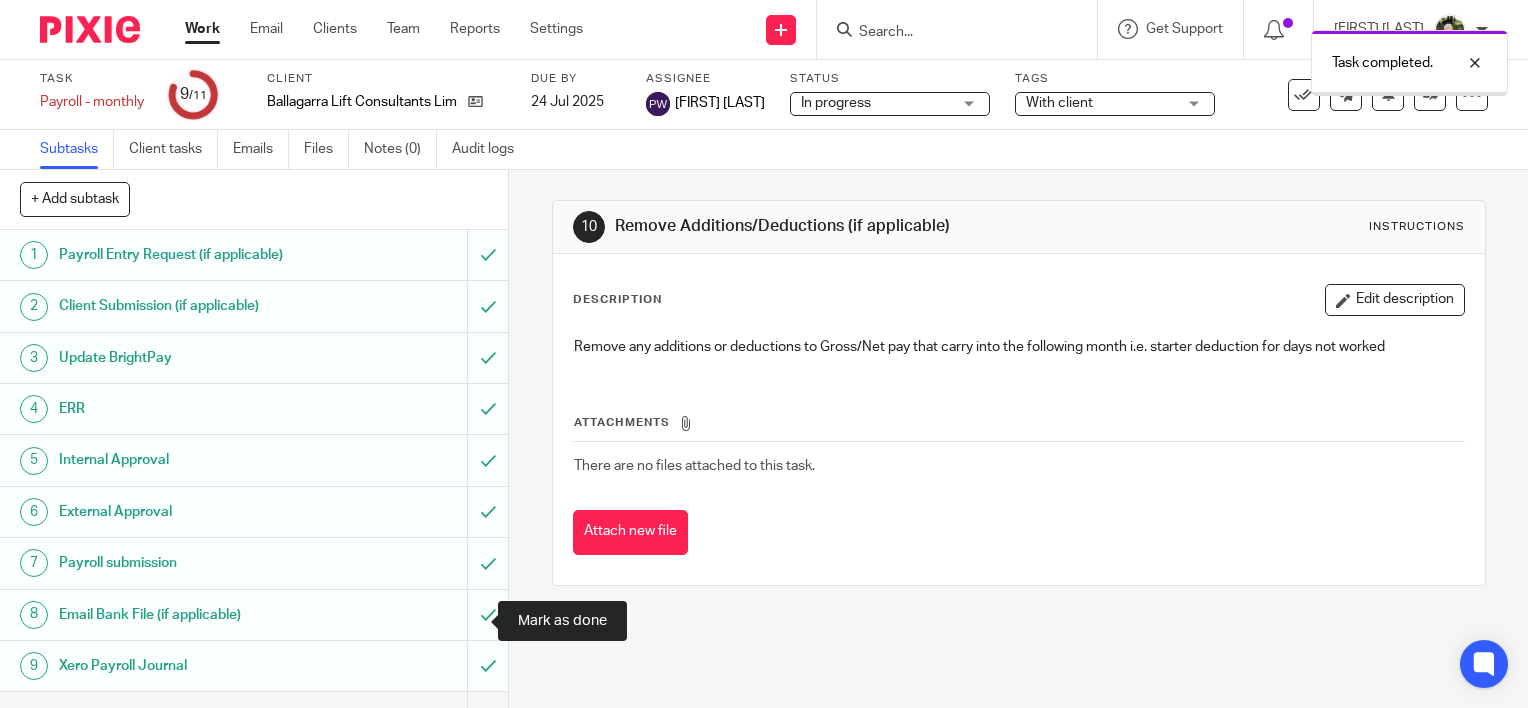 scroll, scrollTop: 0, scrollLeft: 0, axis: both 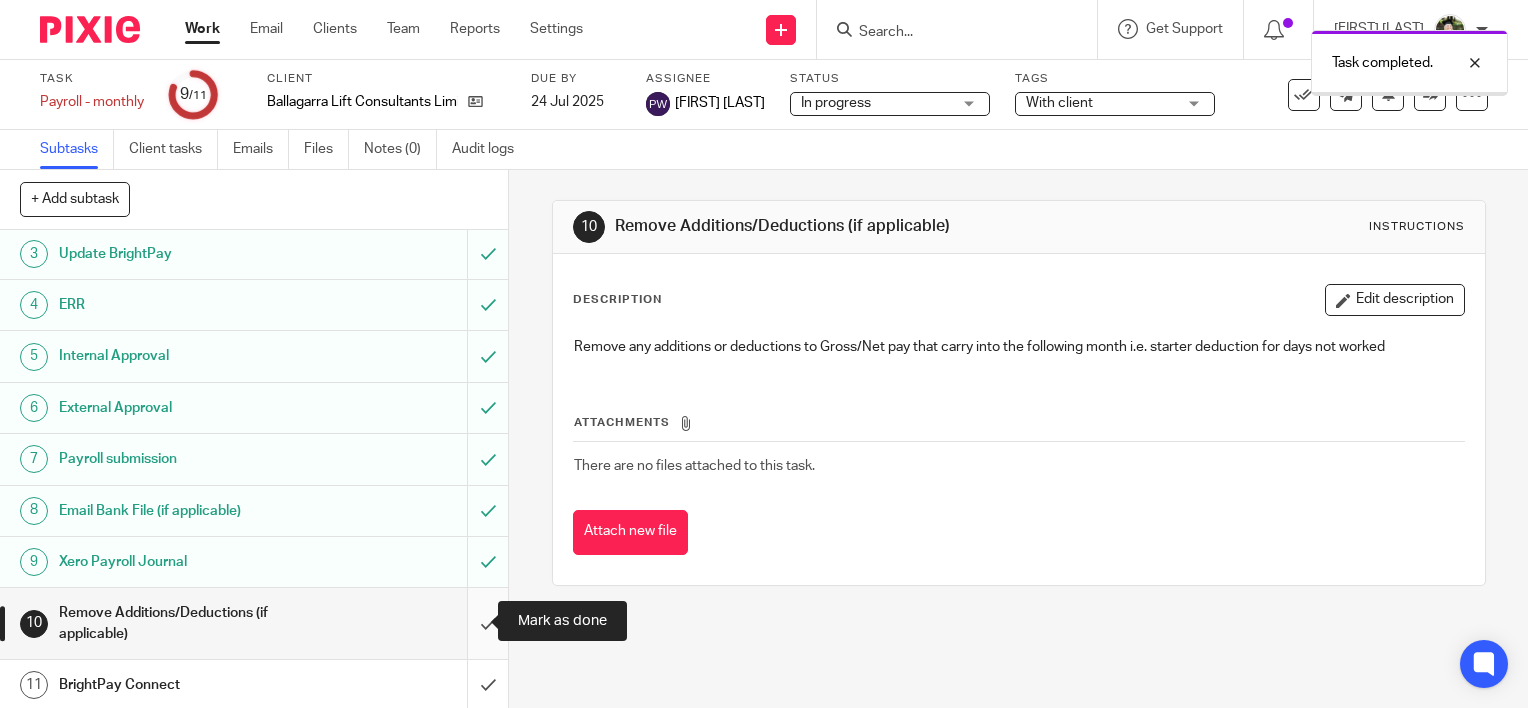 click at bounding box center (254, 623) 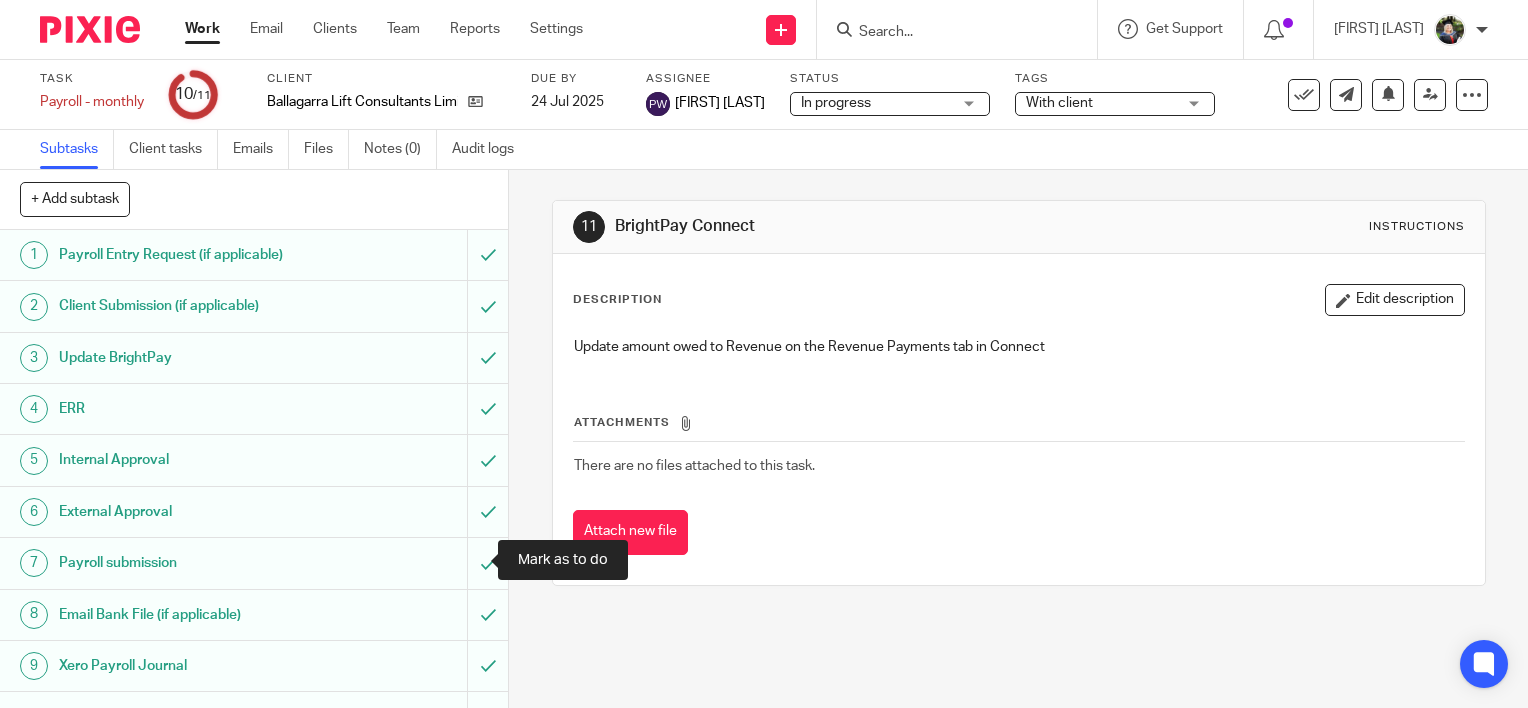 scroll, scrollTop: 0, scrollLeft: 0, axis: both 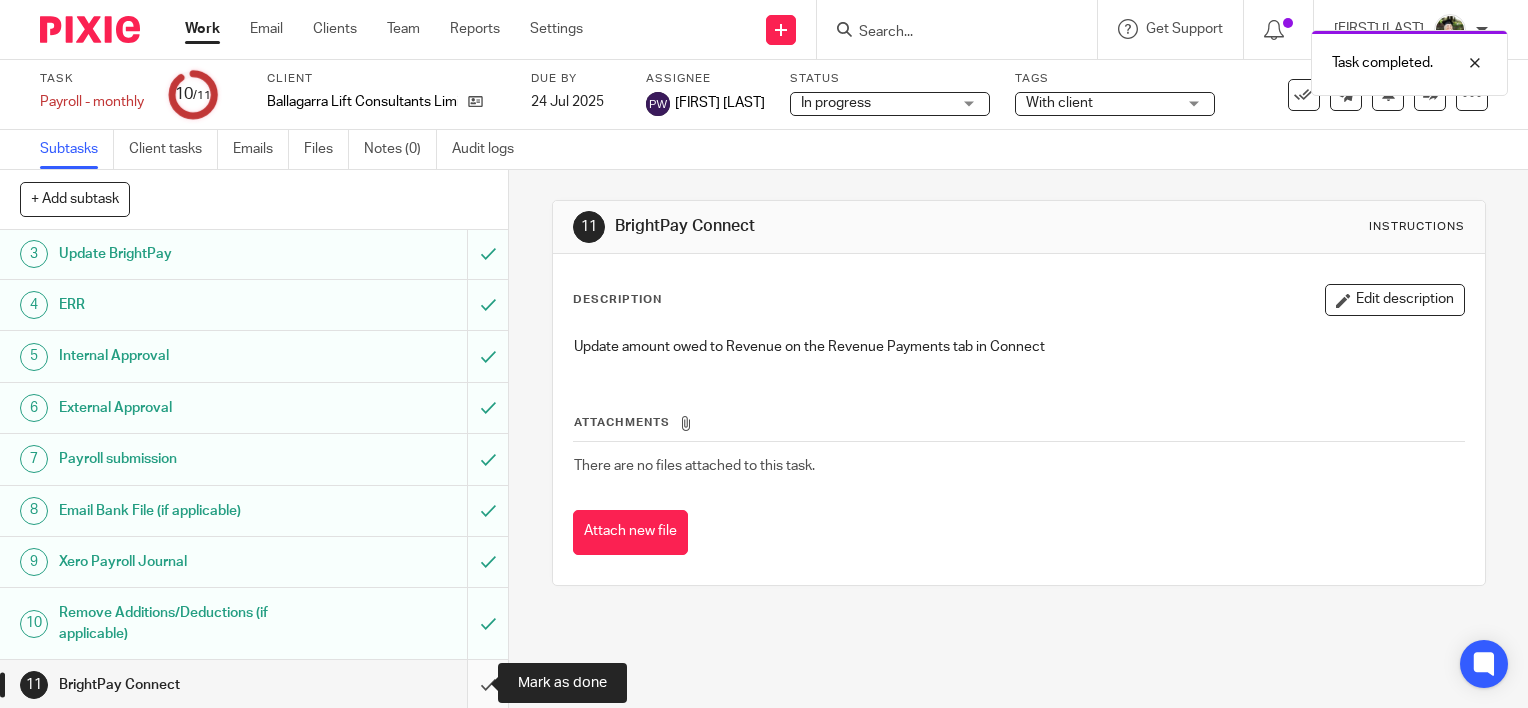 click at bounding box center (254, 685) 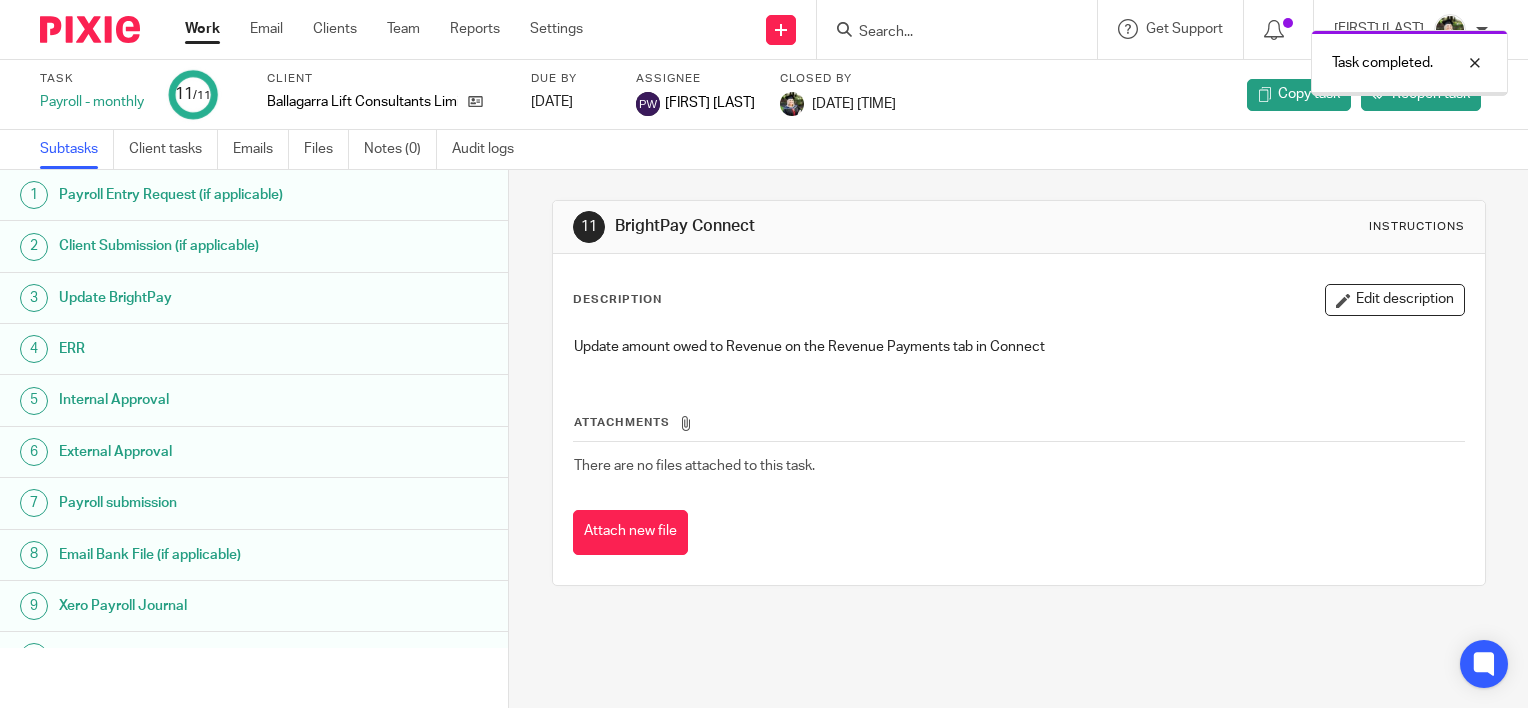 scroll, scrollTop: 0, scrollLeft: 0, axis: both 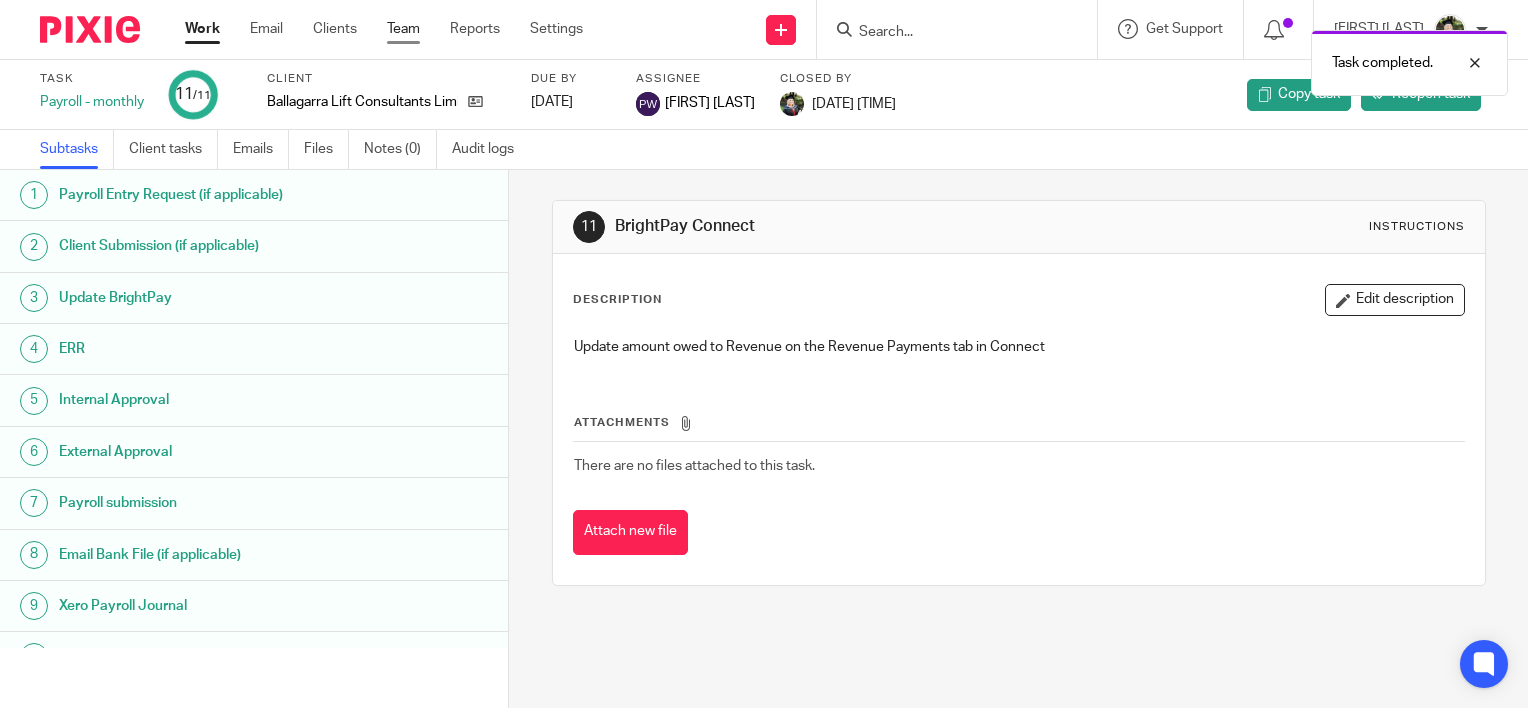 click on "Team" at bounding box center [403, 29] 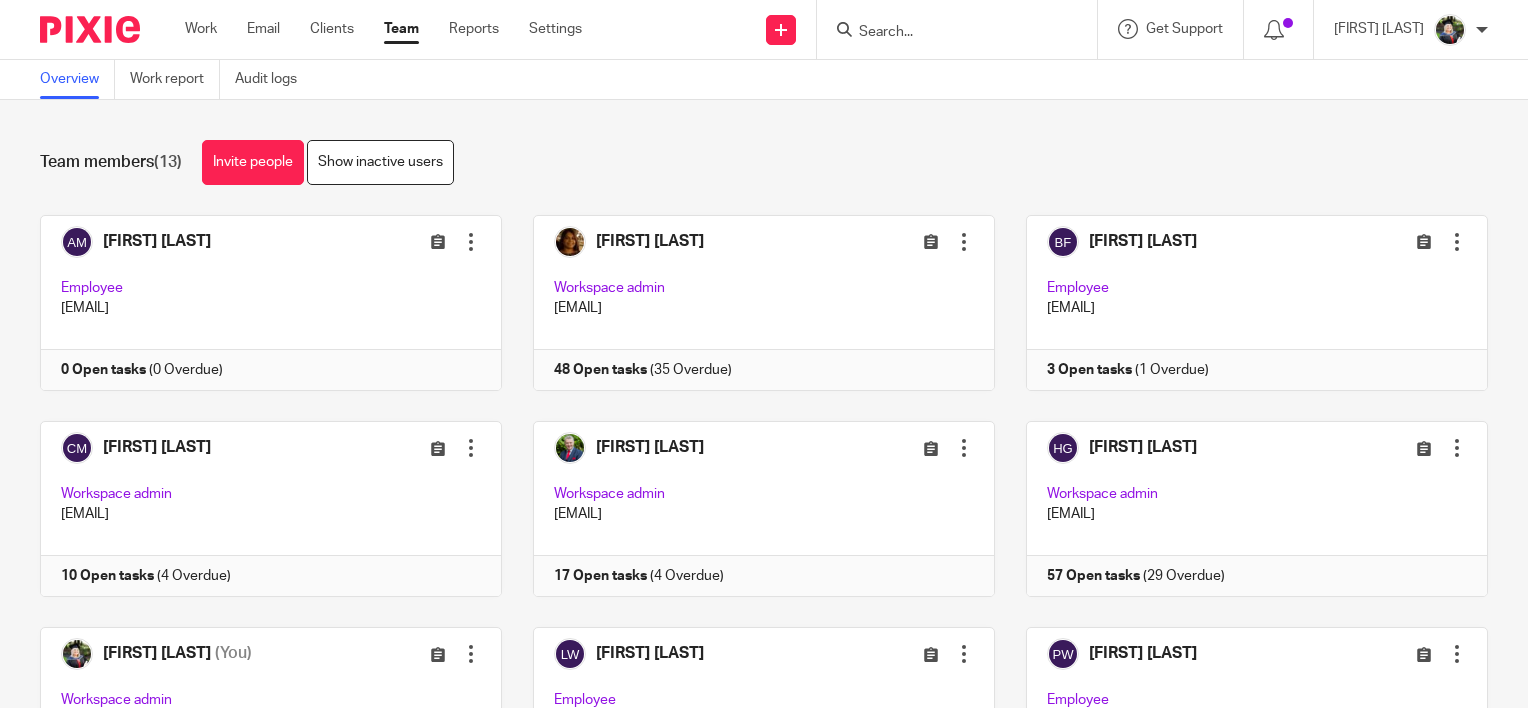 scroll, scrollTop: 0, scrollLeft: 0, axis: both 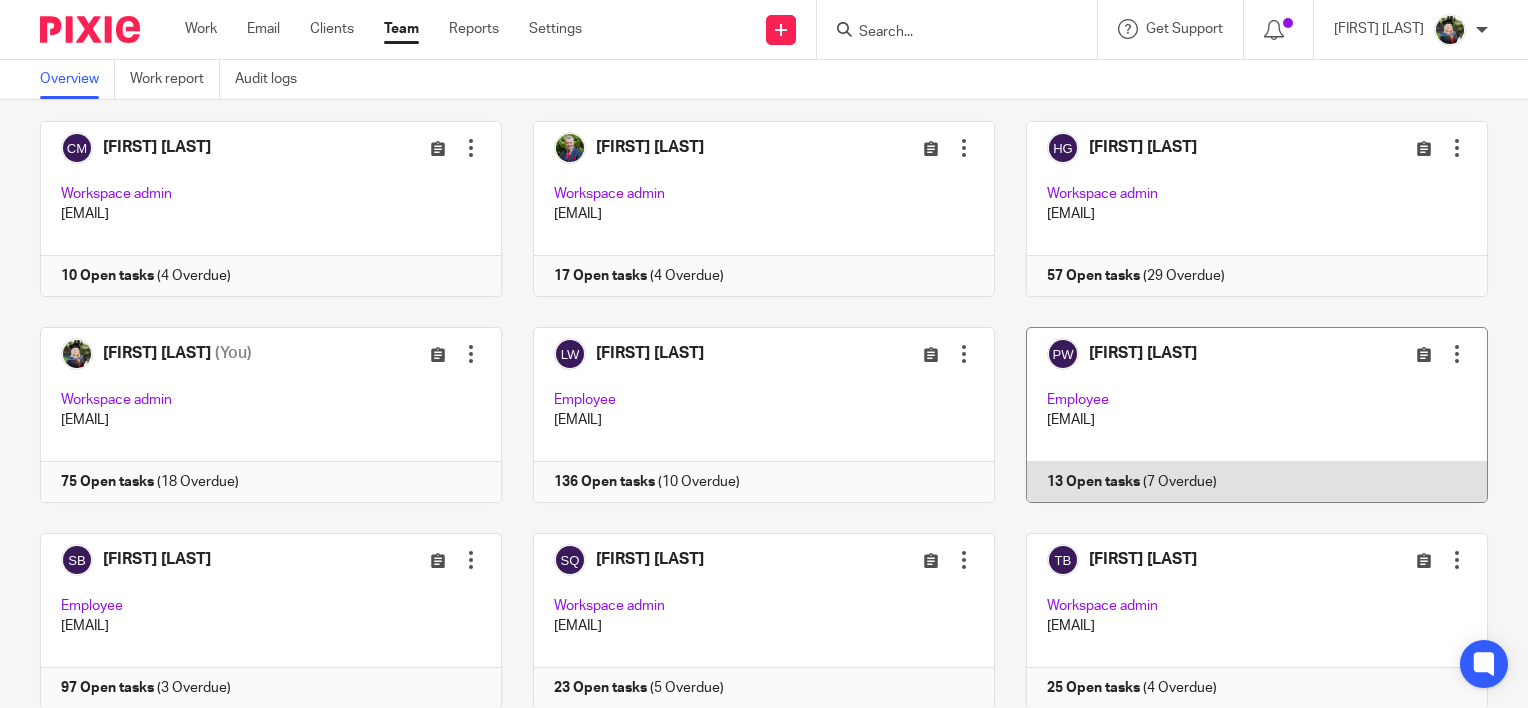 click at bounding box center [1241, 415] 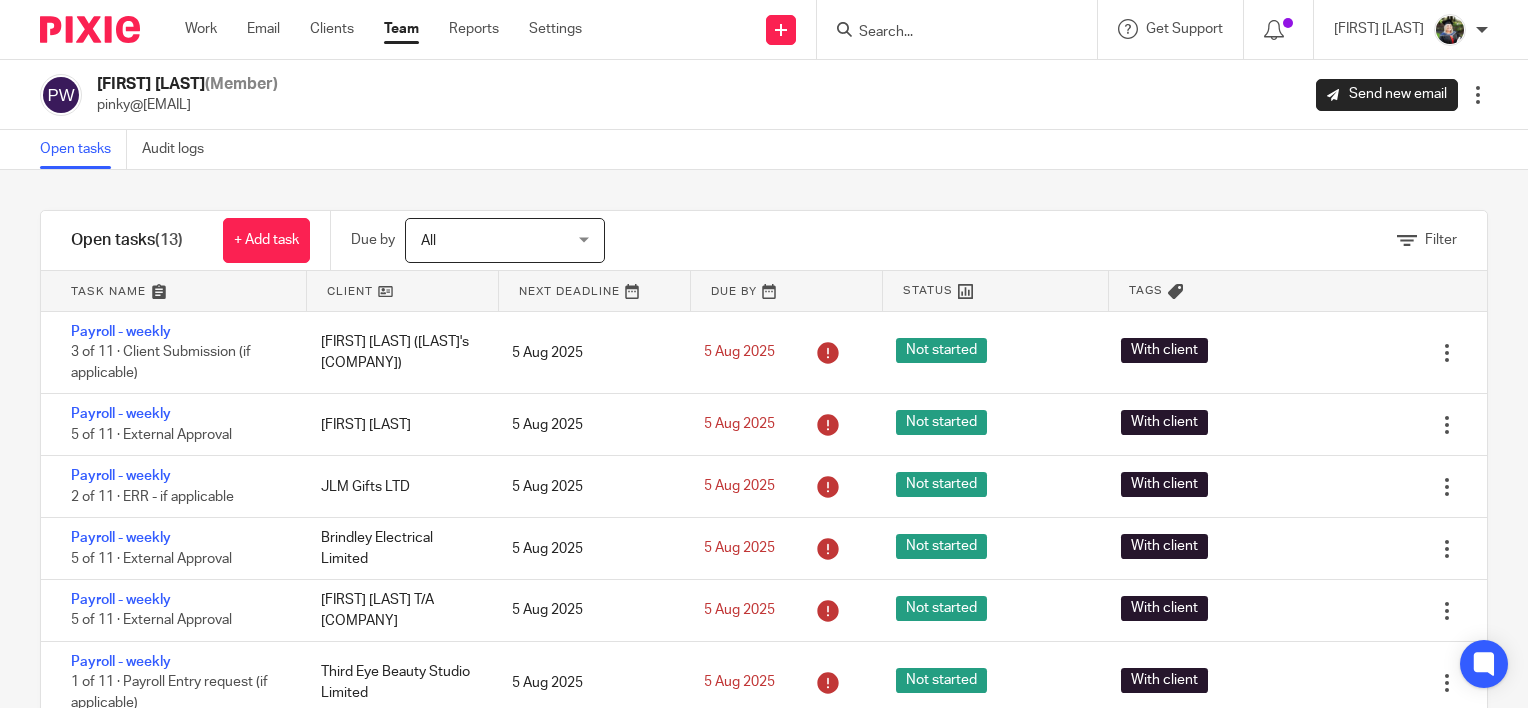 scroll, scrollTop: 0, scrollLeft: 0, axis: both 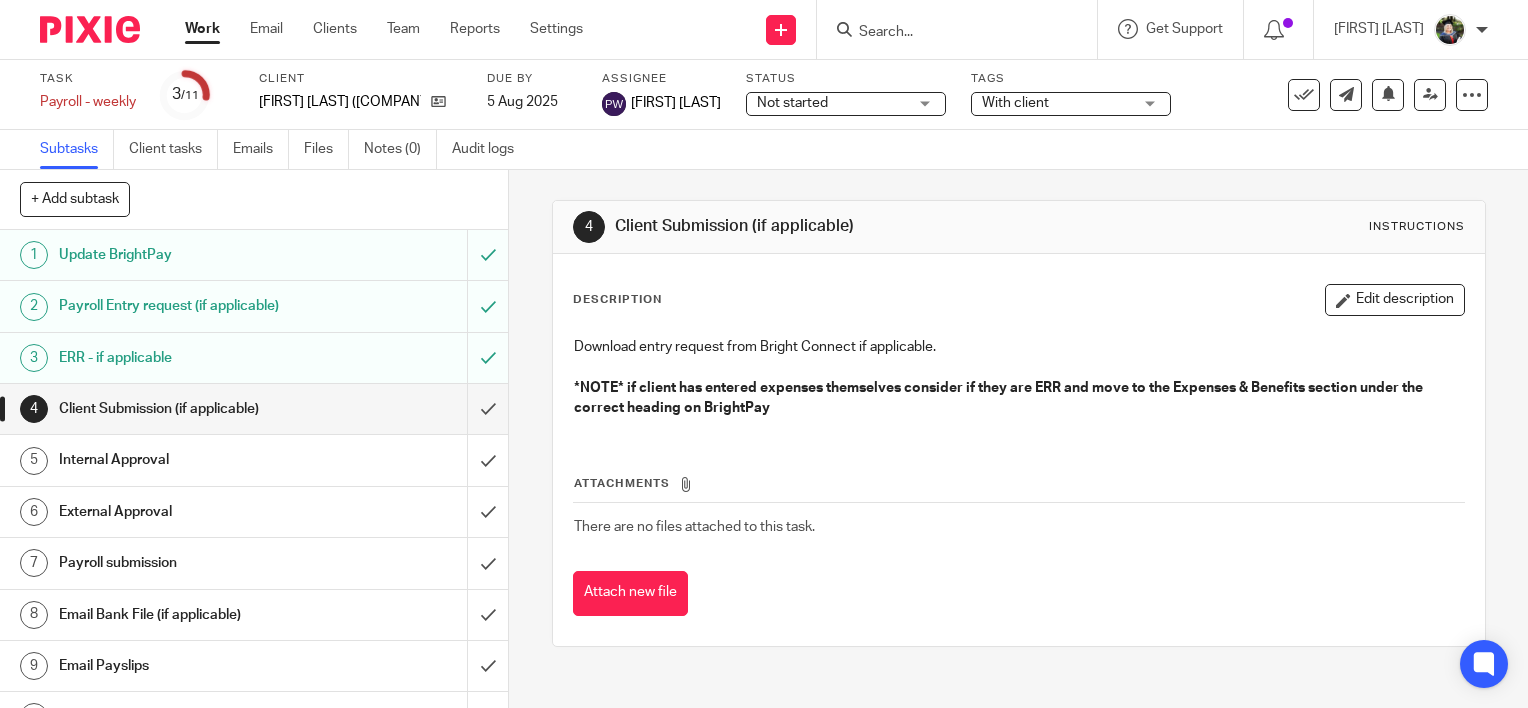 click on "Not started" at bounding box center [832, 103] 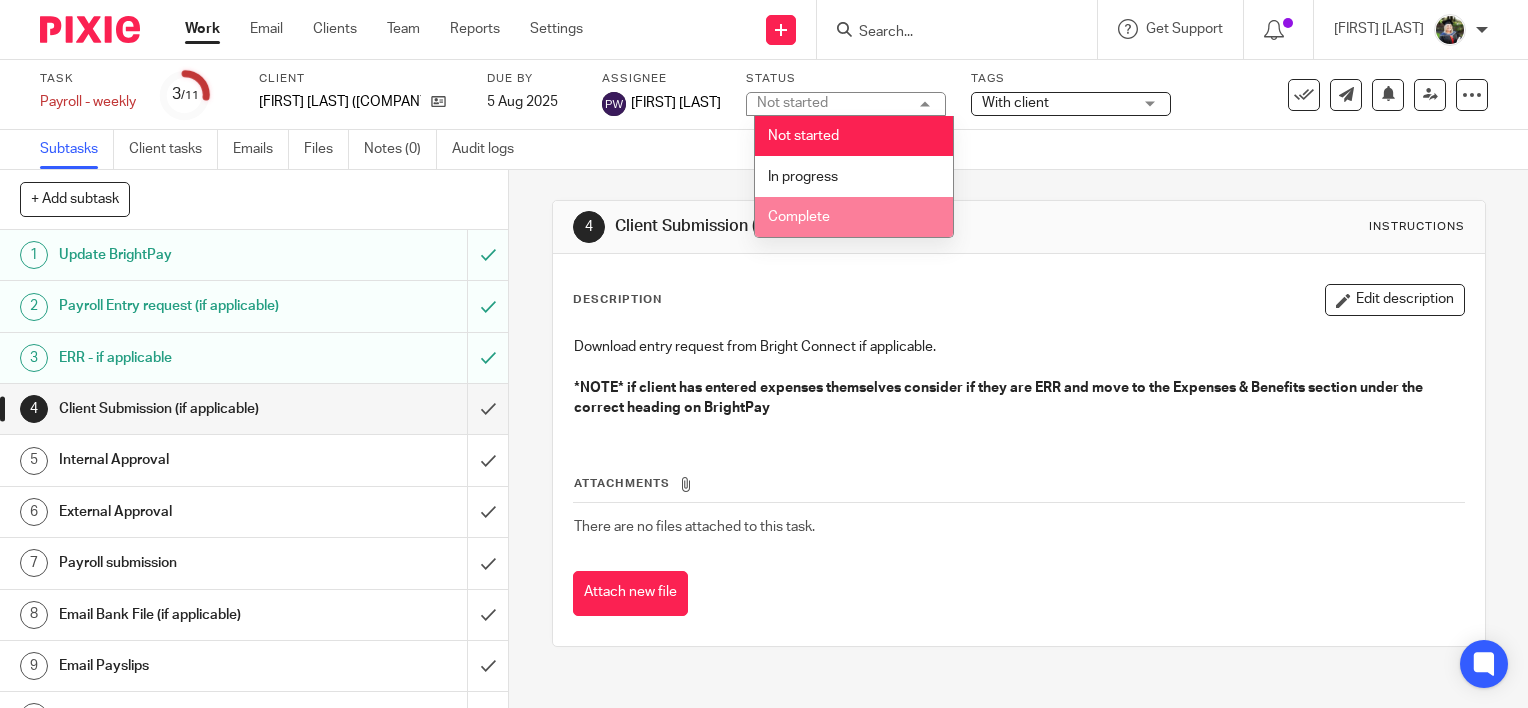 click on "Complete" at bounding box center [854, 217] 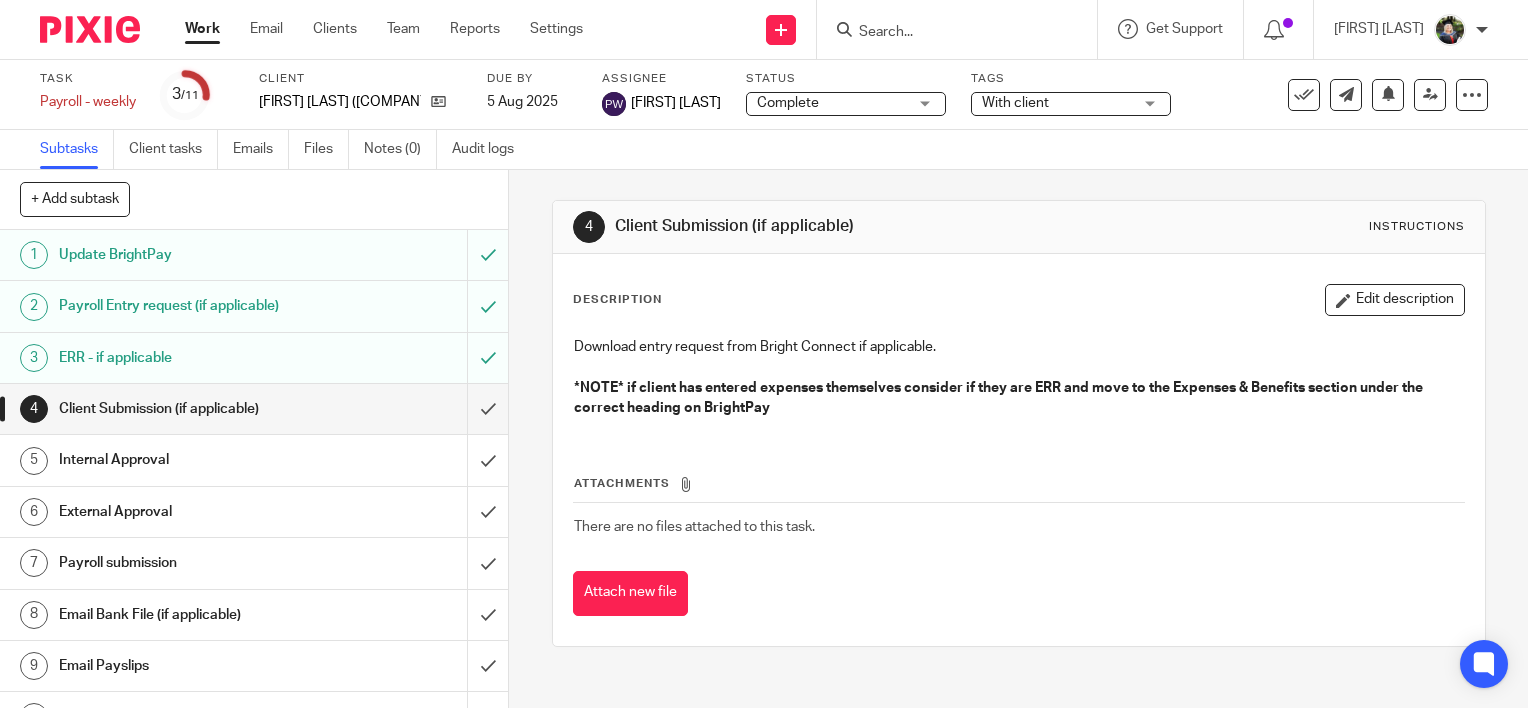 click on "With client" at bounding box center [1057, 103] 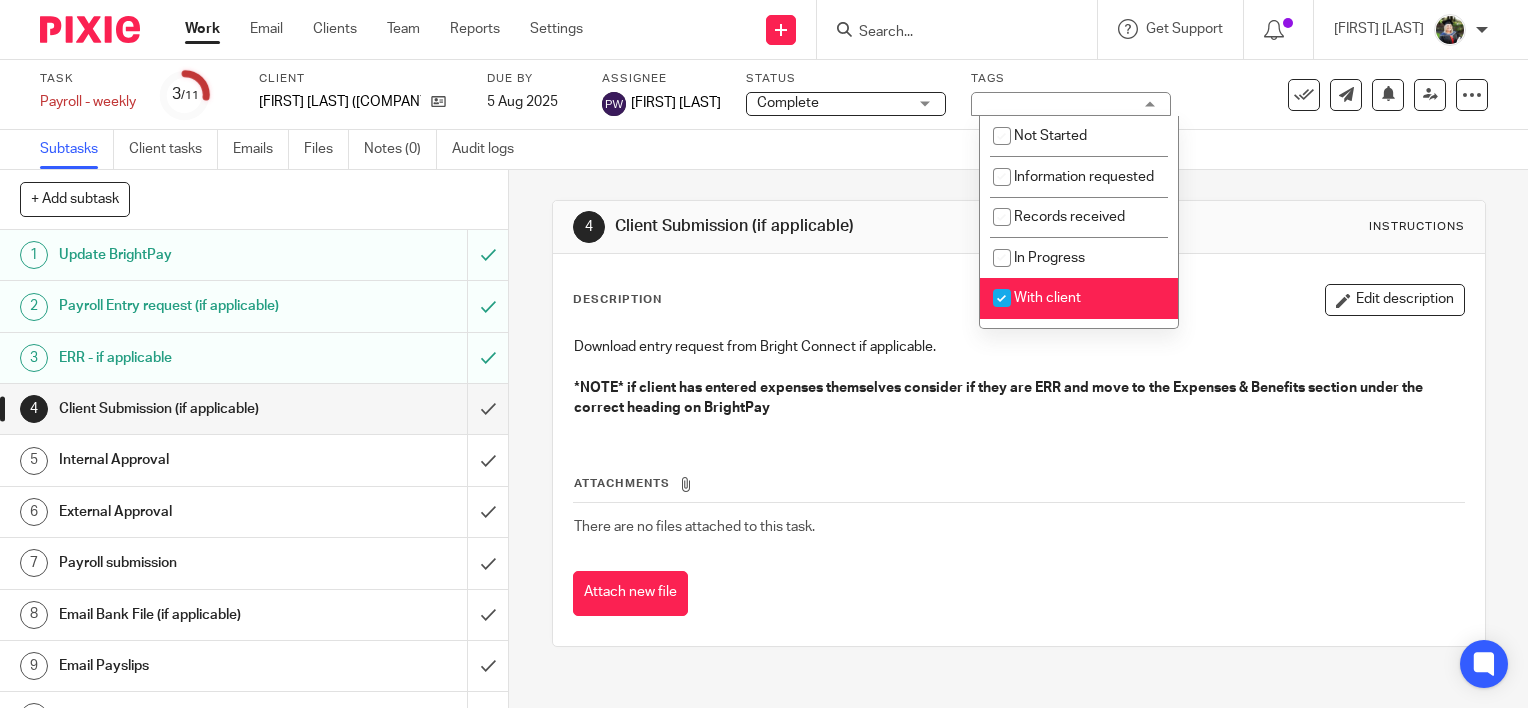 click on "With client" at bounding box center [1079, 298] 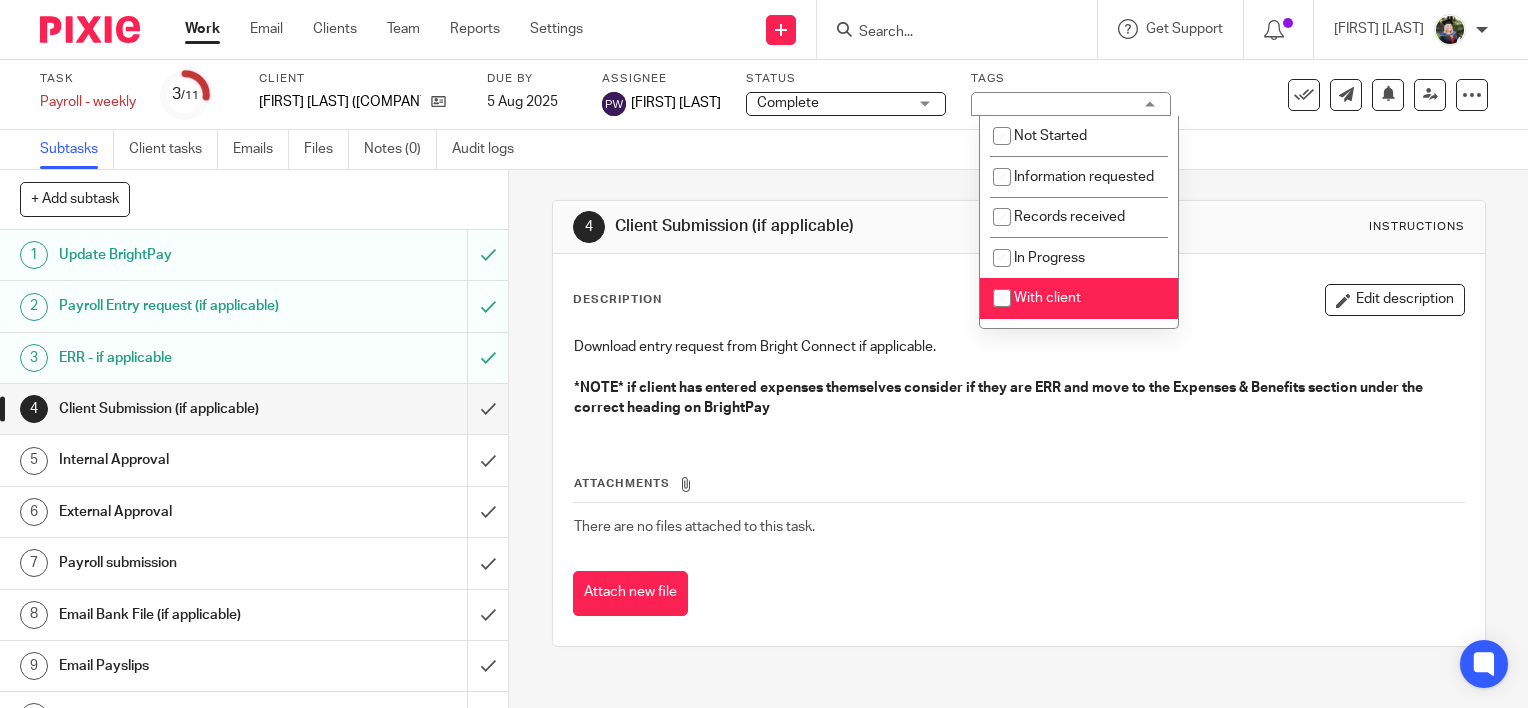 checkbox on "false" 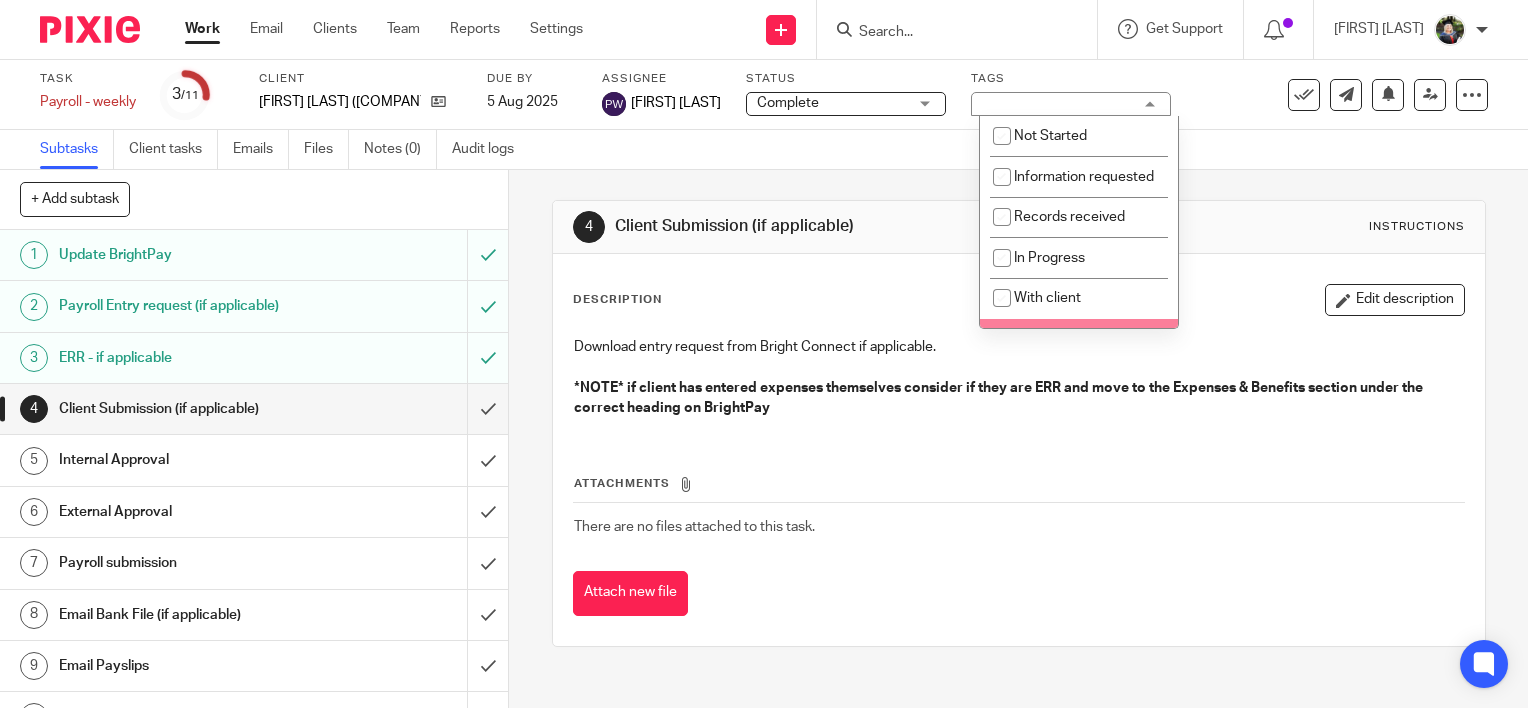 scroll, scrollTop: 217, scrollLeft: 0, axis: vertical 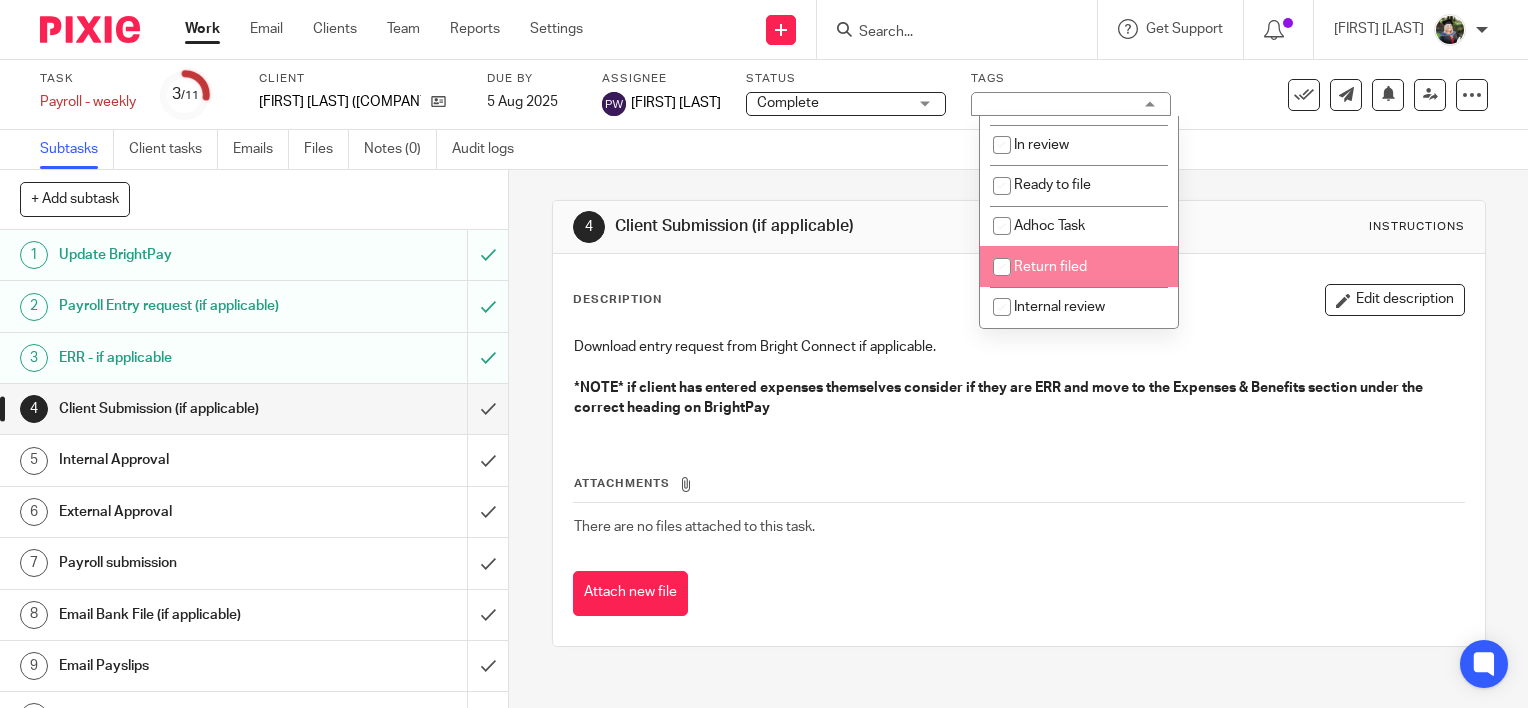 click on "Return filed" at bounding box center (1050, 267) 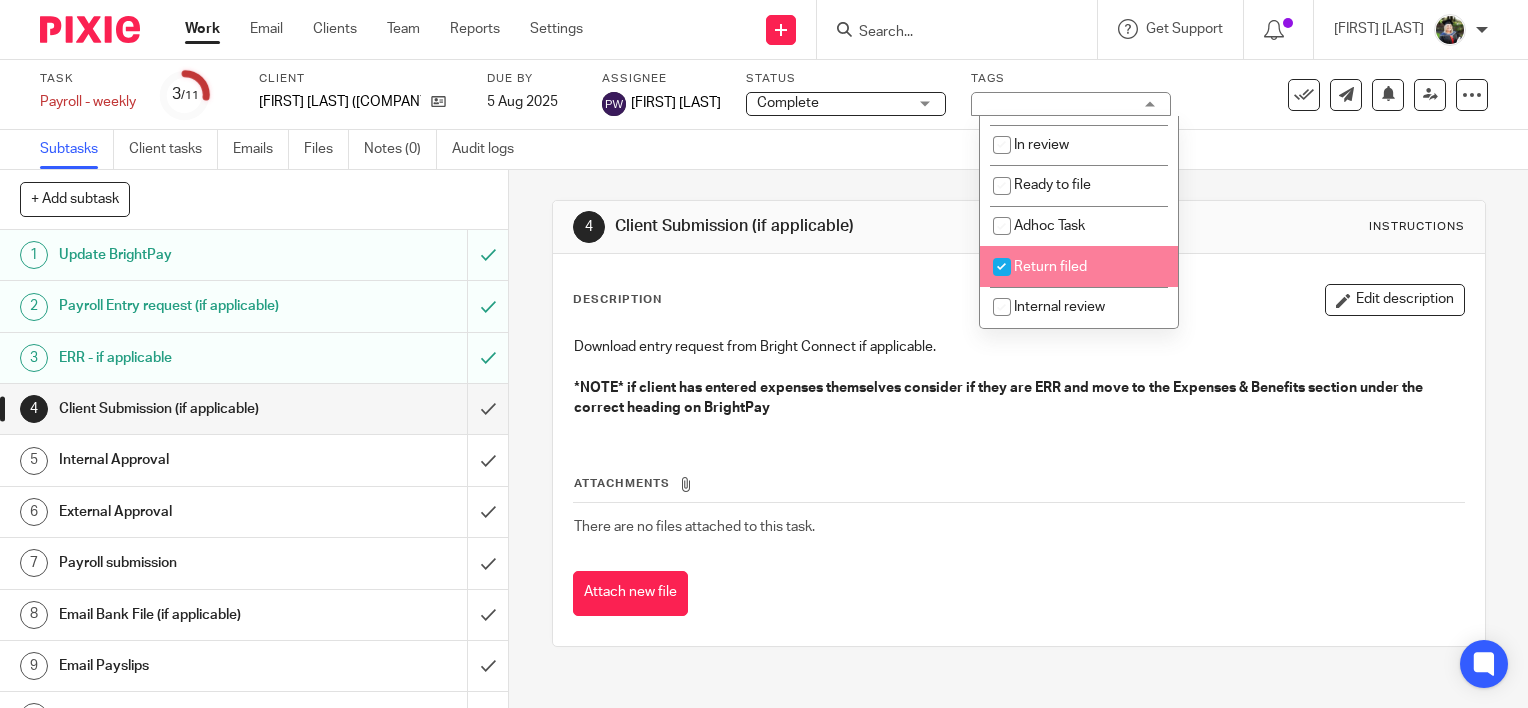 checkbox on "true" 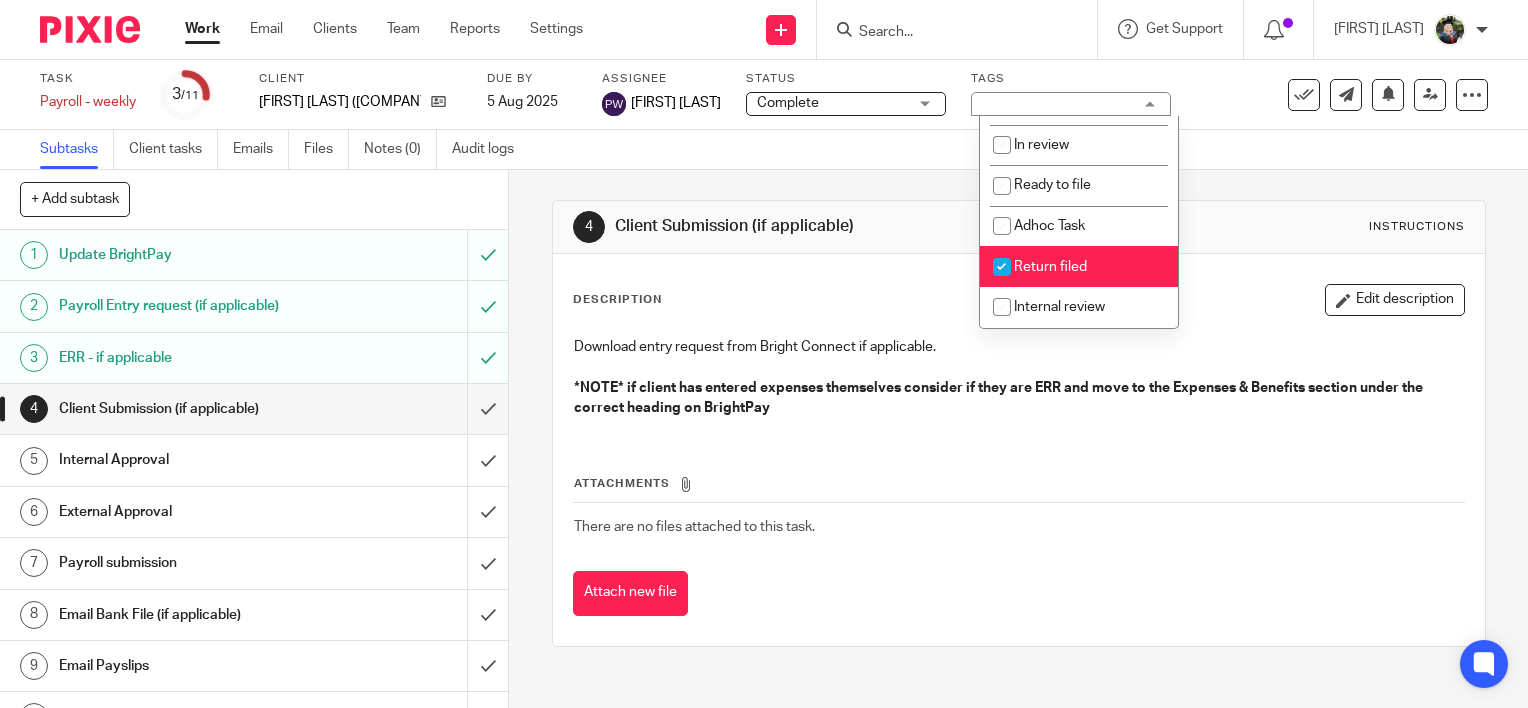 click on "Description
Edit description
Download entry request from Bright Connect if applicable. *NOTE* if client has entered expenses themselves consider if they are ERR and move to the Expenses & Benefits section under the correct heading on BrightPay           Attachments     There are no files attached to this task.   Attach new file" at bounding box center [1019, 450] 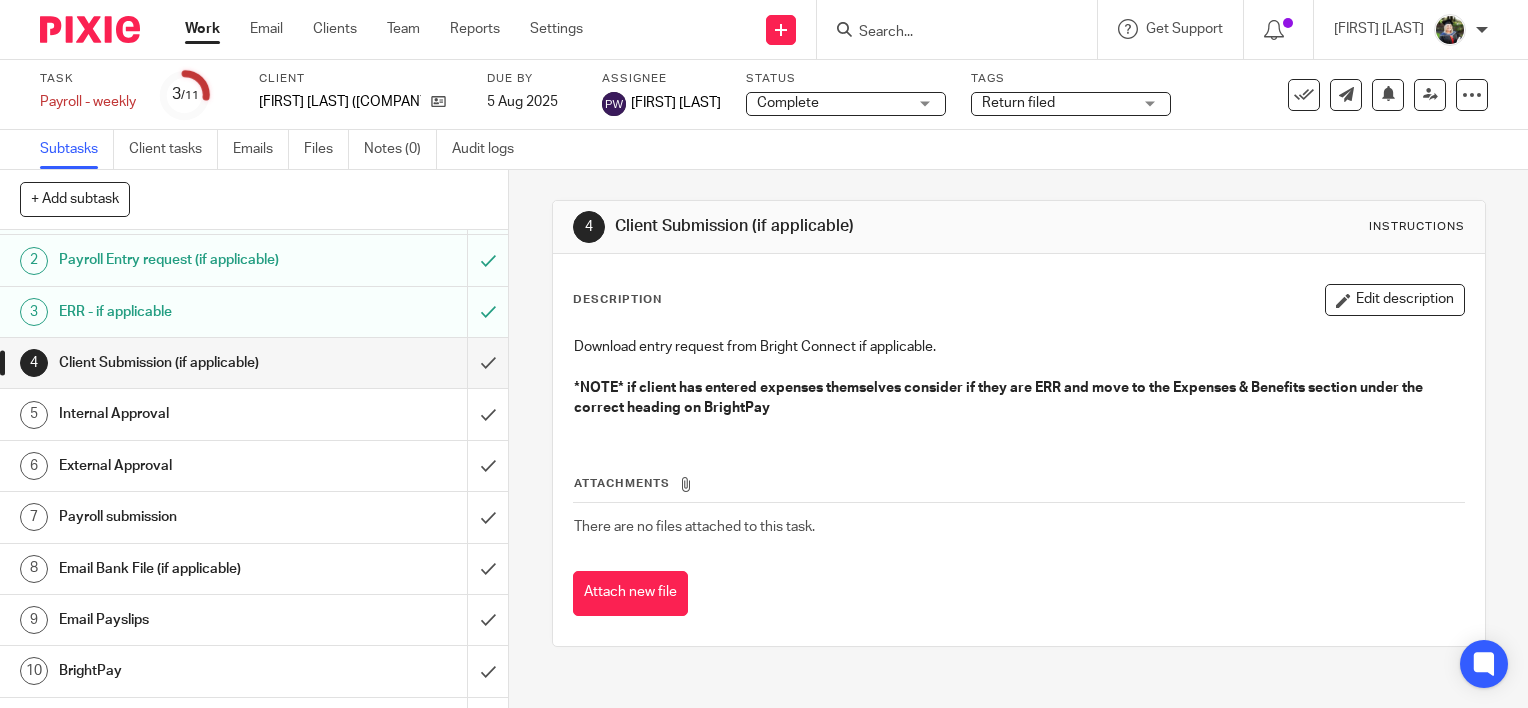scroll, scrollTop: 84, scrollLeft: 0, axis: vertical 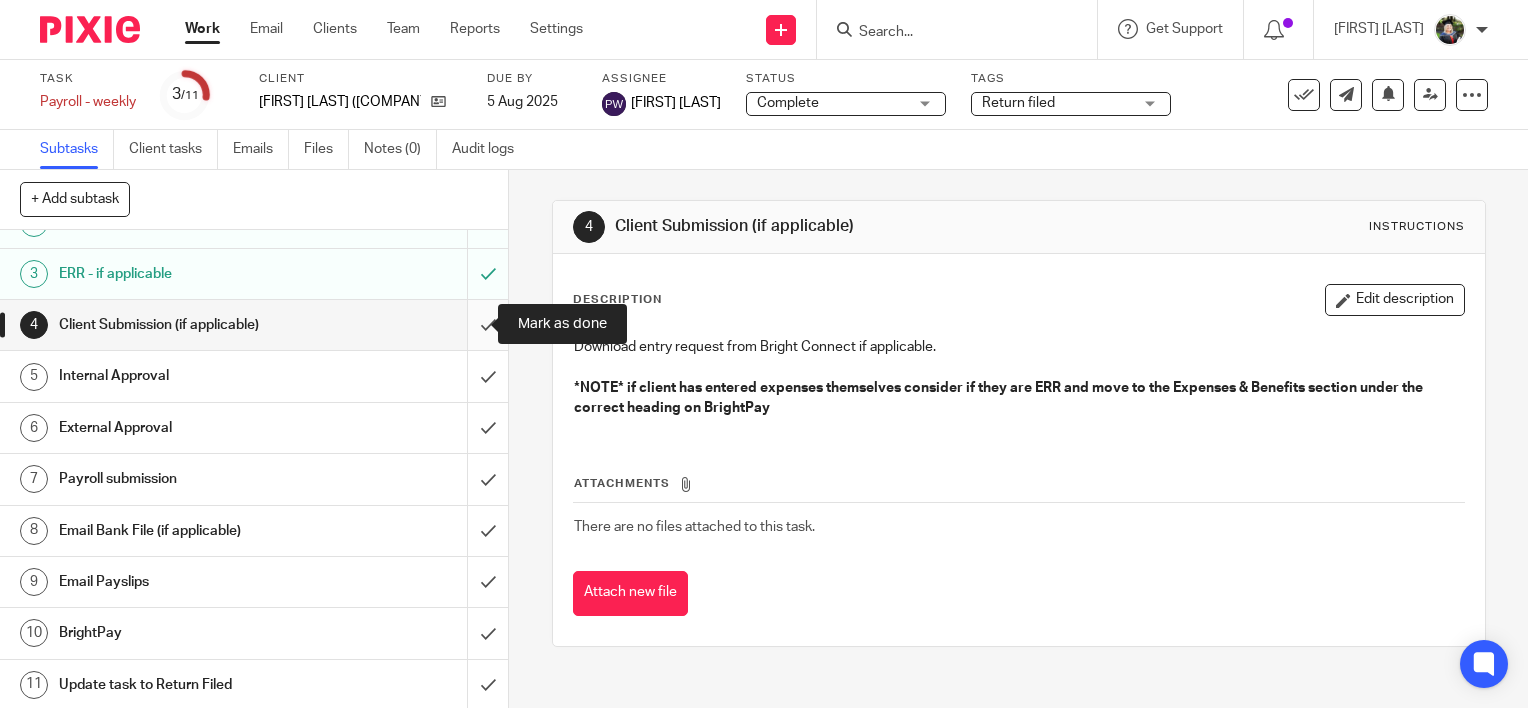 click at bounding box center [254, 325] 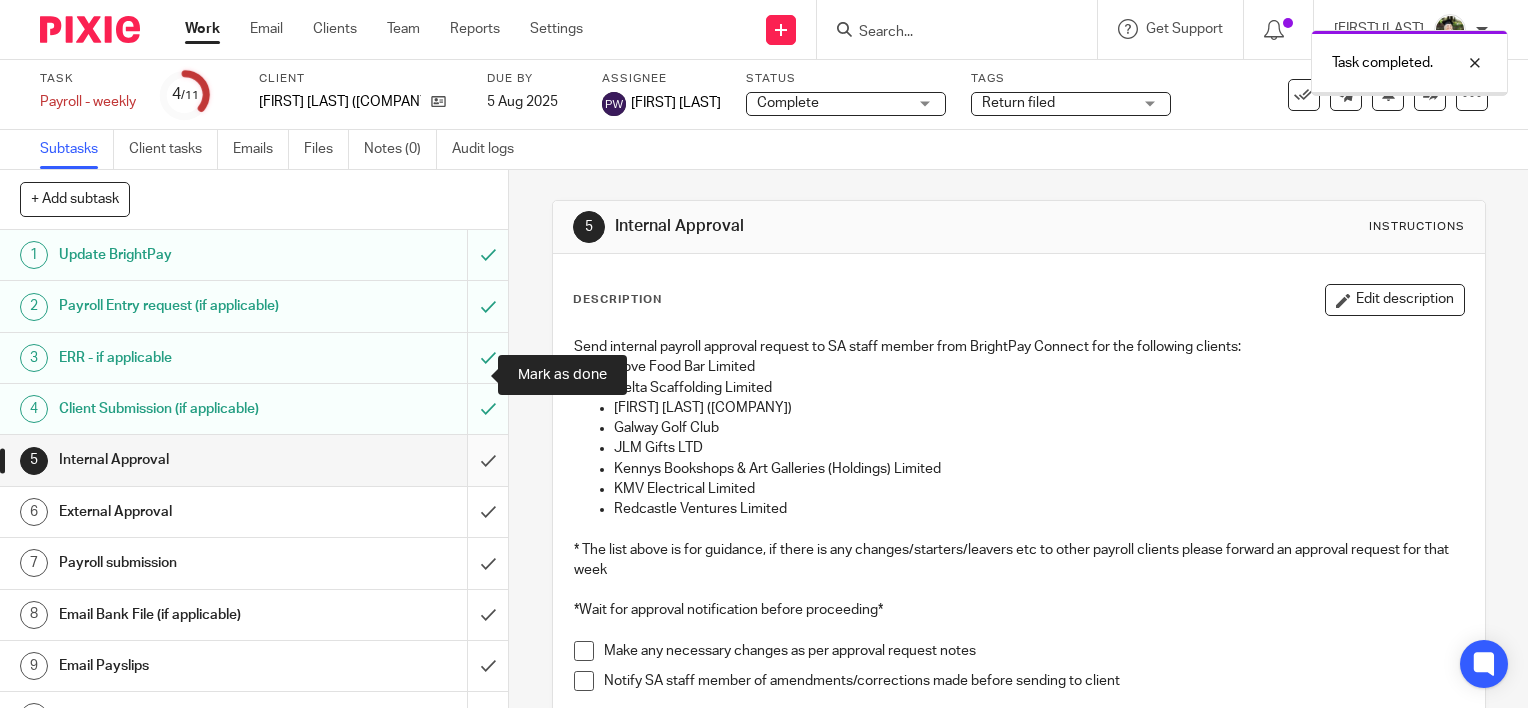 scroll, scrollTop: 0, scrollLeft: 0, axis: both 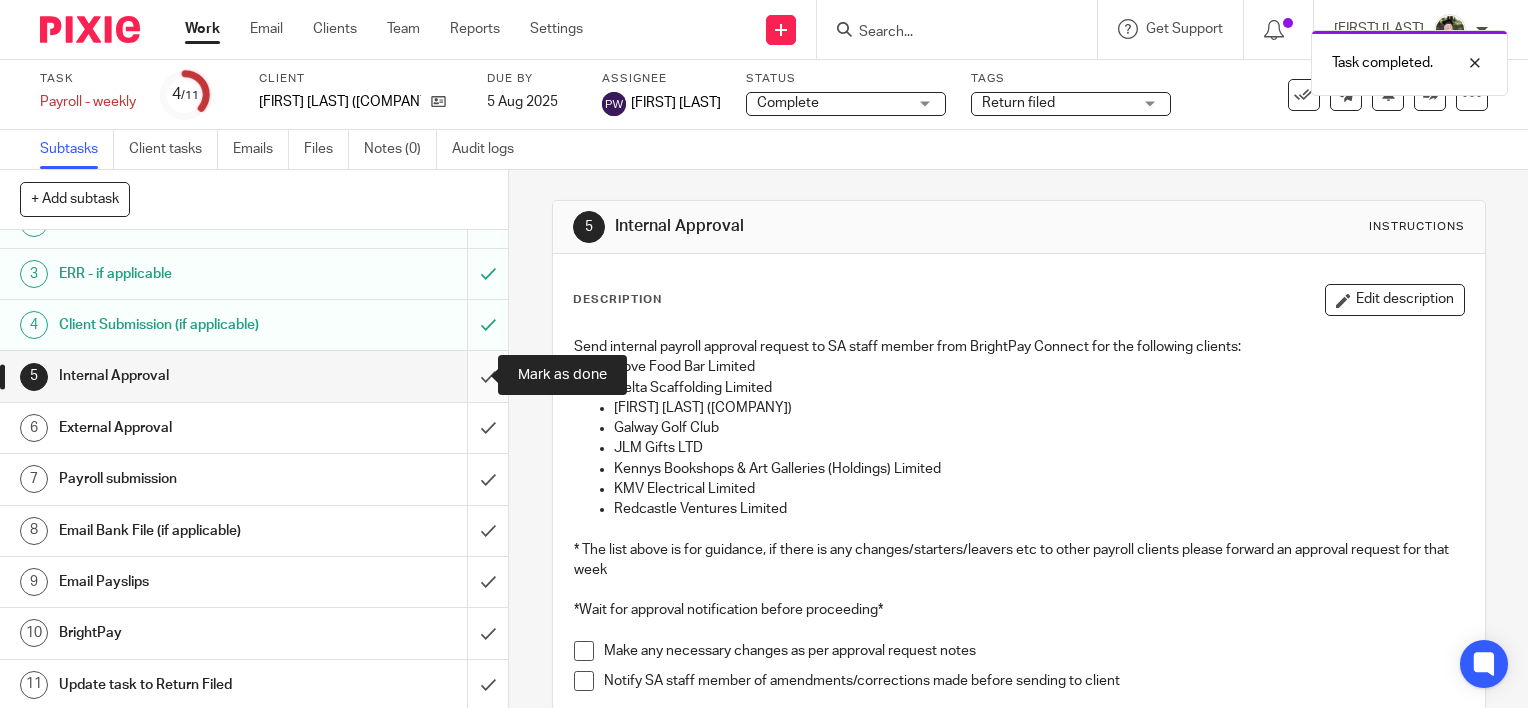 click at bounding box center (254, 376) 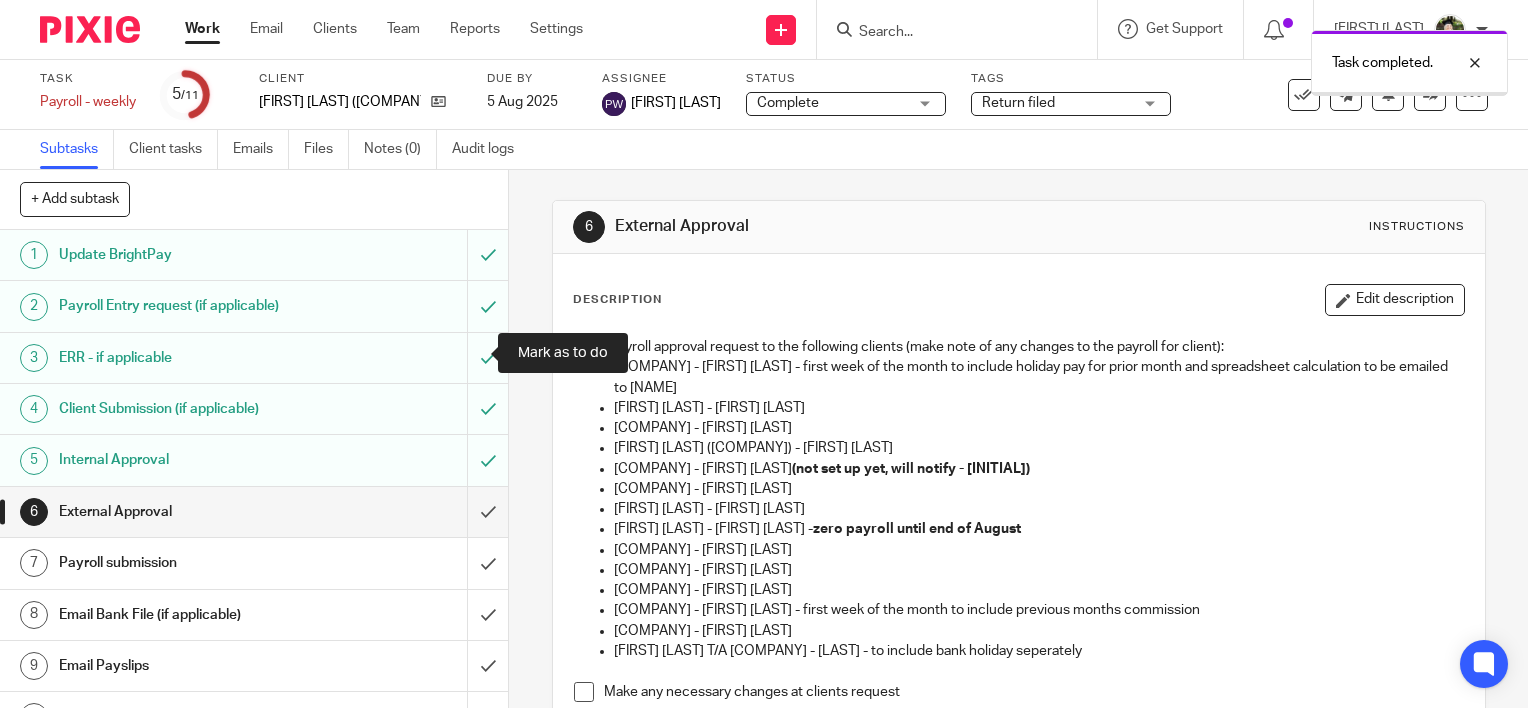 scroll, scrollTop: 0, scrollLeft: 0, axis: both 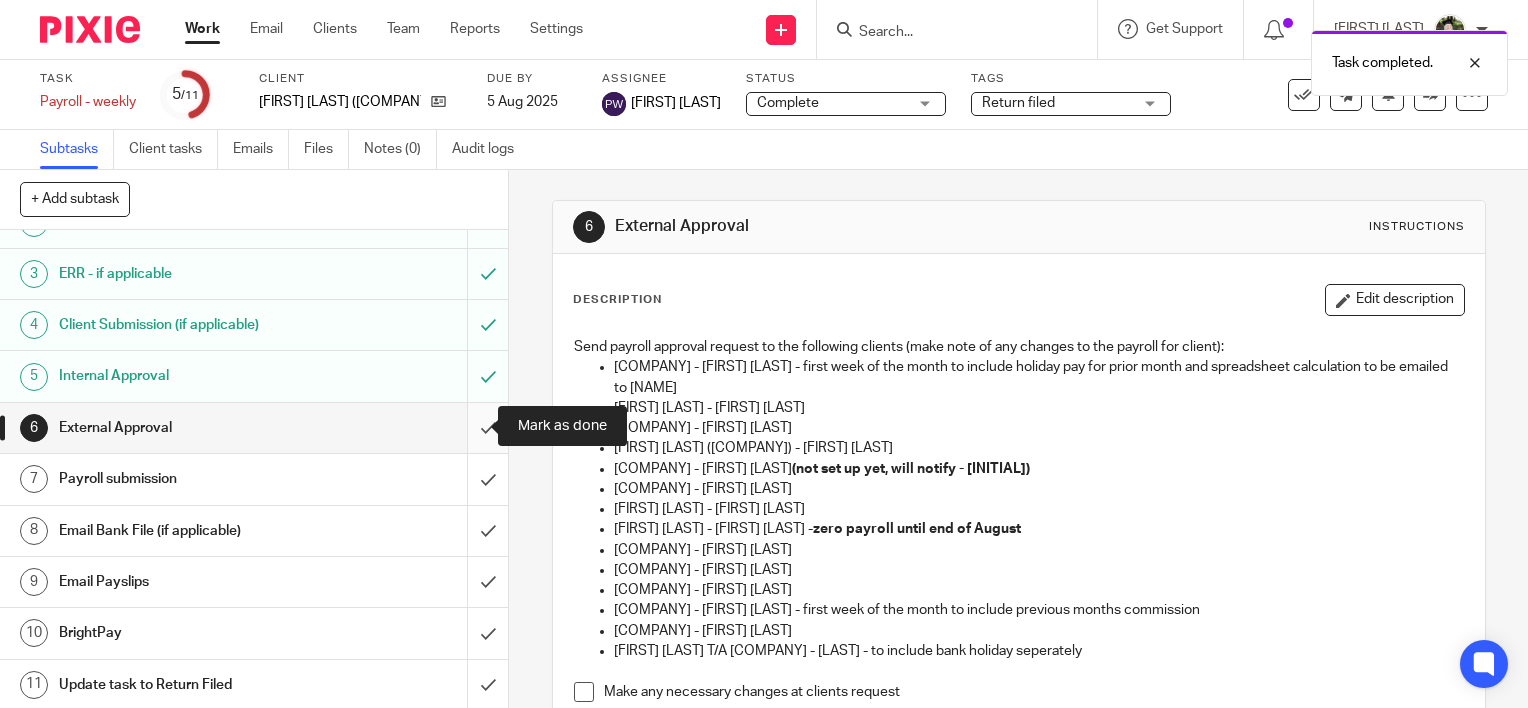 click at bounding box center (254, 428) 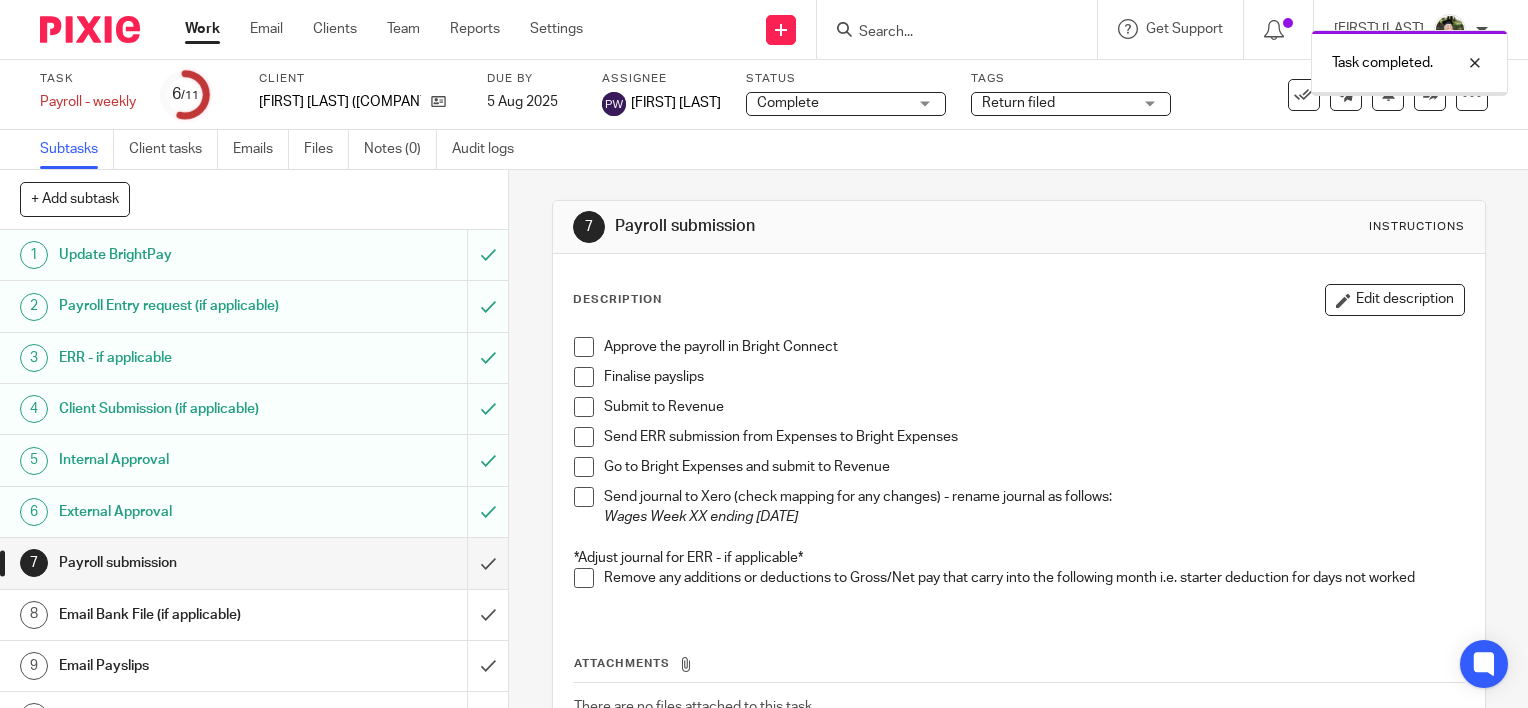 scroll, scrollTop: 0, scrollLeft: 0, axis: both 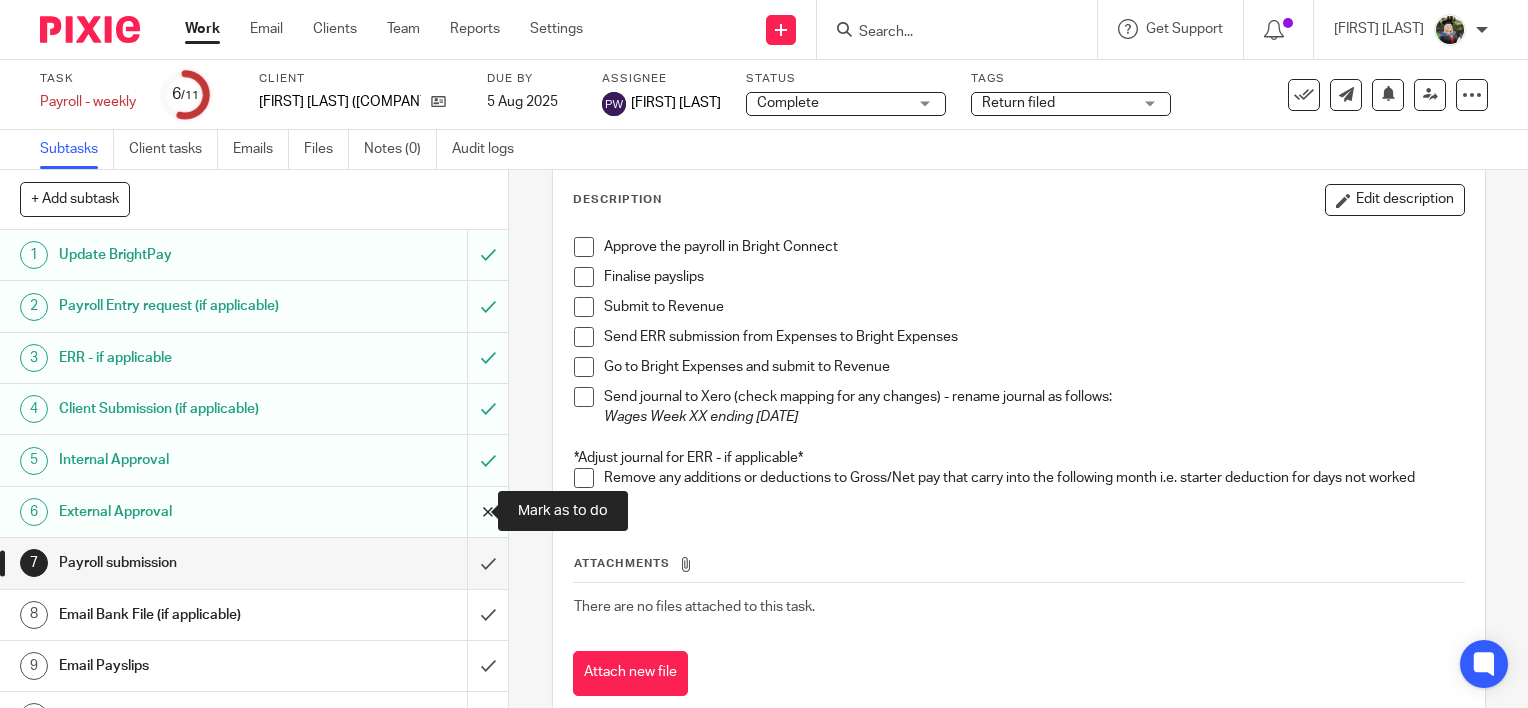 click at bounding box center (254, 512) 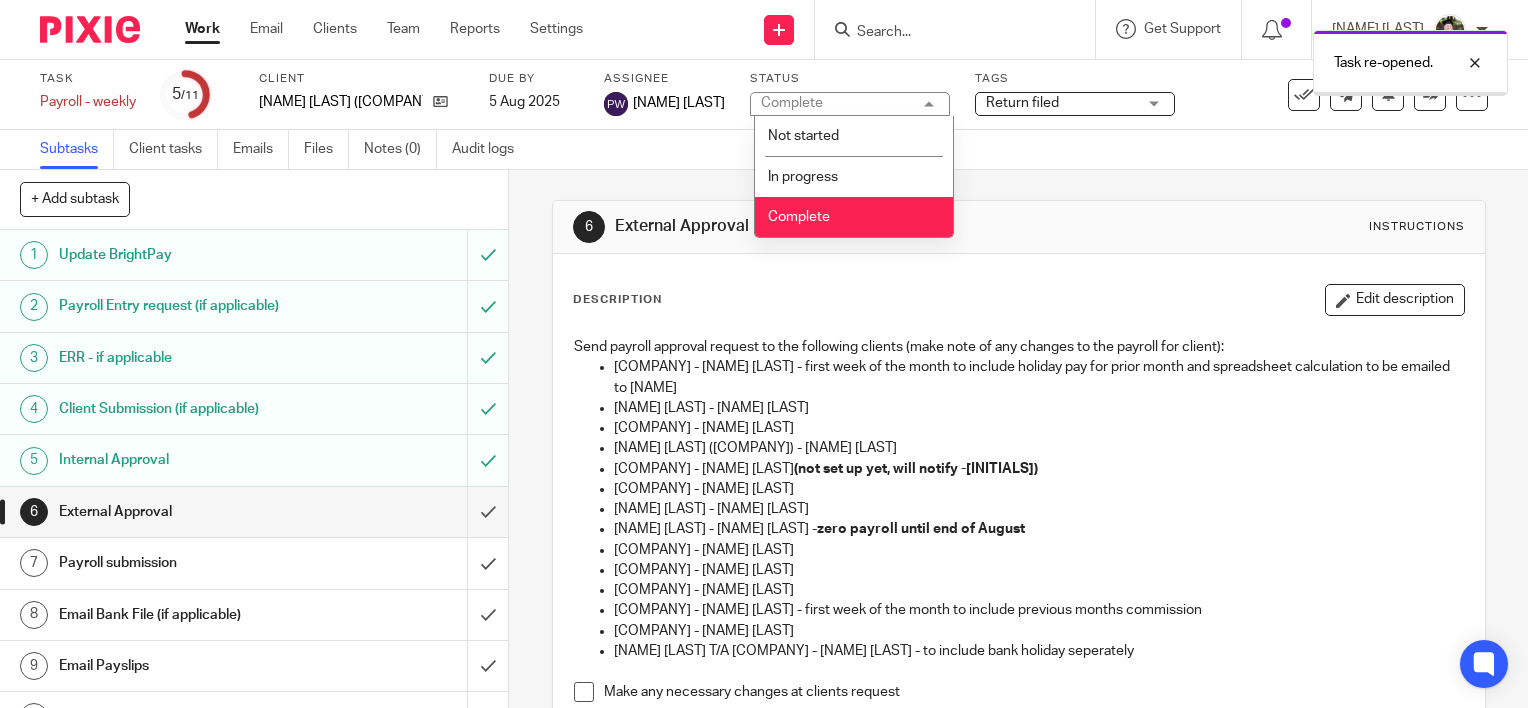 scroll, scrollTop: 0, scrollLeft: 0, axis: both 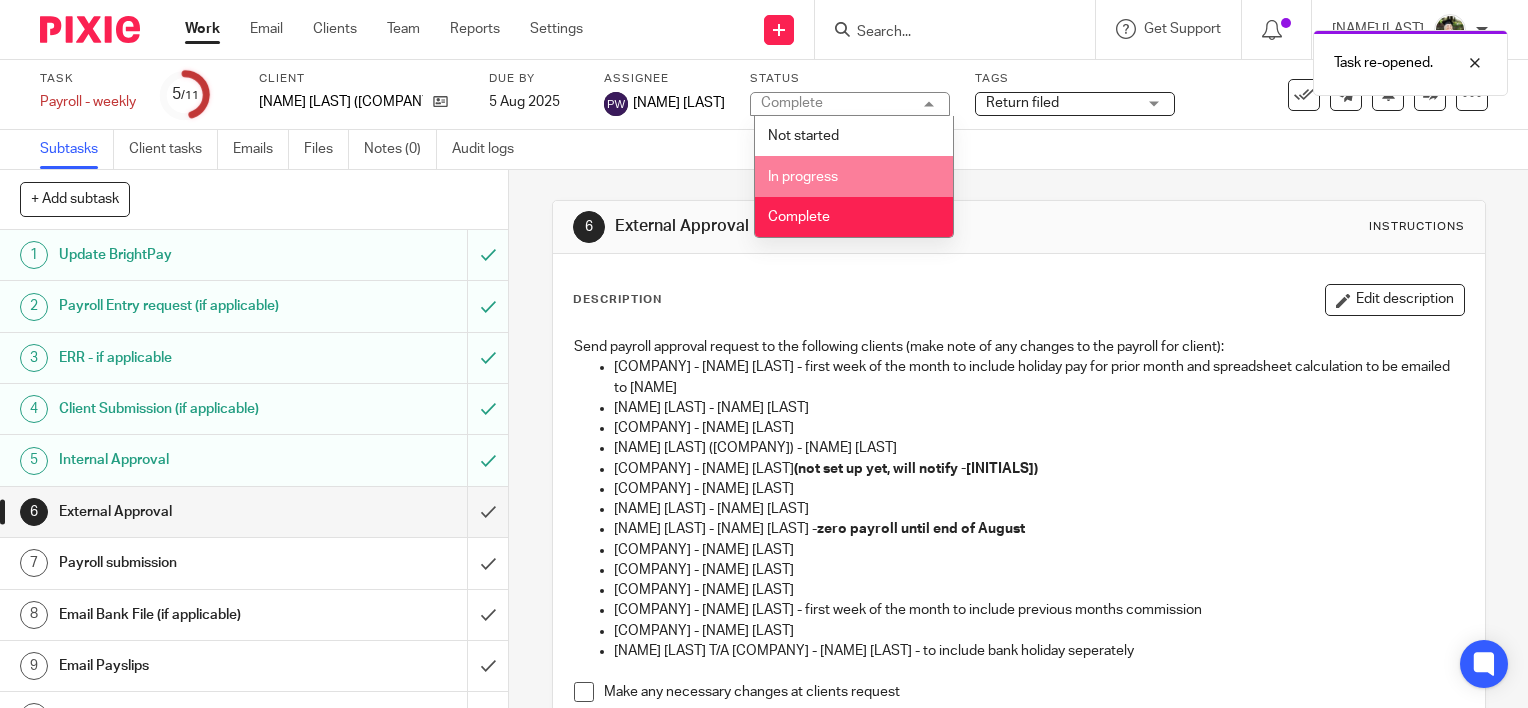 drag, startPoint x: 867, startPoint y: 167, endPoint x: 1025, endPoint y: 116, distance: 166.0271 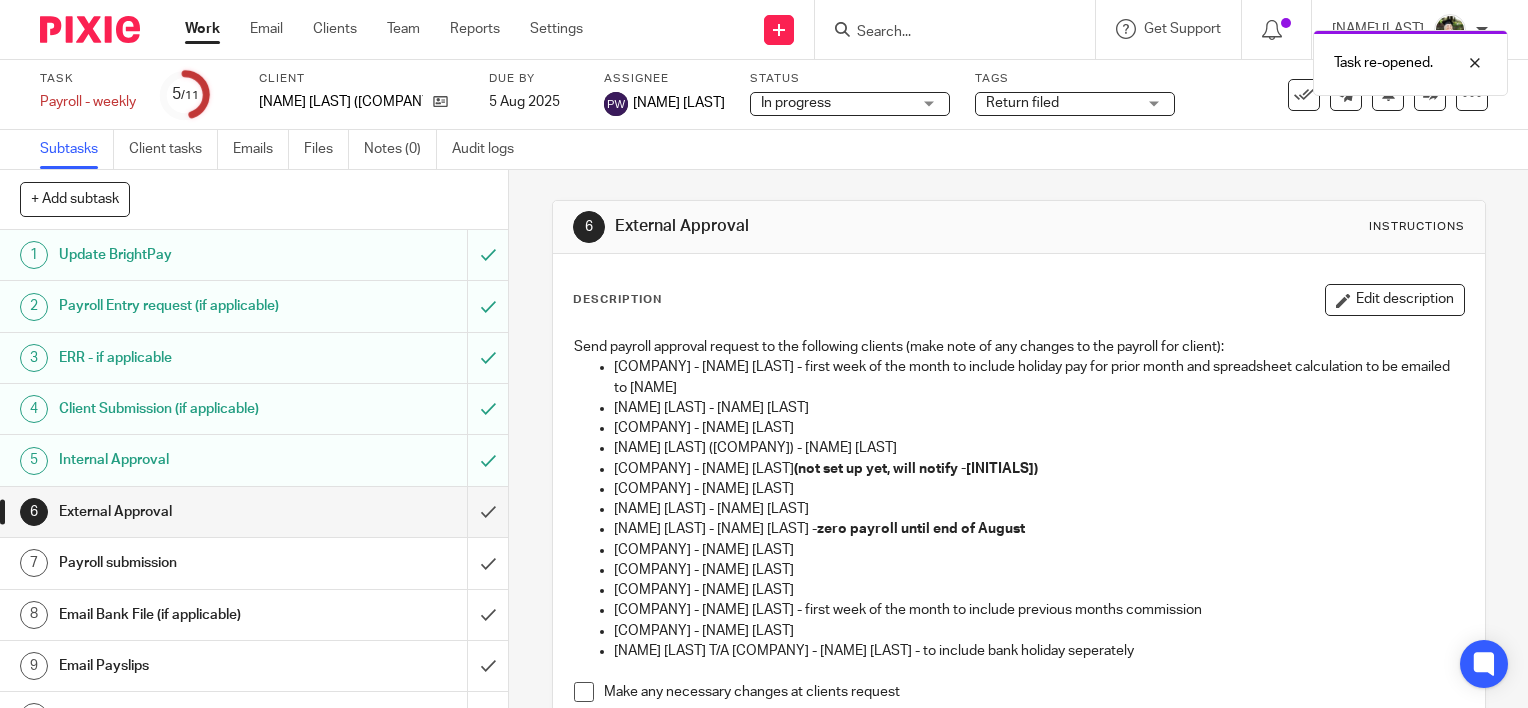 click on "Return filed" at bounding box center (1022, 103) 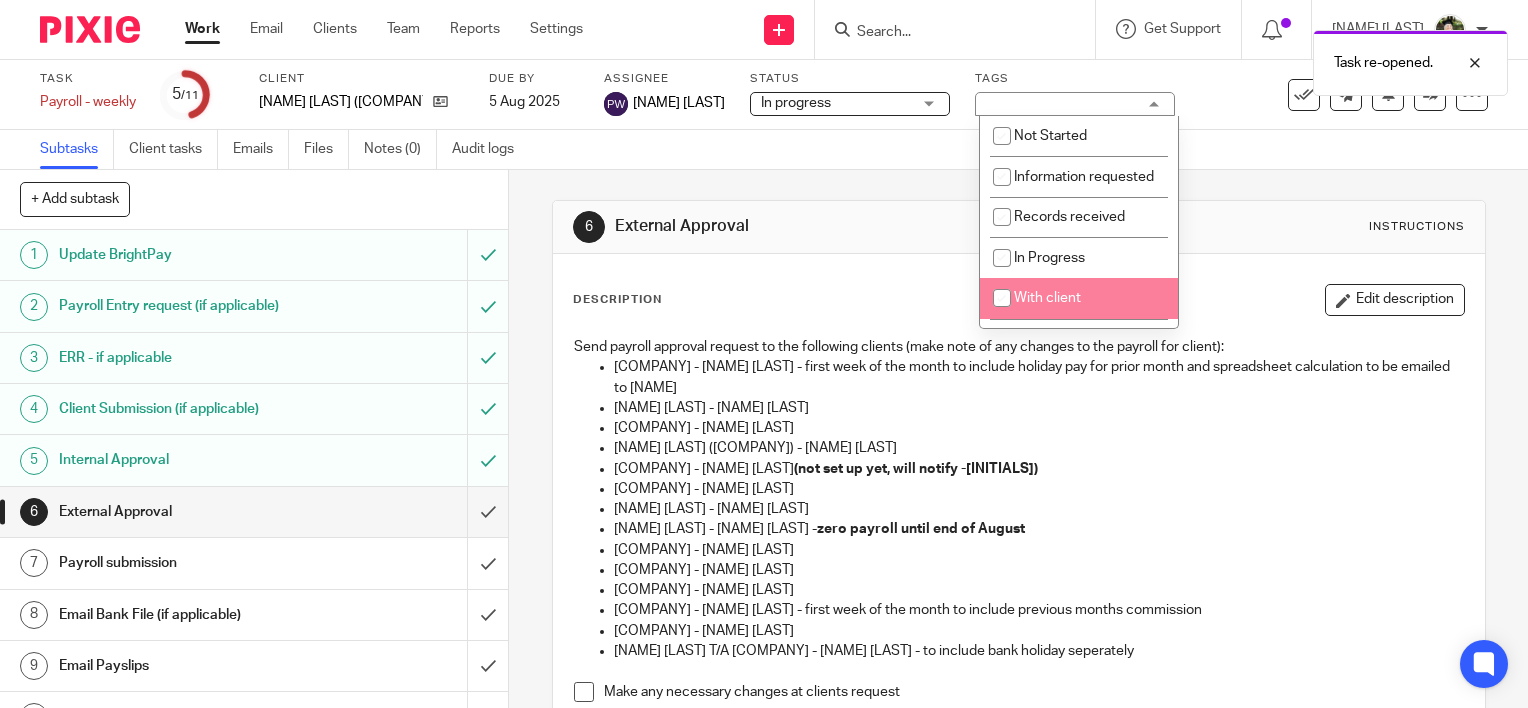 click on "With client" at bounding box center (1079, 298) 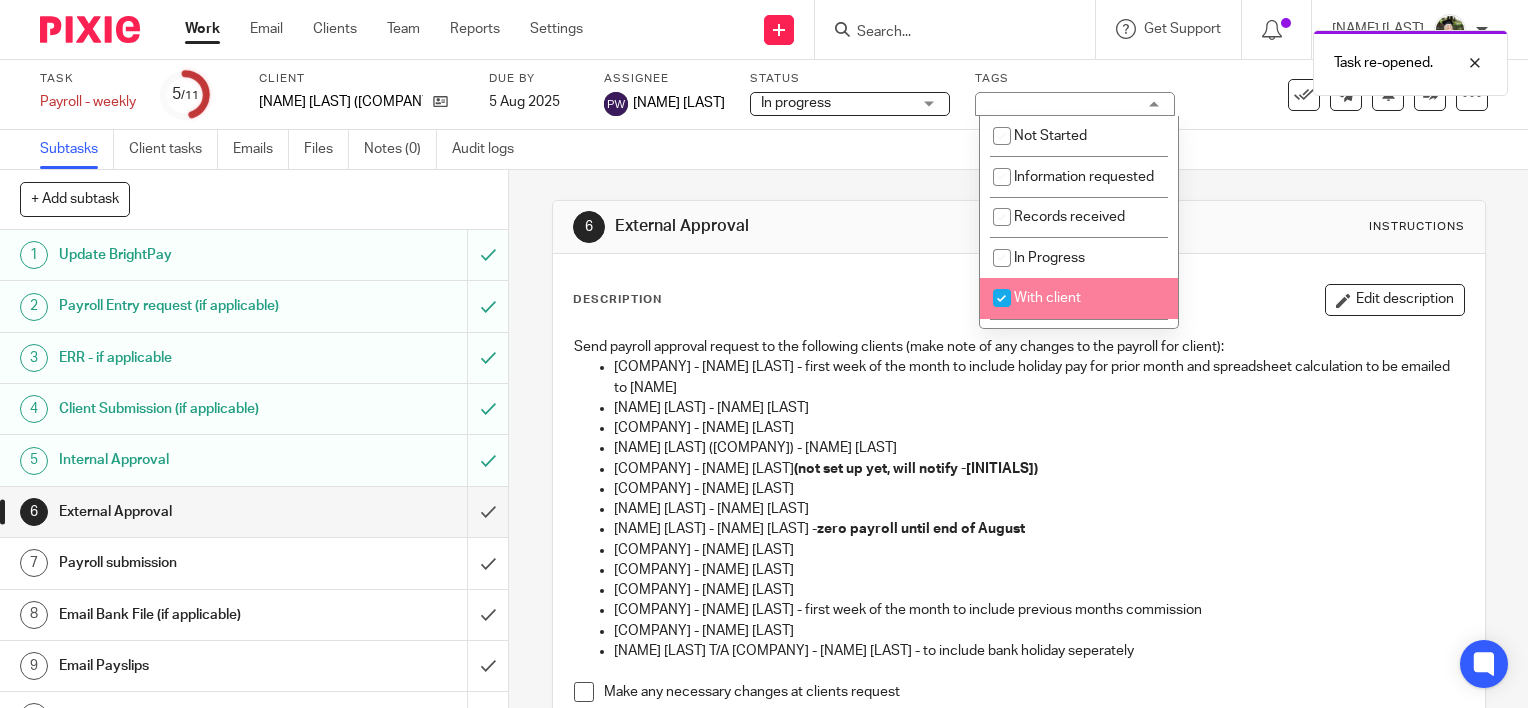 checkbox on "true" 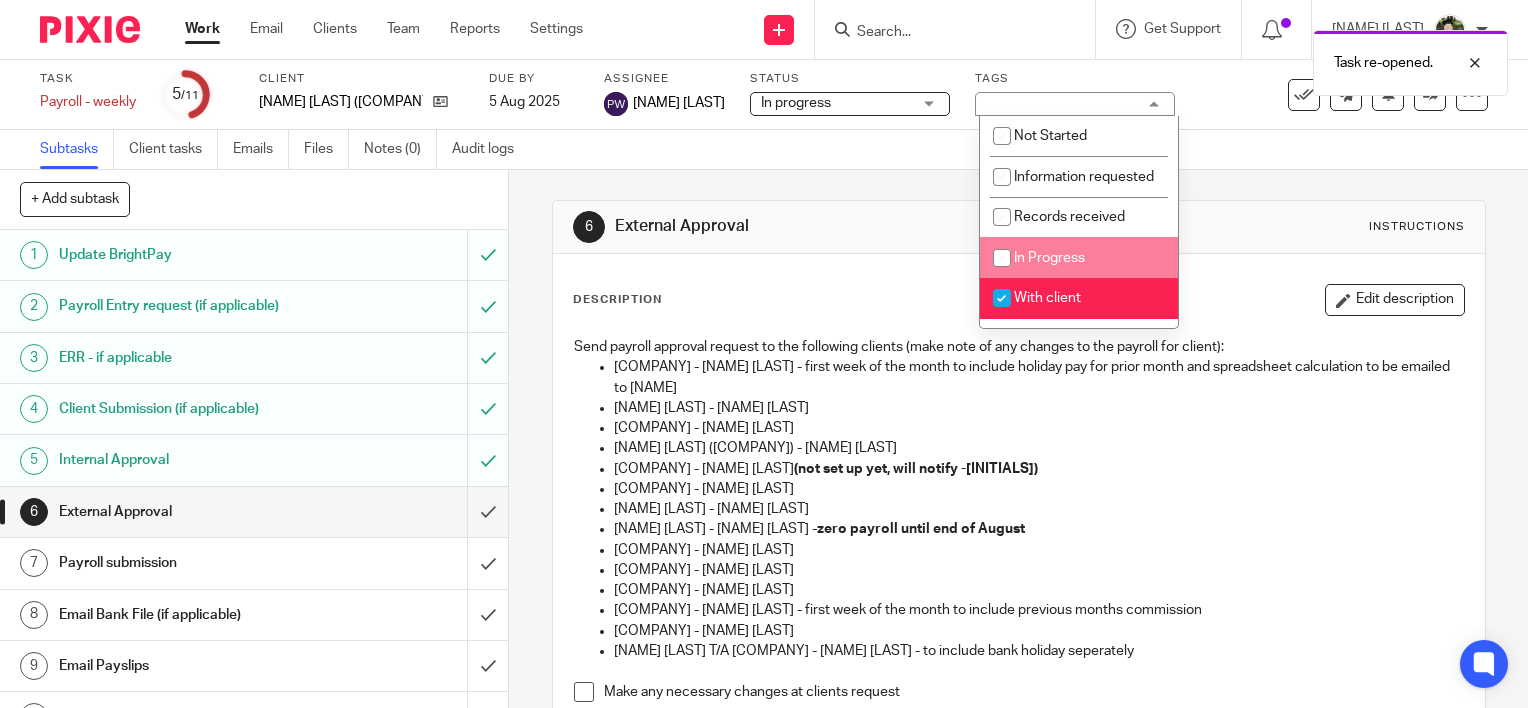 click on "6
External Approval
Instructions" at bounding box center [1019, 227] 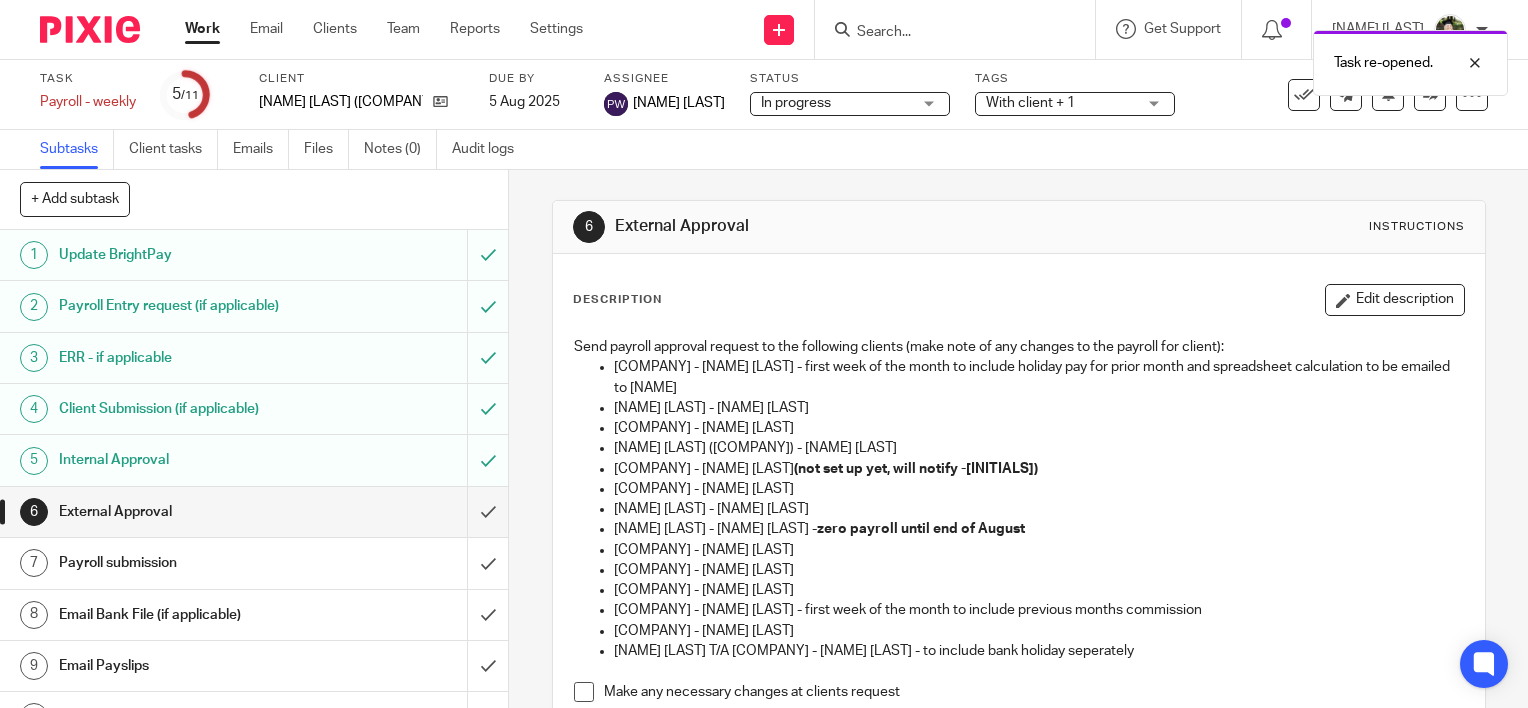 click on "With client + 1" at bounding box center (1030, 103) 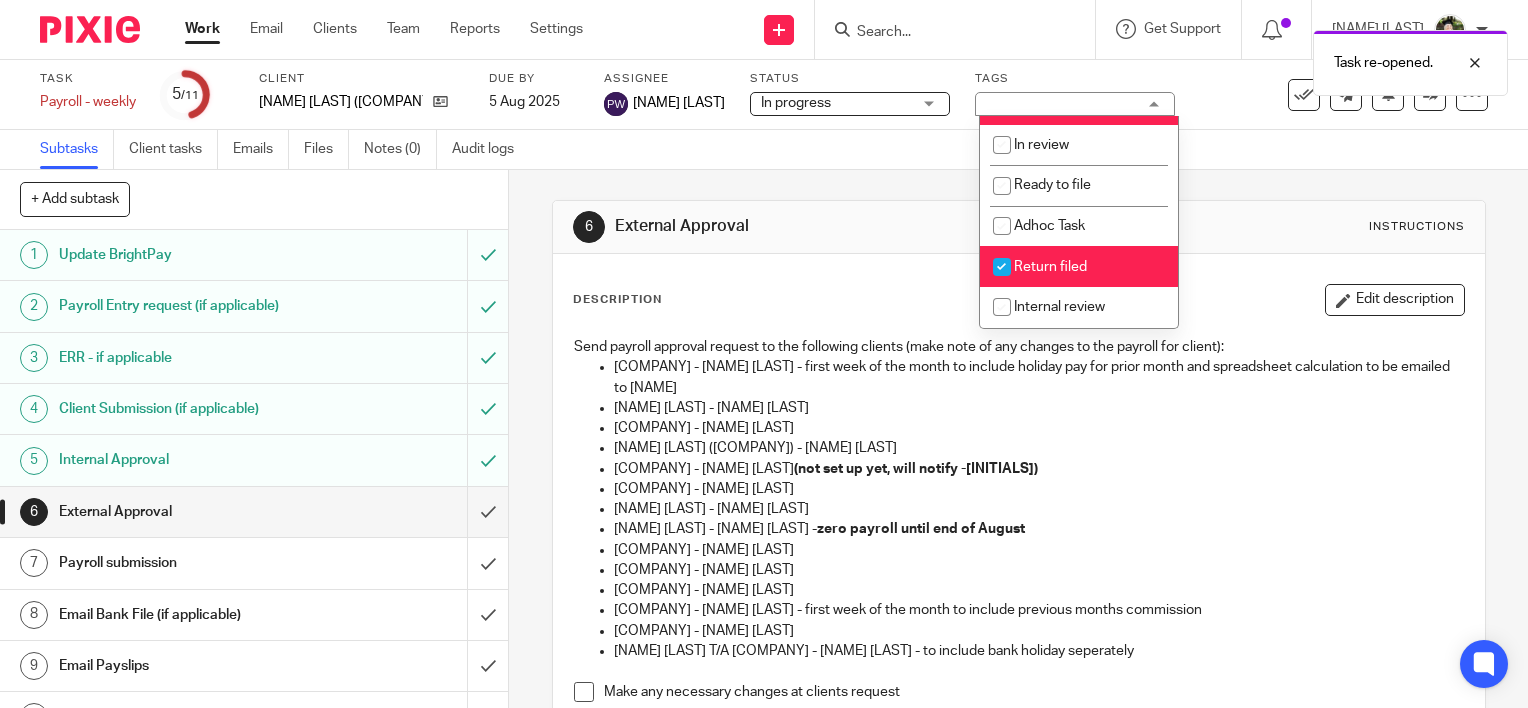 scroll, scrollTop: 217, scrollLeft: 0, axis: vertical 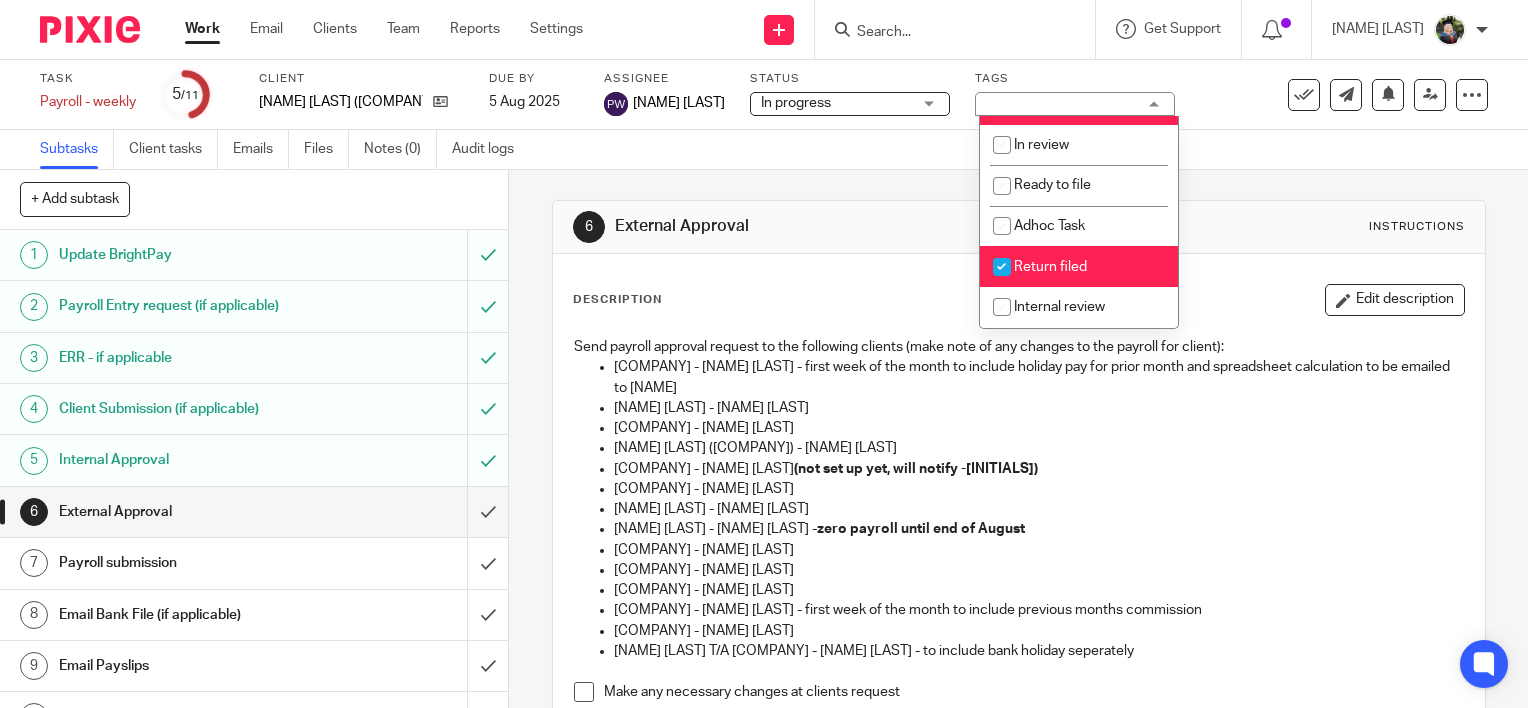 click on "Return filed" at bounding box center [1050, 267] 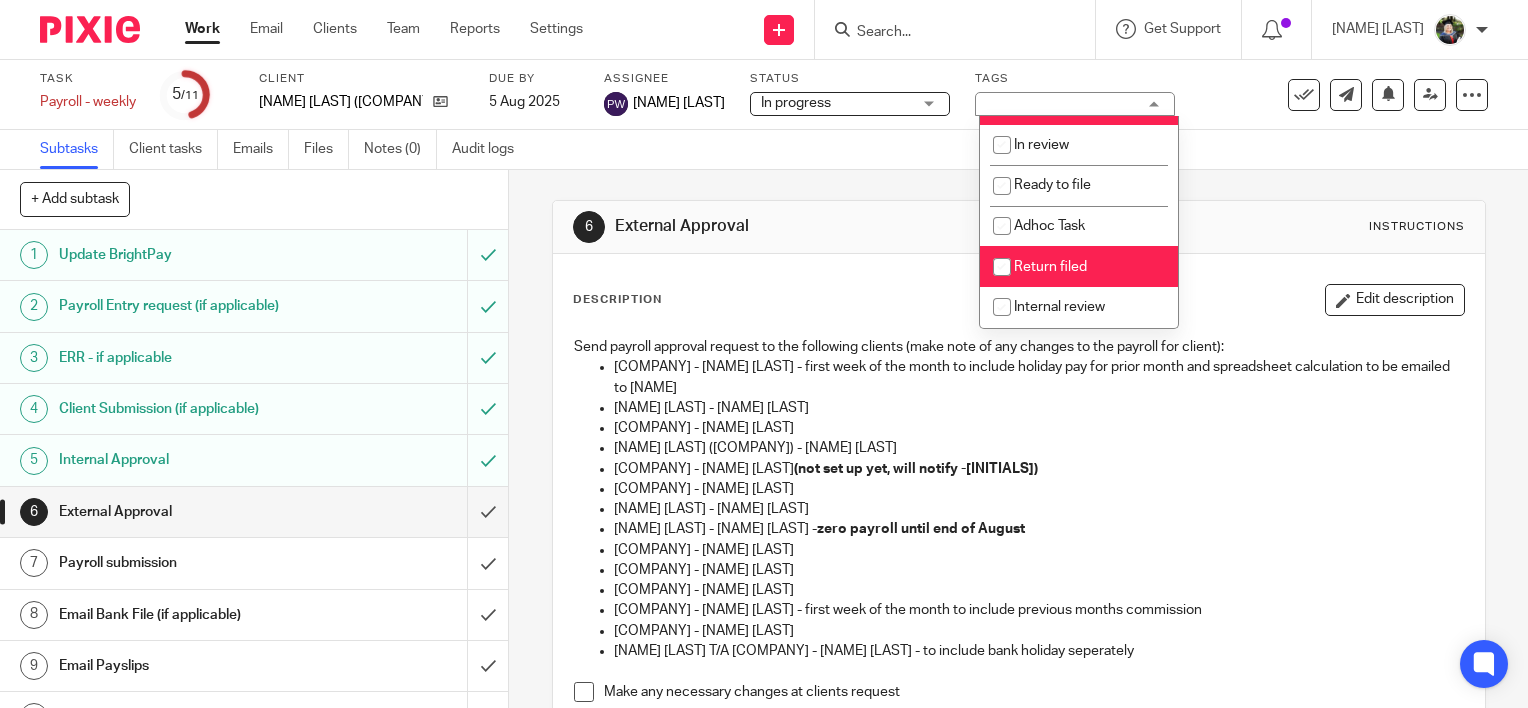 checkbox on "false" 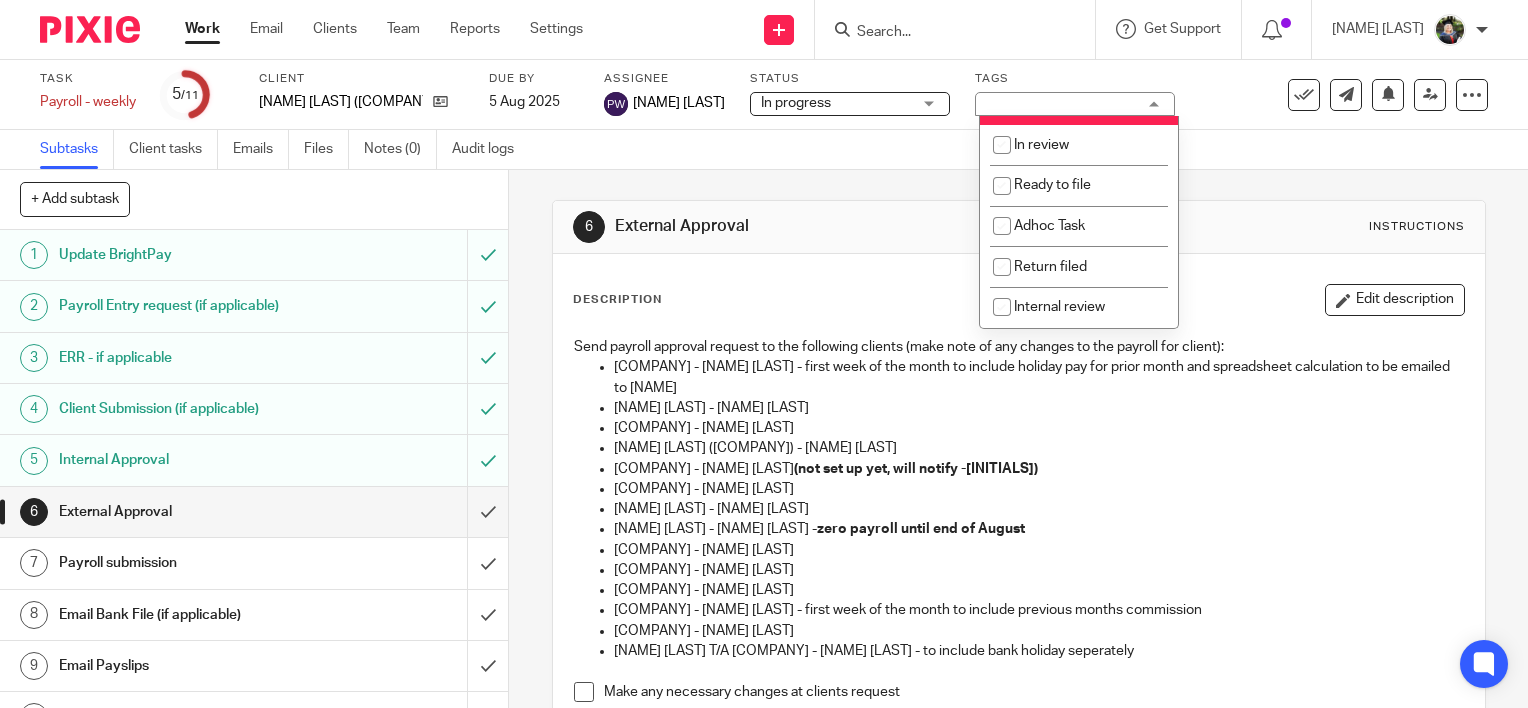 click on "External Approval" at bounding box center [838, 226] 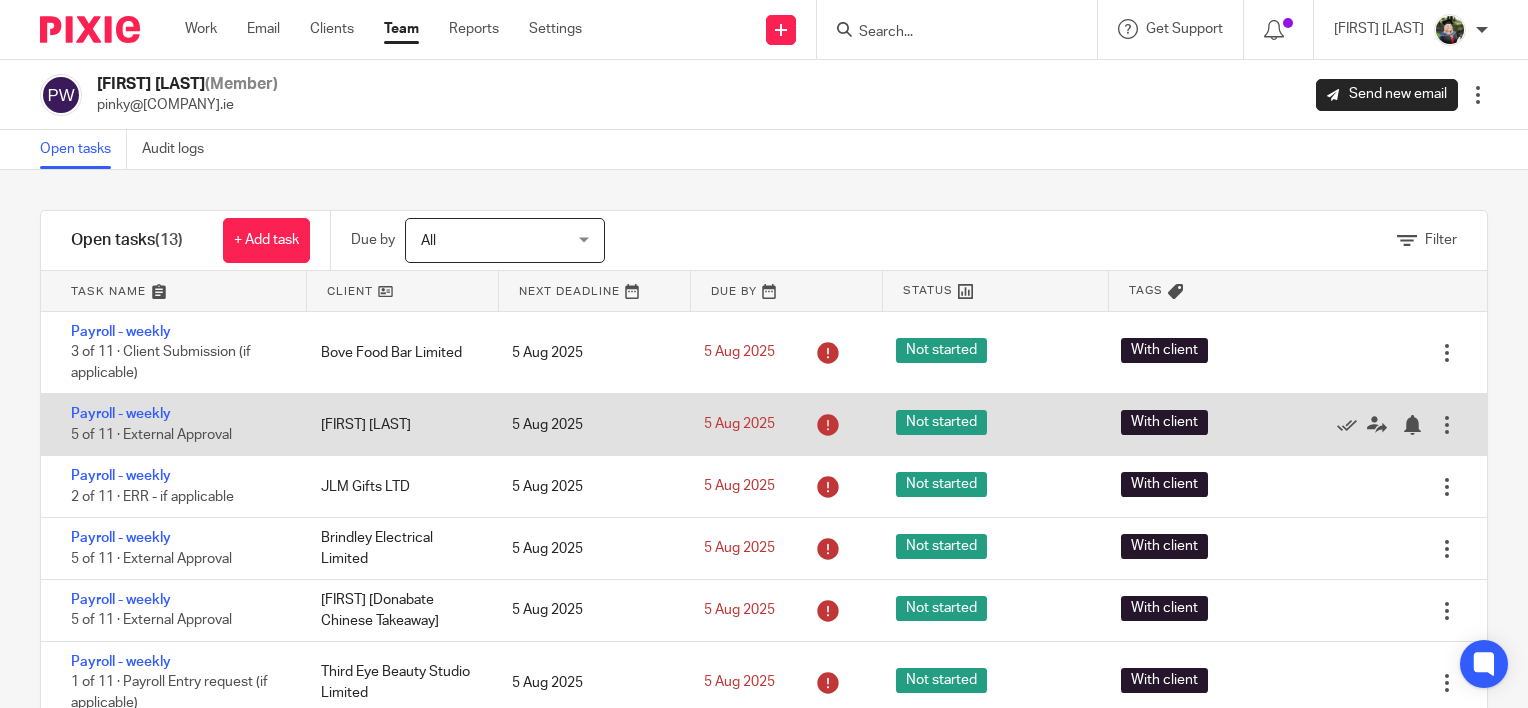 scroll, scrollTop: 0, scrollLeft: 0, axis: both 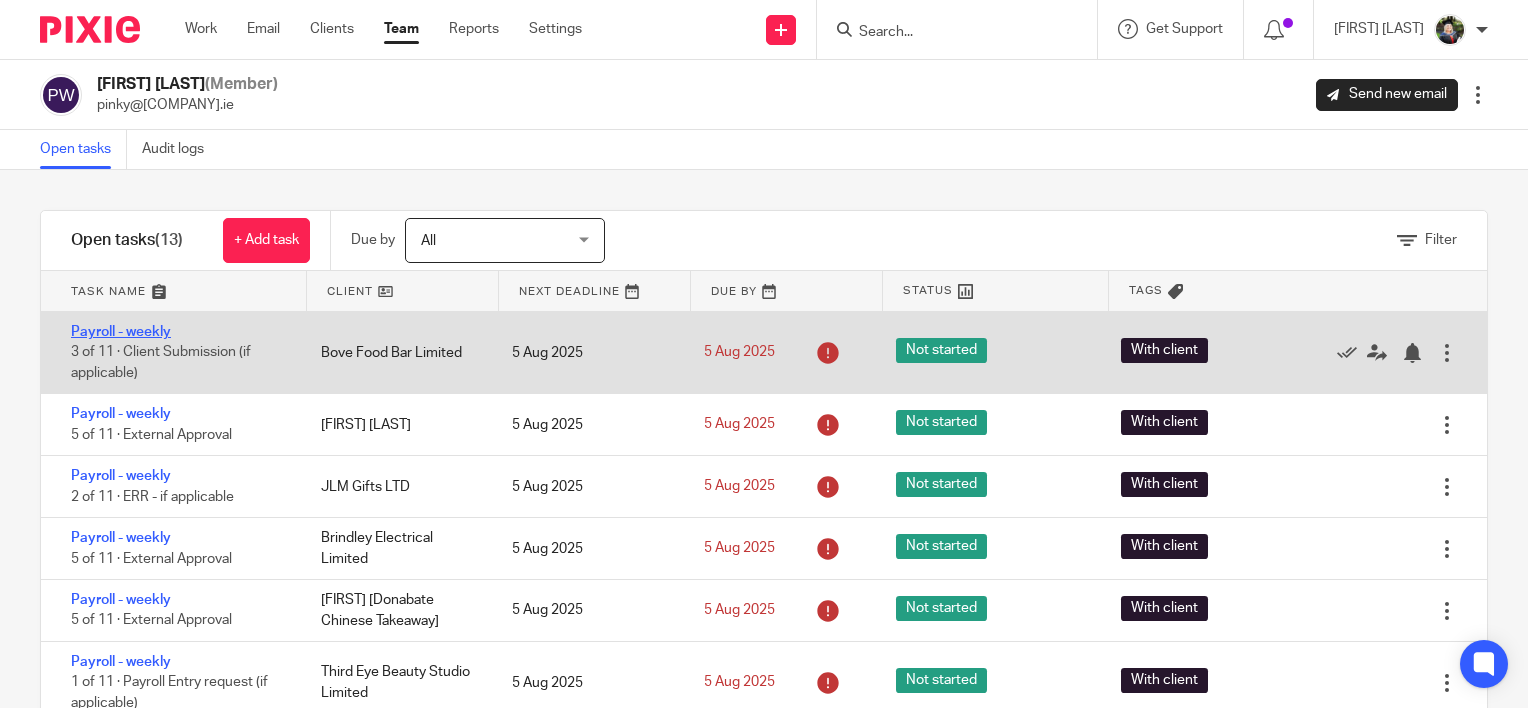 drag, startPoint x: 136, startPoint y: 339, endPoint x: 105, endPoint y: 332, distance: 31.780497 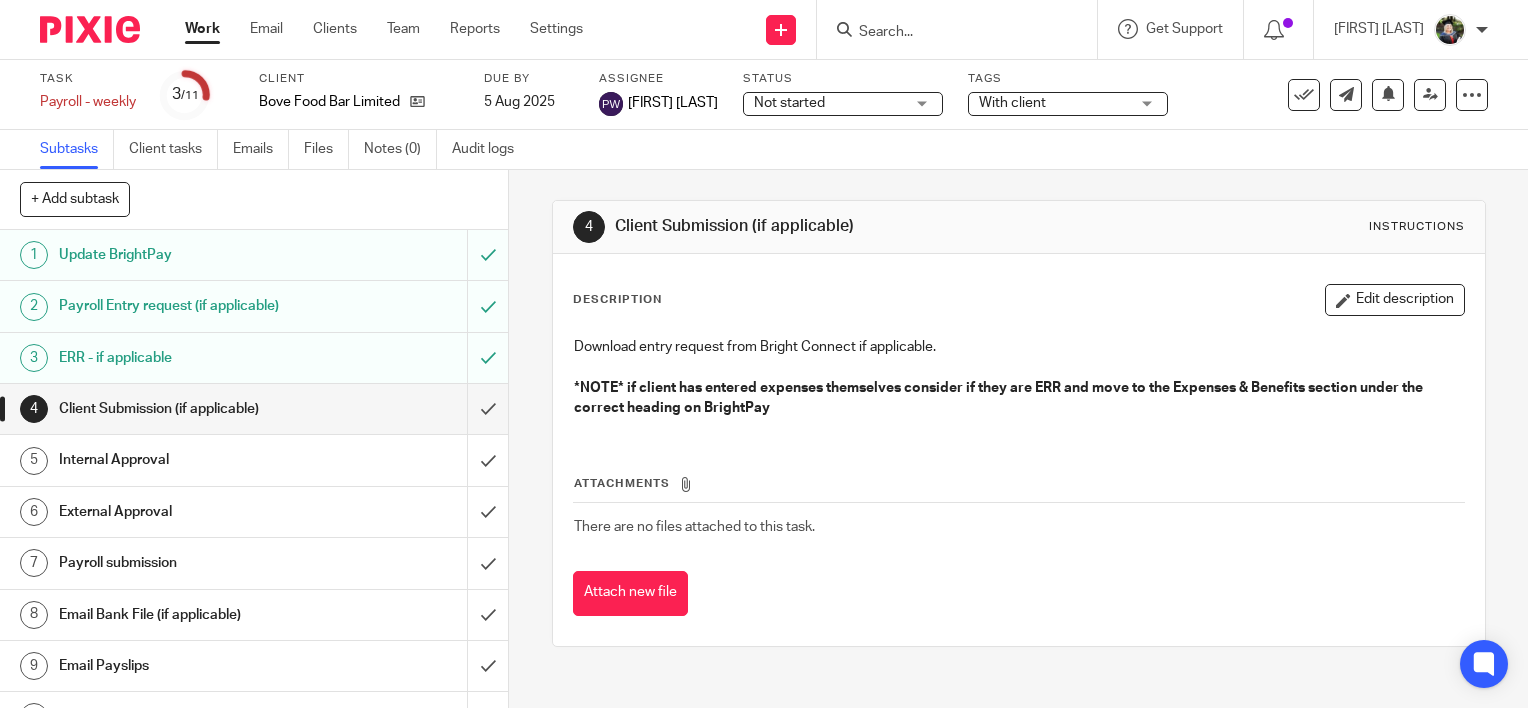 scroll, scrollTop: 0, scrollLeft: 0, axis: both 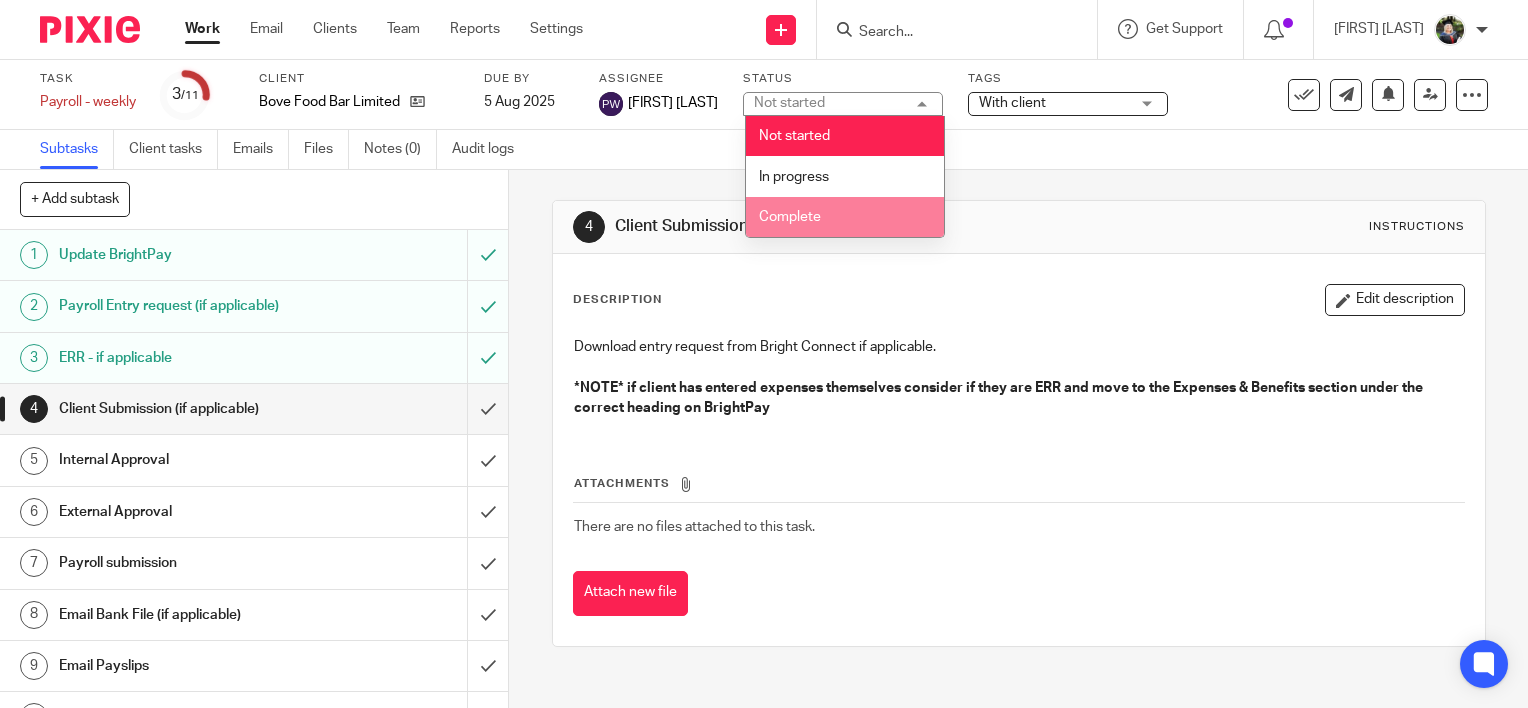 click on "Complete" at bounding box center [845, 217] 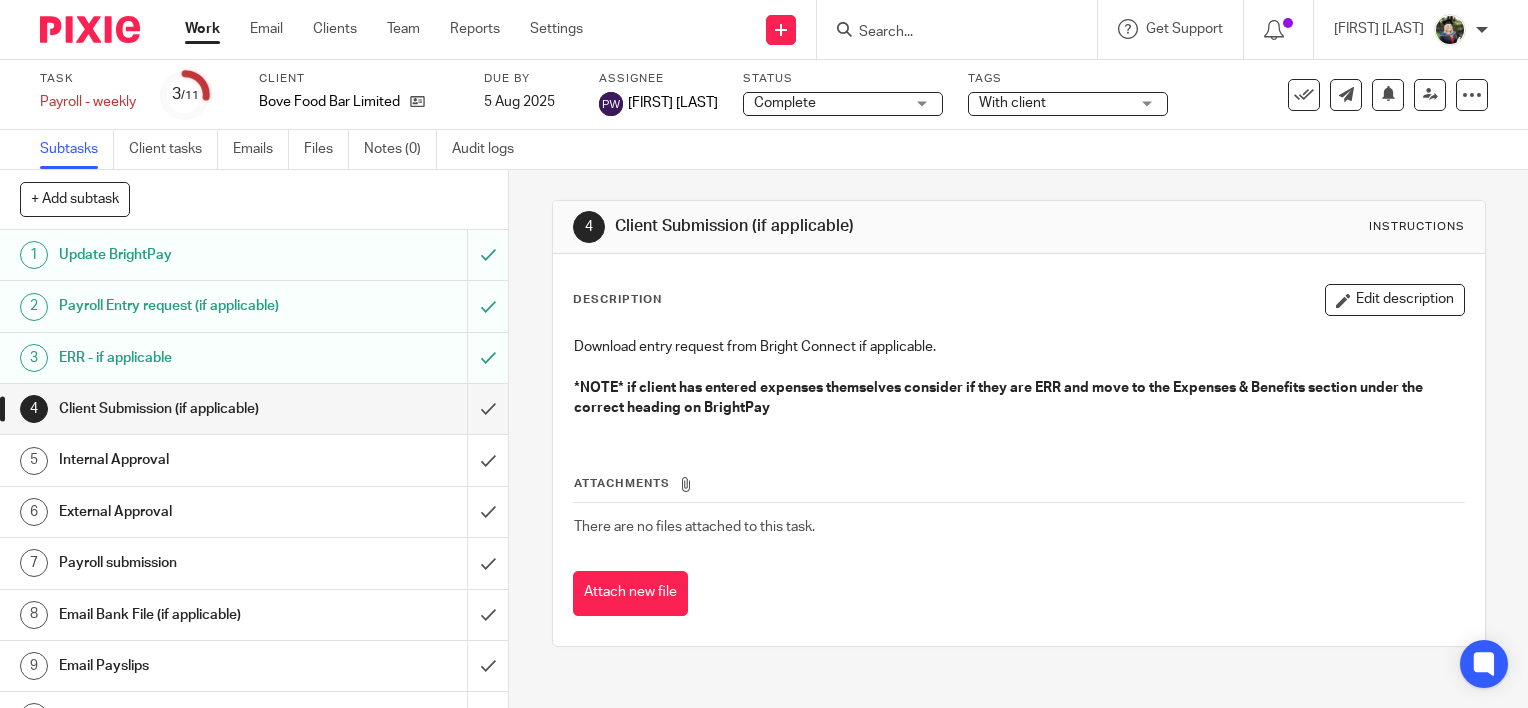 click on "With client" at bounding box center (1012, 103) 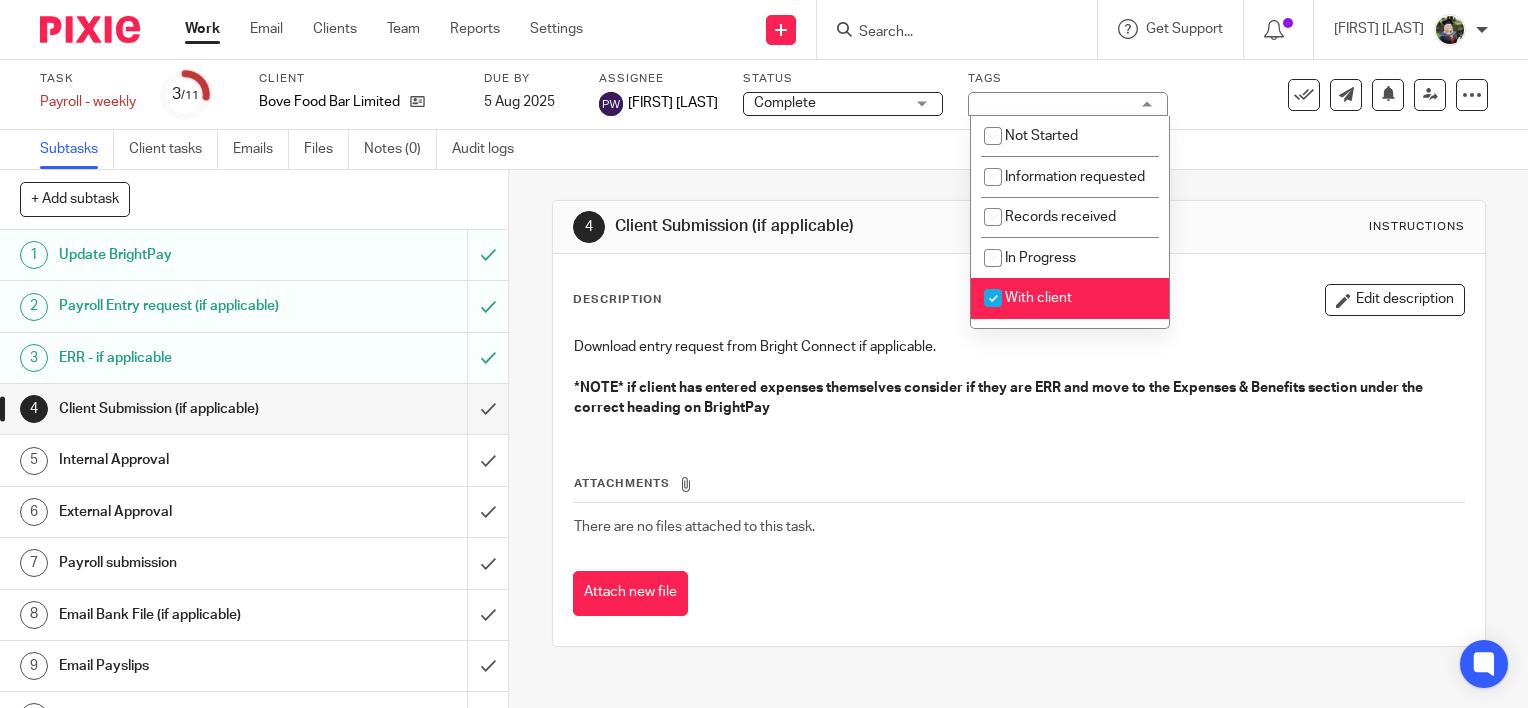 click on "With client" at bounding box center [1070, 298] 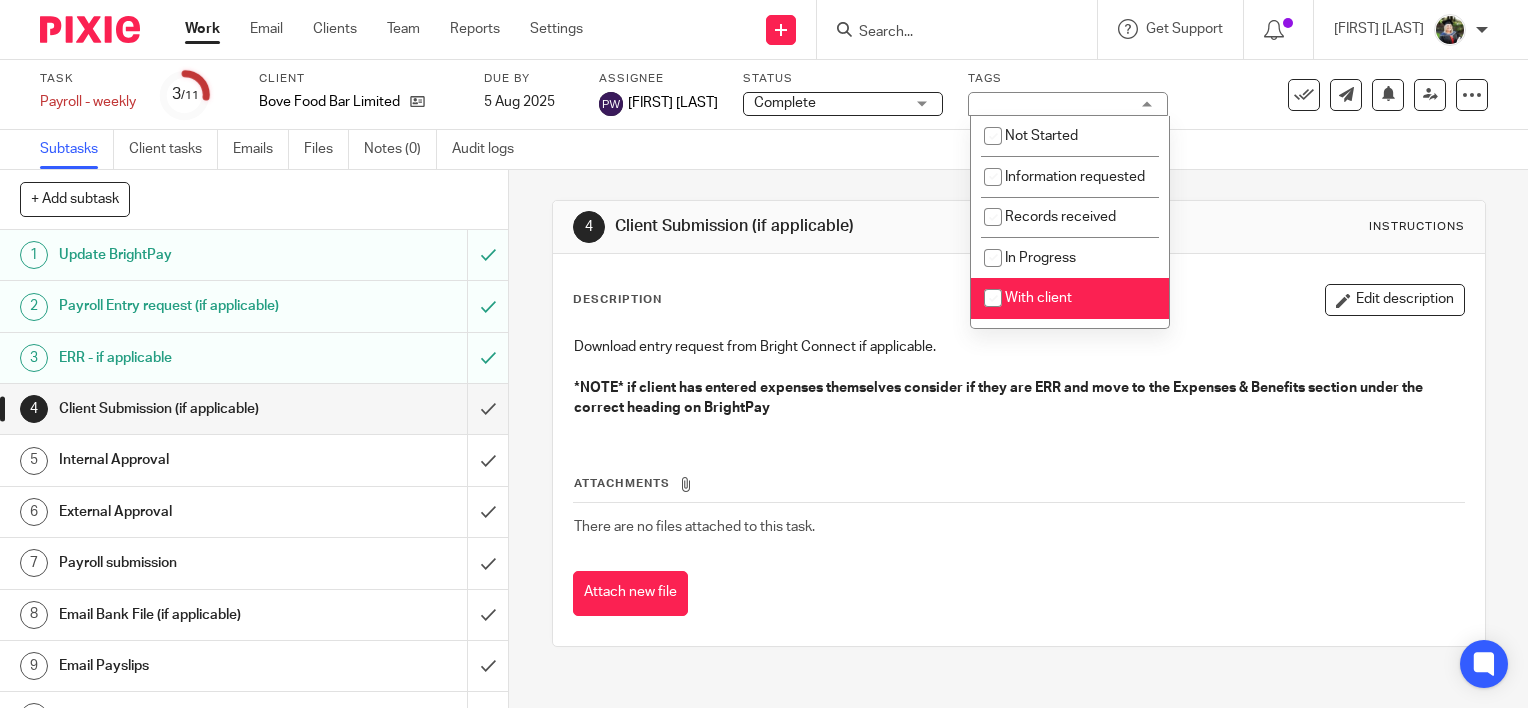 checkbox on "false" 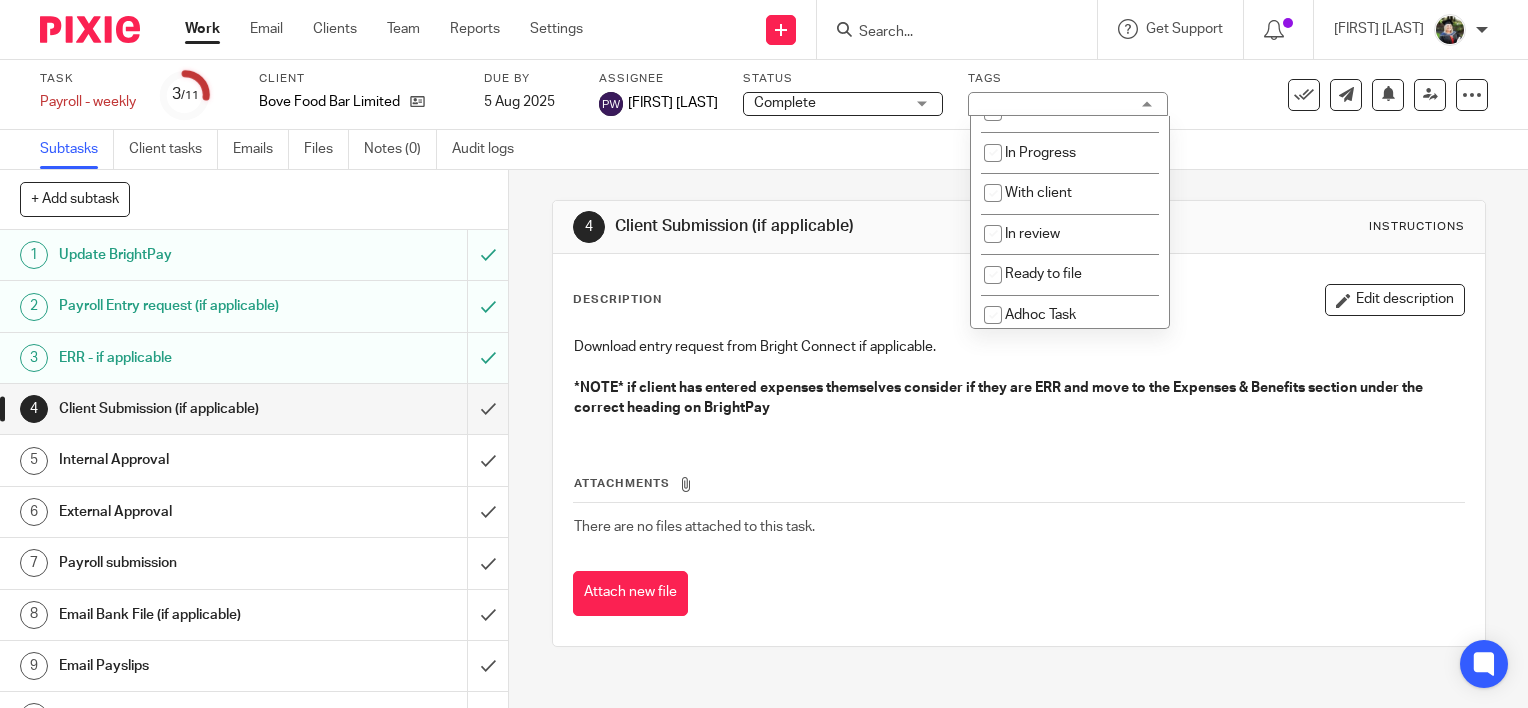 scroll, scrollTop: 217, scrollLeft: 0, axis: vertical 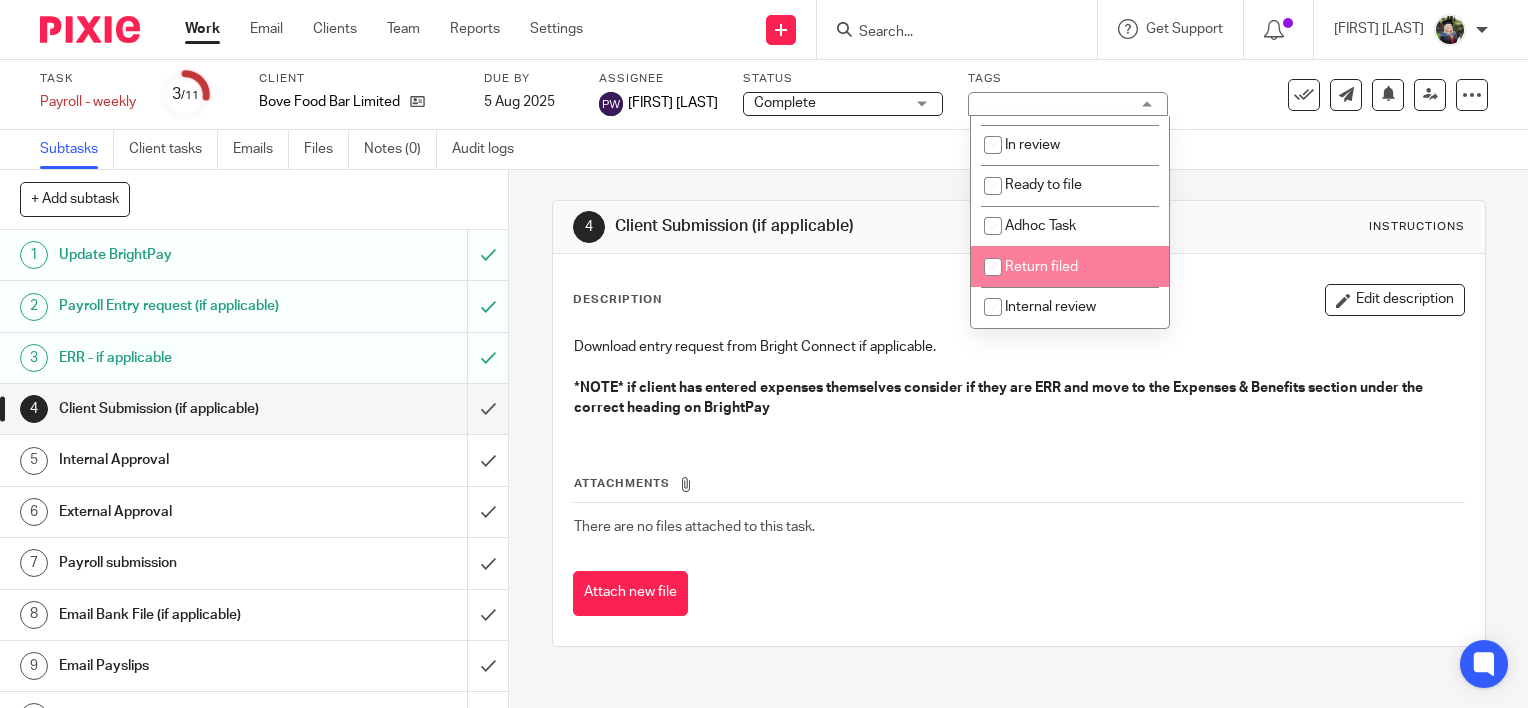 click on "Return filed" at bounding box center [1041, 267] 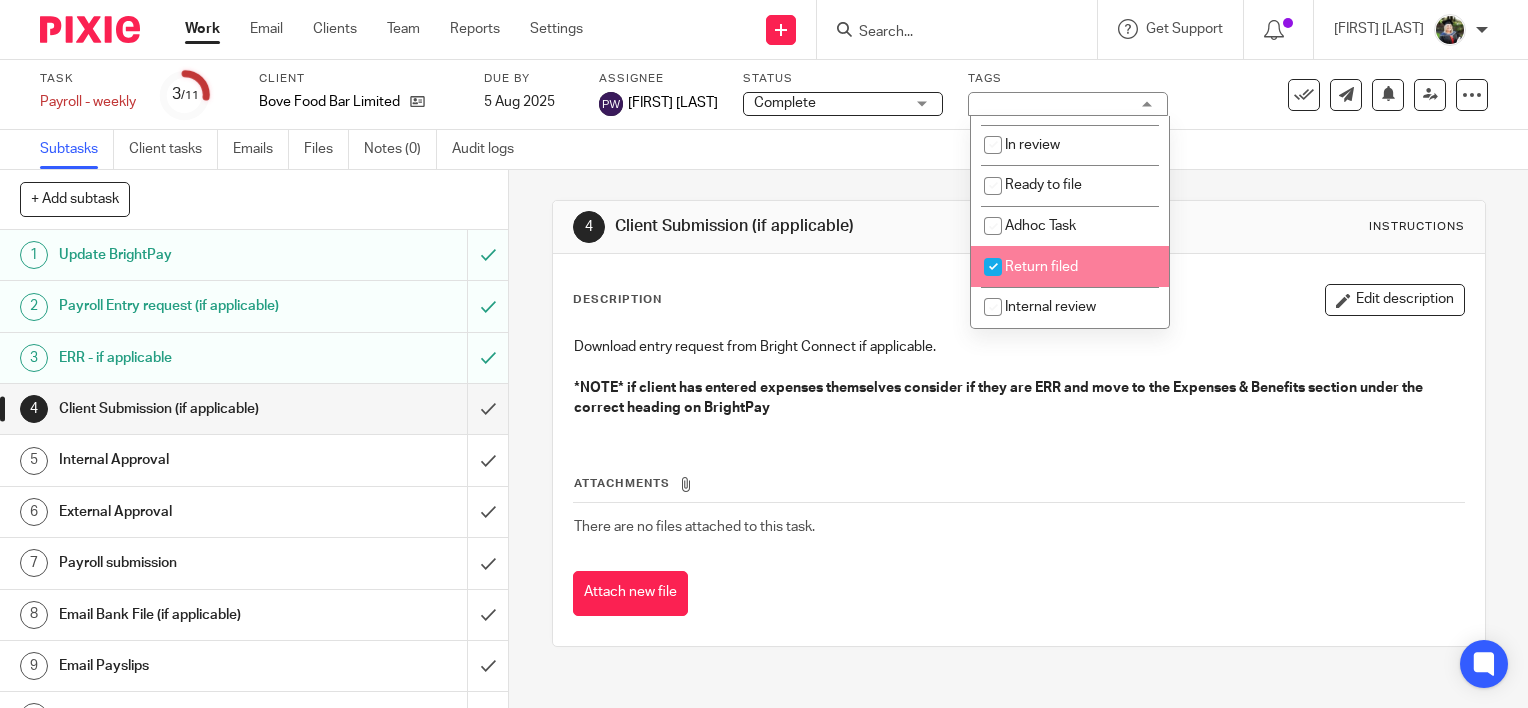 checkbox on "true" 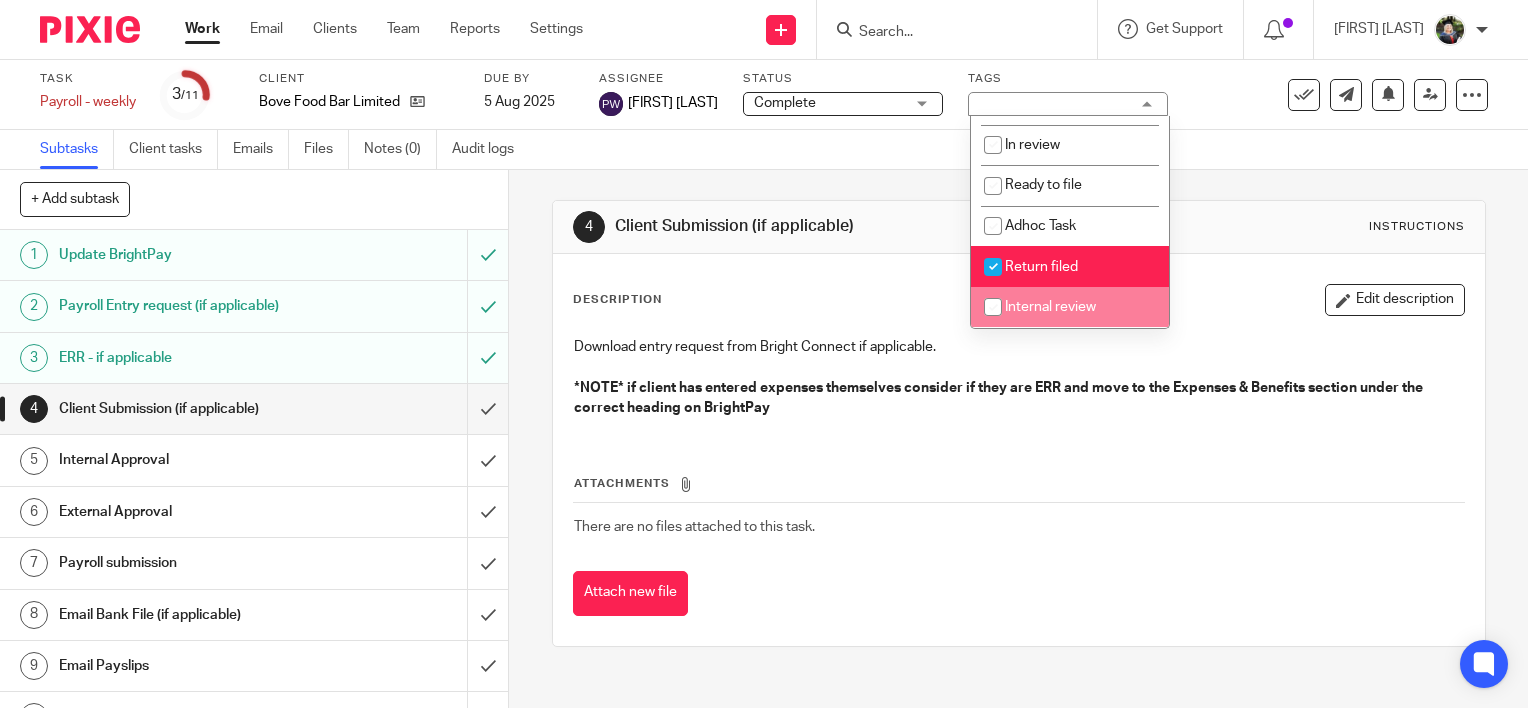 click on "Description
Edit description" at bounding box center (1019, 300) 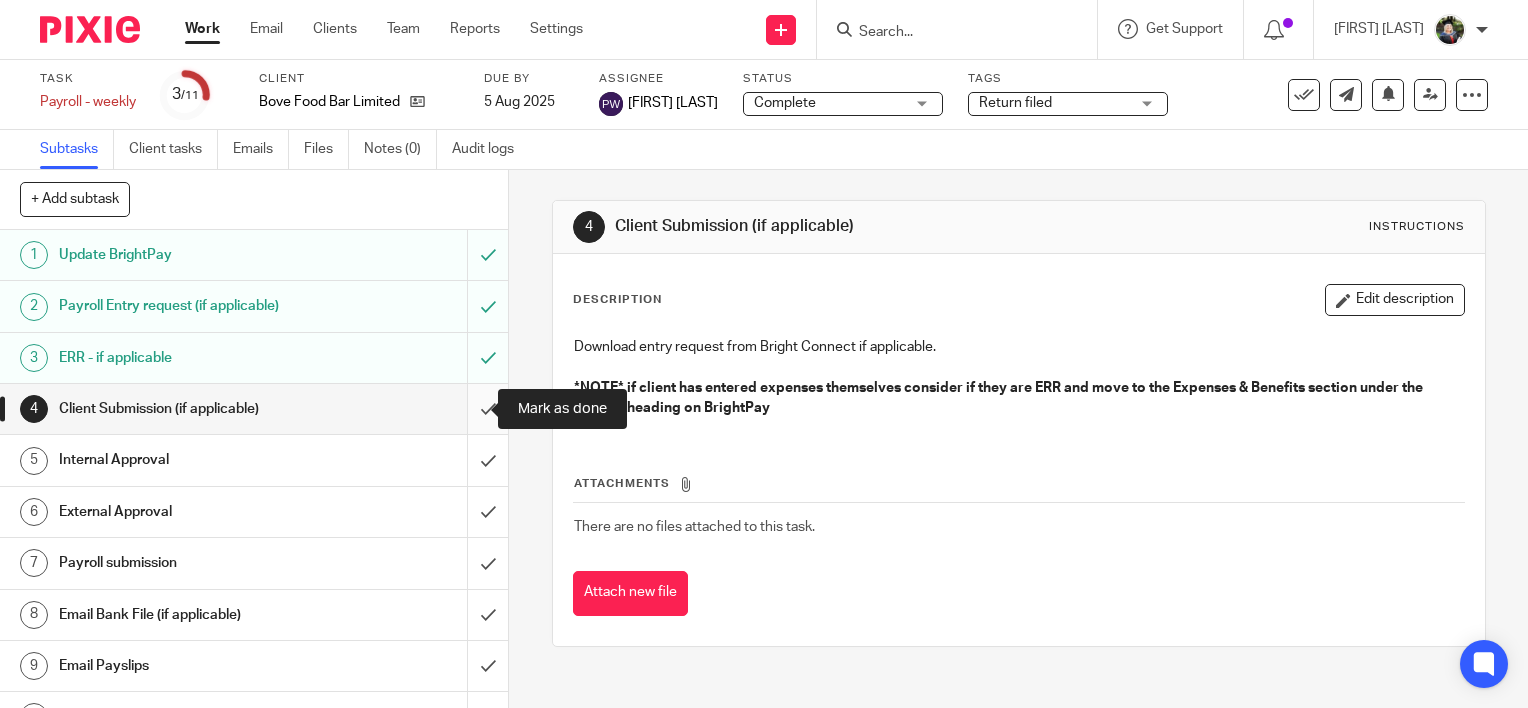 click at bounding box center [254, 409] 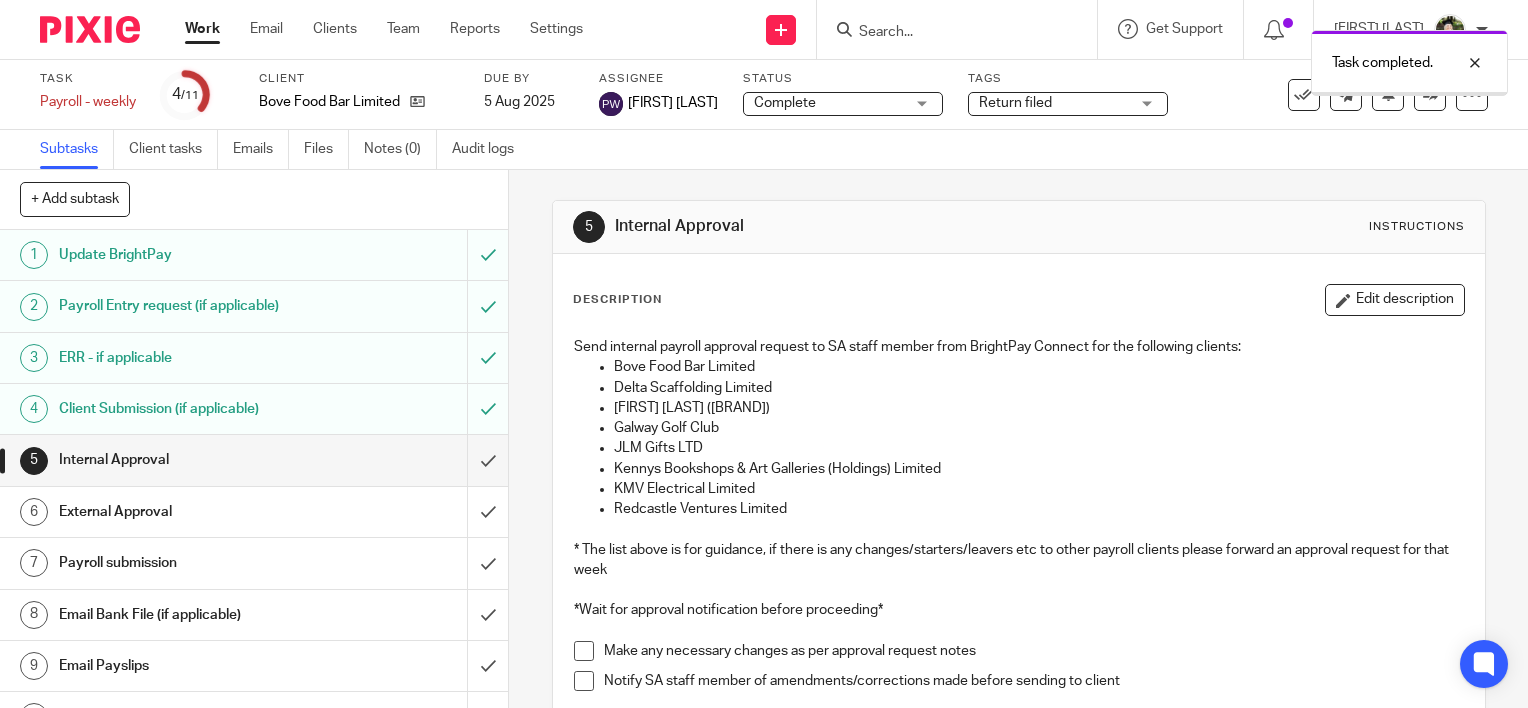 scroll, scrollTop: 0, scrollLeft: 0, axis: both 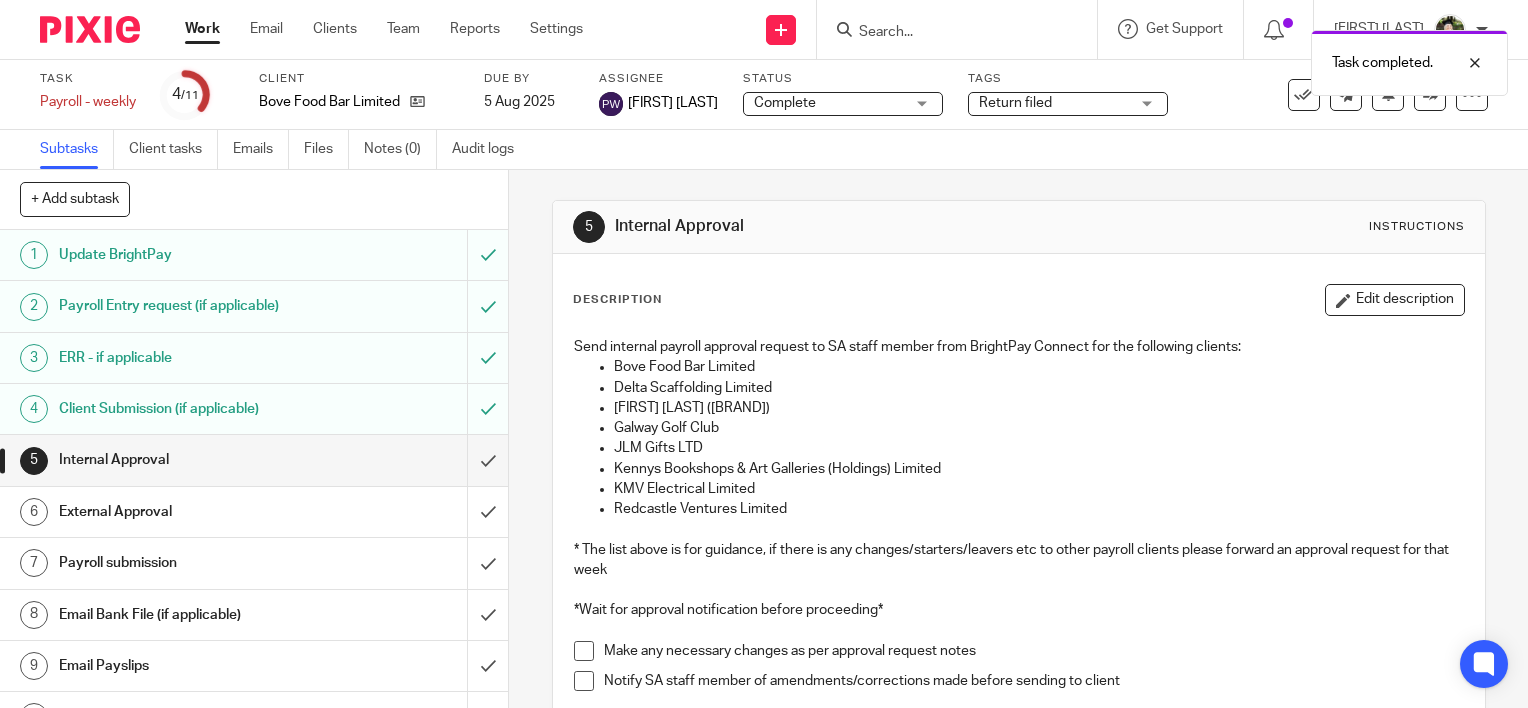 click at bounding box center [254, 460] 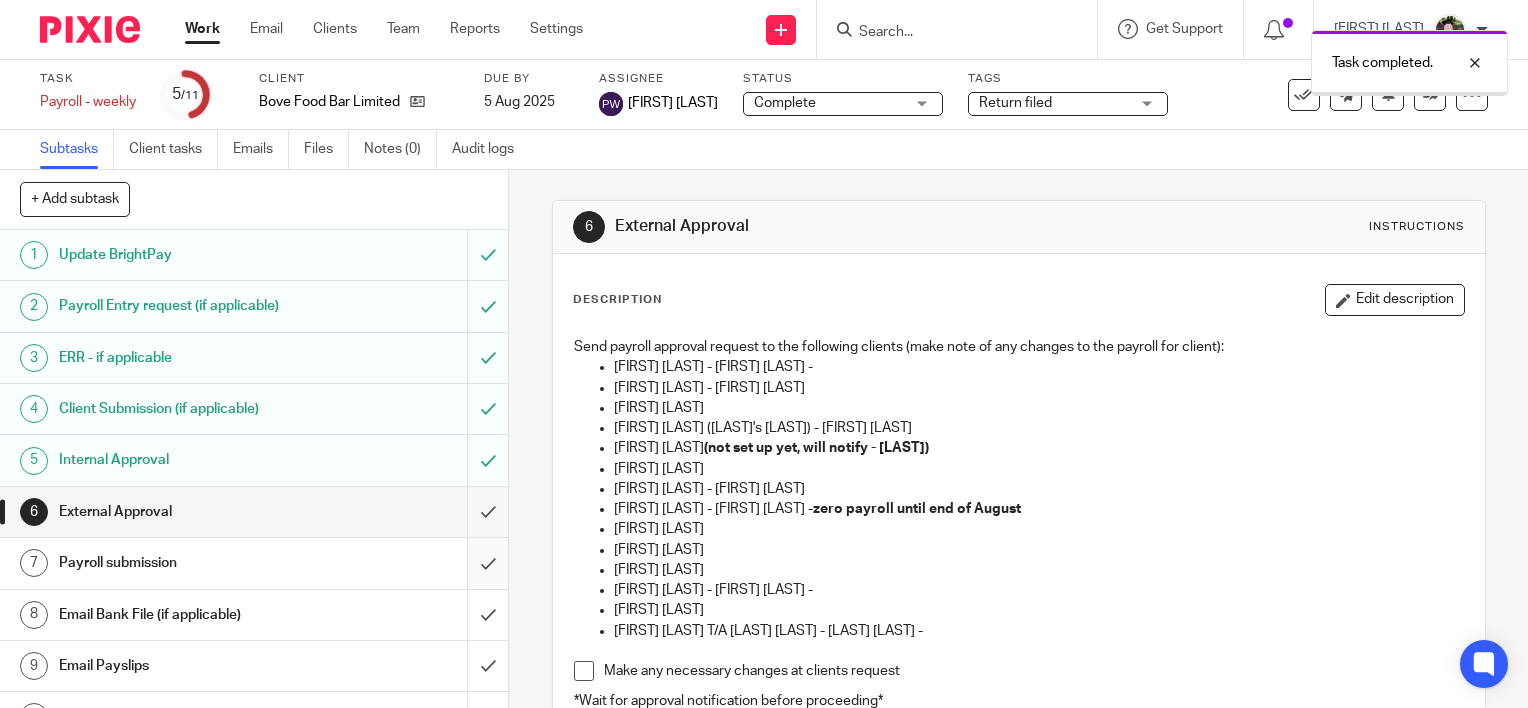 scroll, scrollTop: 0, scrollLeft: 0, axis: both 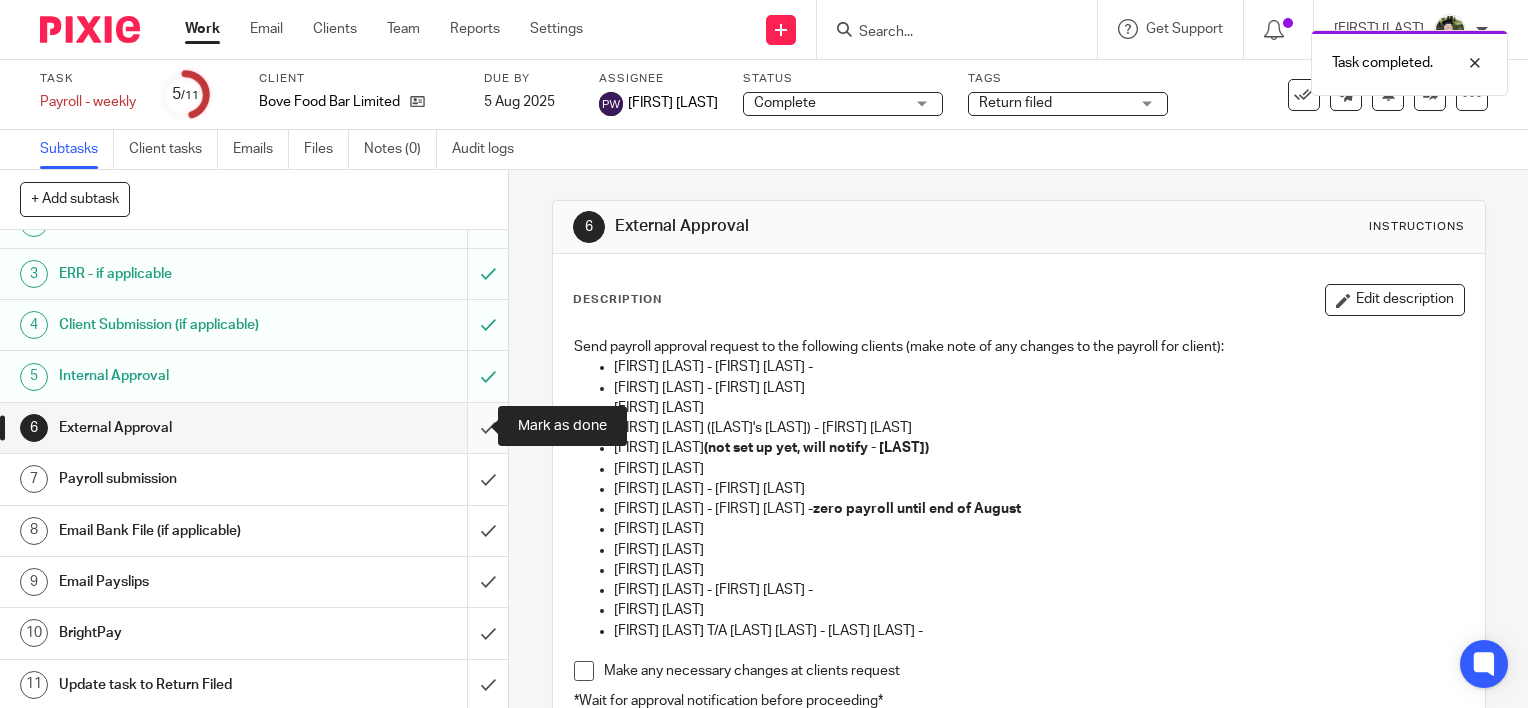 click at bounding box center (254, 428) 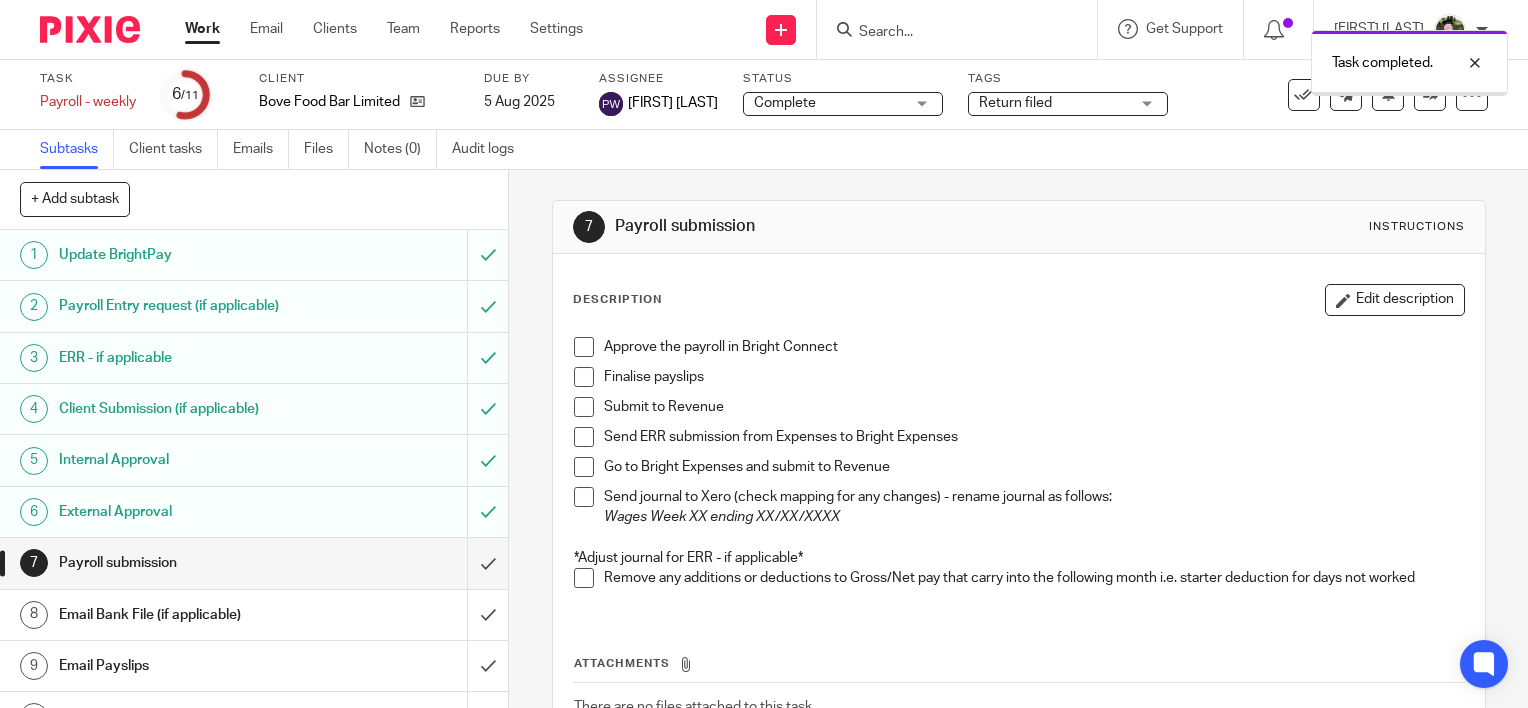 scroll, scrollTop: 0, scrollLeft: 0, axis: both 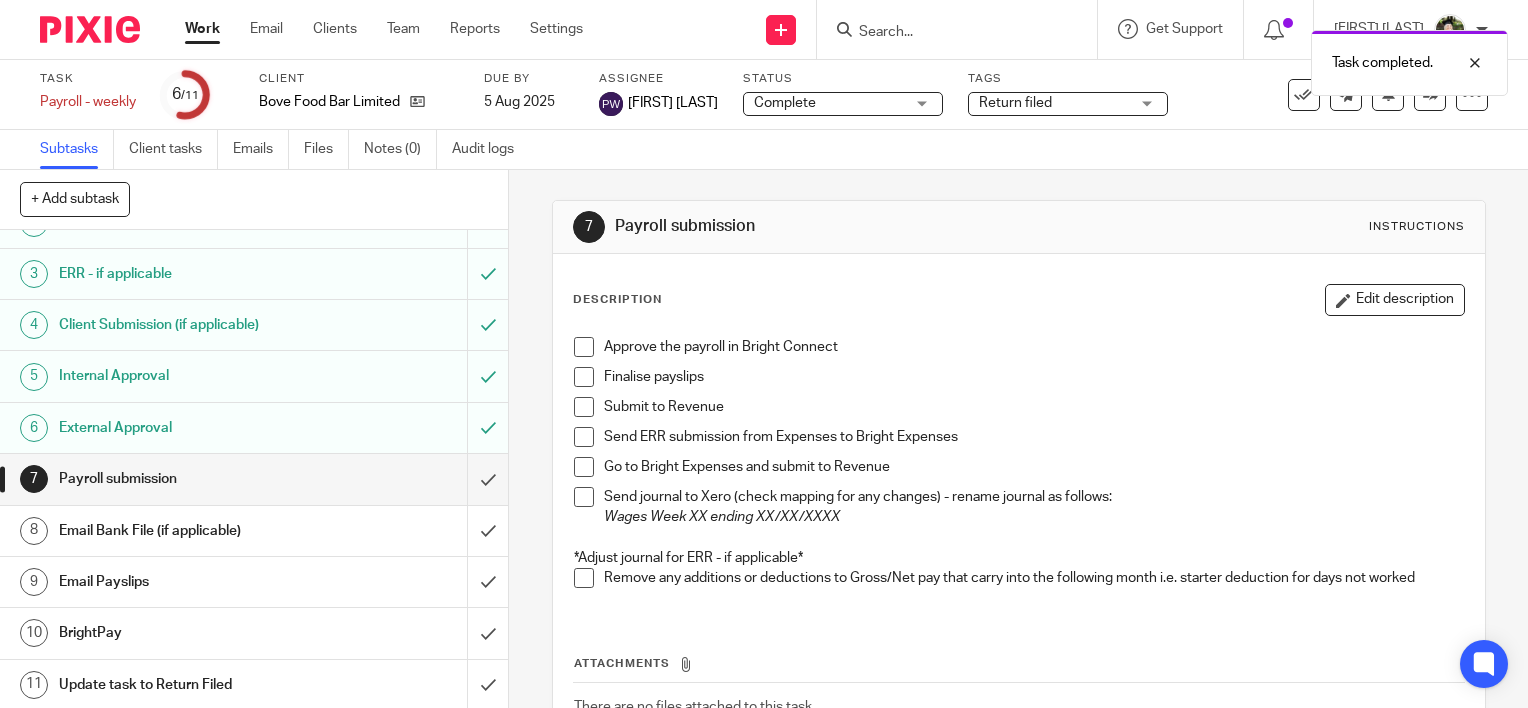 click on "Approve the payroll in Bright Connect   Finalise payslips   Submit to Revenue   Send ERR submission from Expenses to Bright Expenses   Go to Bright Expenses and submit to Revenue   Send journal to Xero (check mapping for any changes) - rename journal as follows:  Wages Week XX ending XX/XX/XXXX *Adjust journal for ERR - if applicable*   Remove any additions or deductions to Gross/Net pay that carry into the following month i.e. starter deduction for days not worked" at bounding box center [1019, 470] 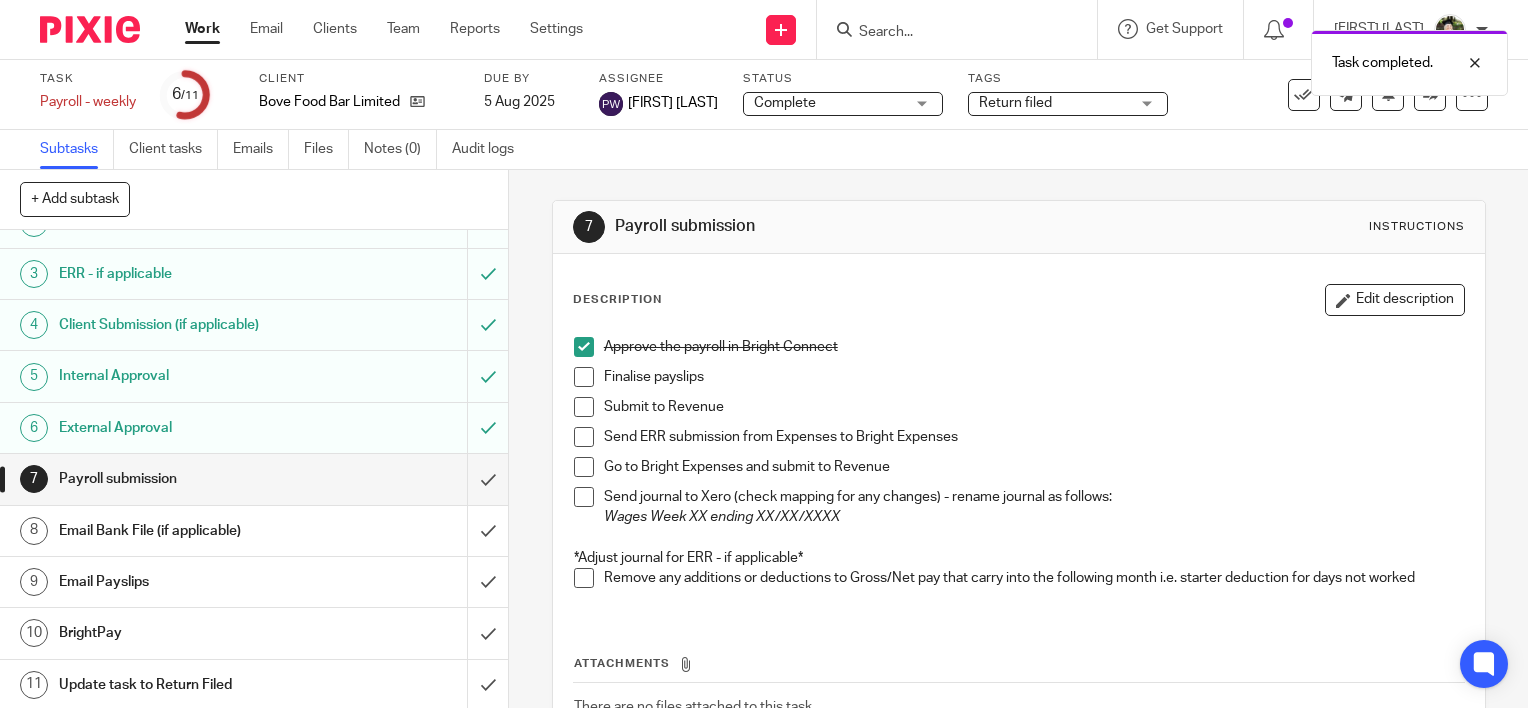click at bounding box center (584, 377) 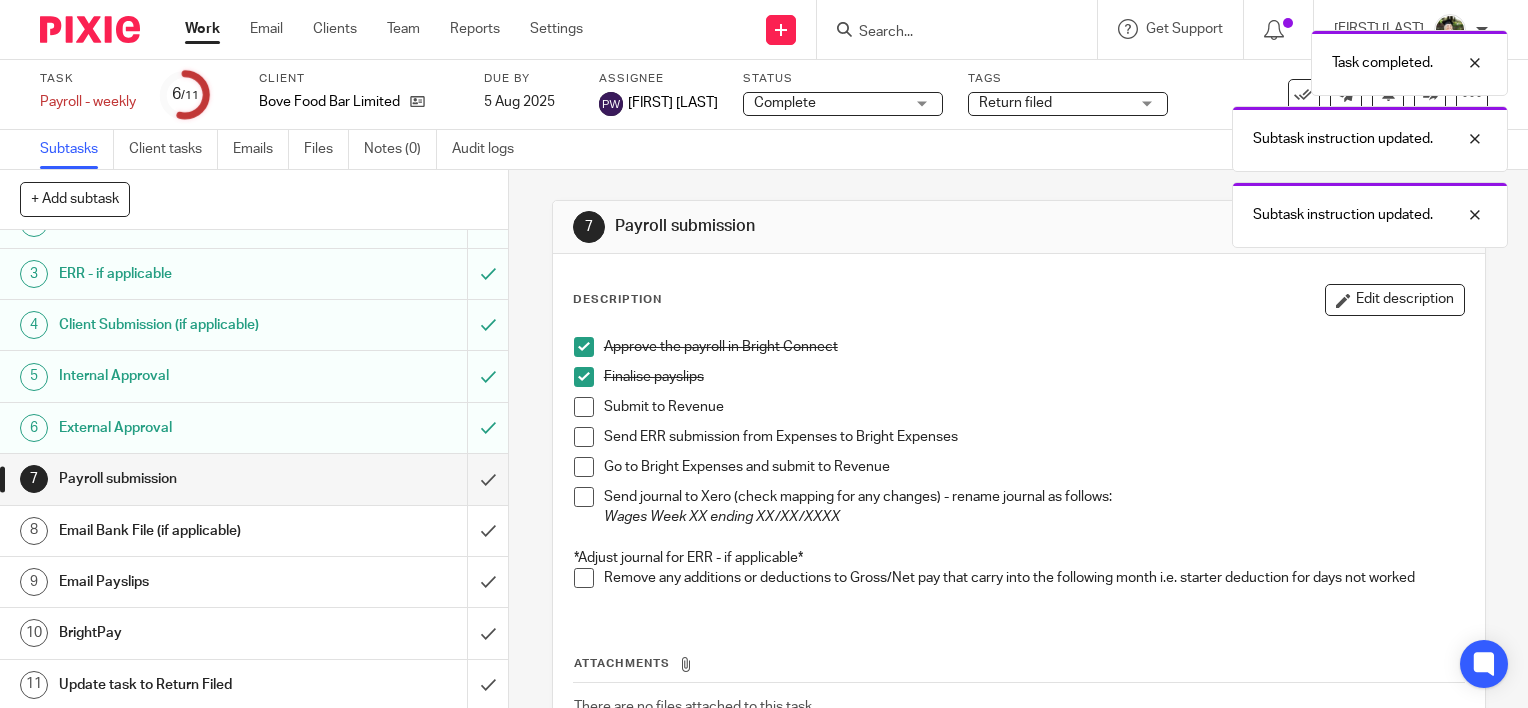 click at bounding box center [584, 407] 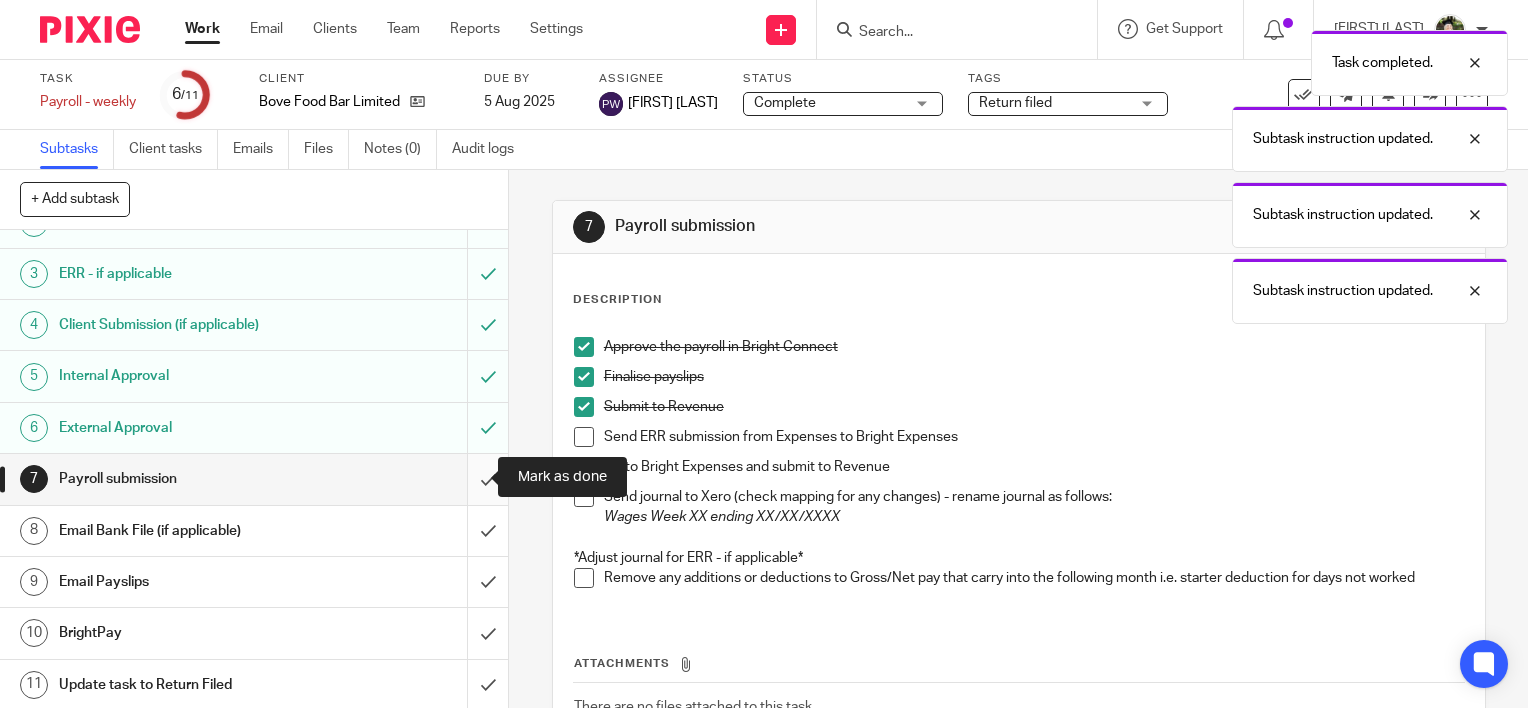 click at bounding box center (254, 479) 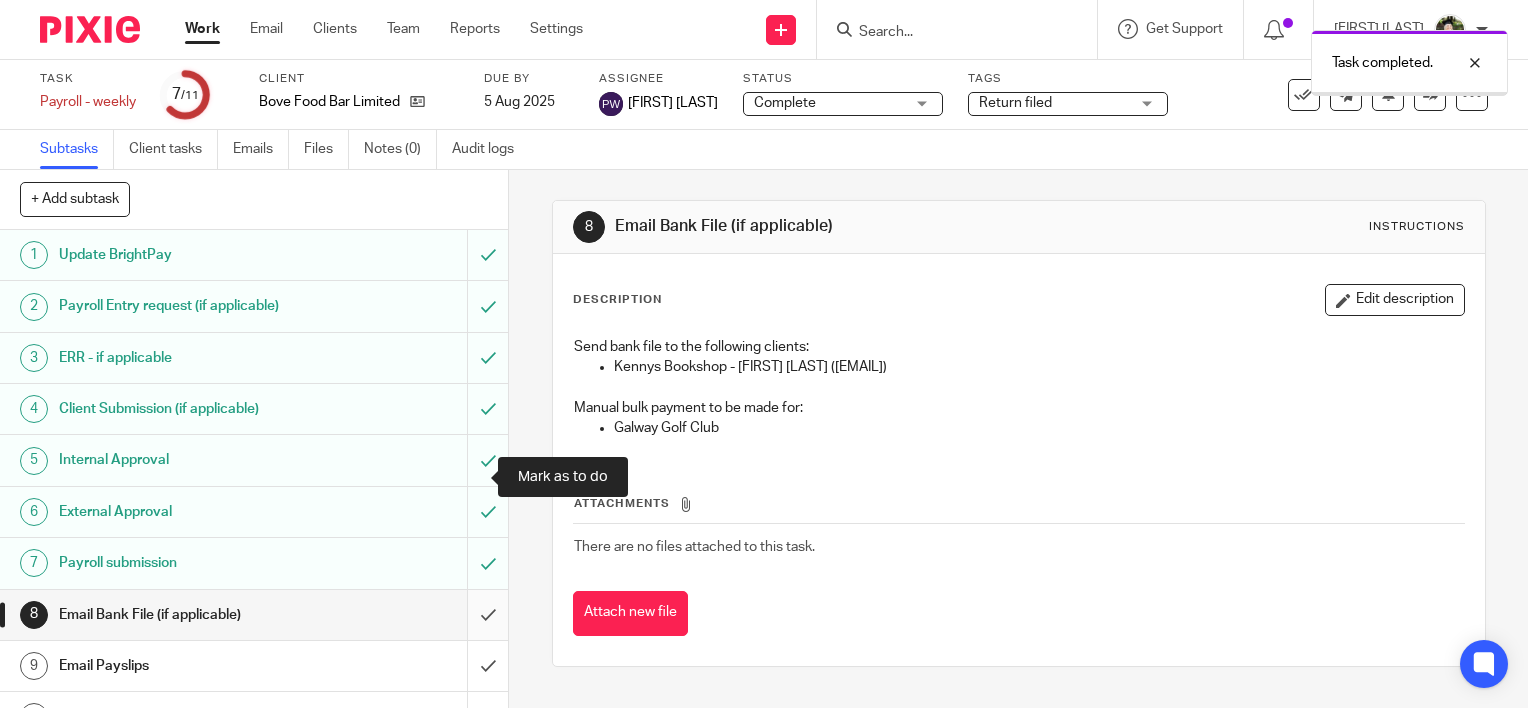 scroll, scrollTop: 0, scrollLeft: 0, axis: both 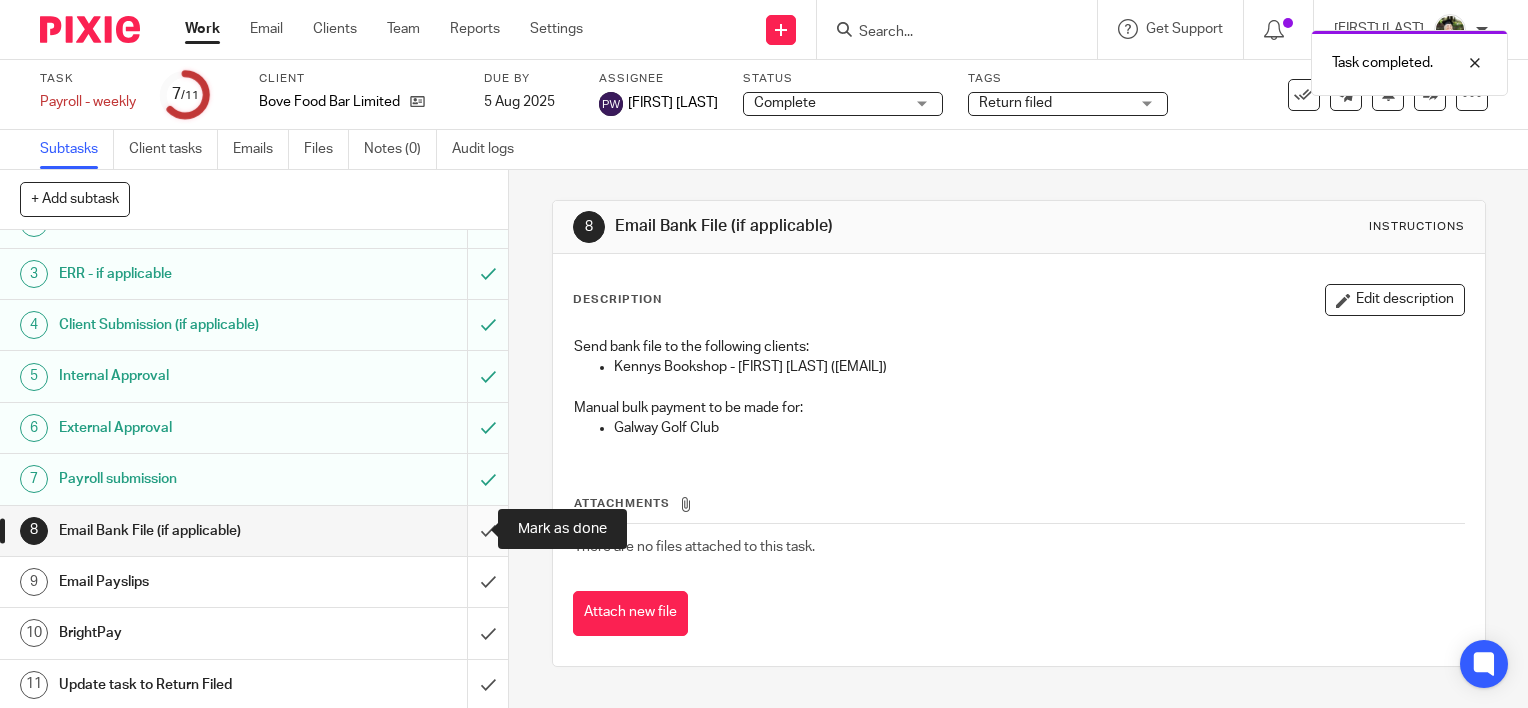 click at bounding box center (254, 531) 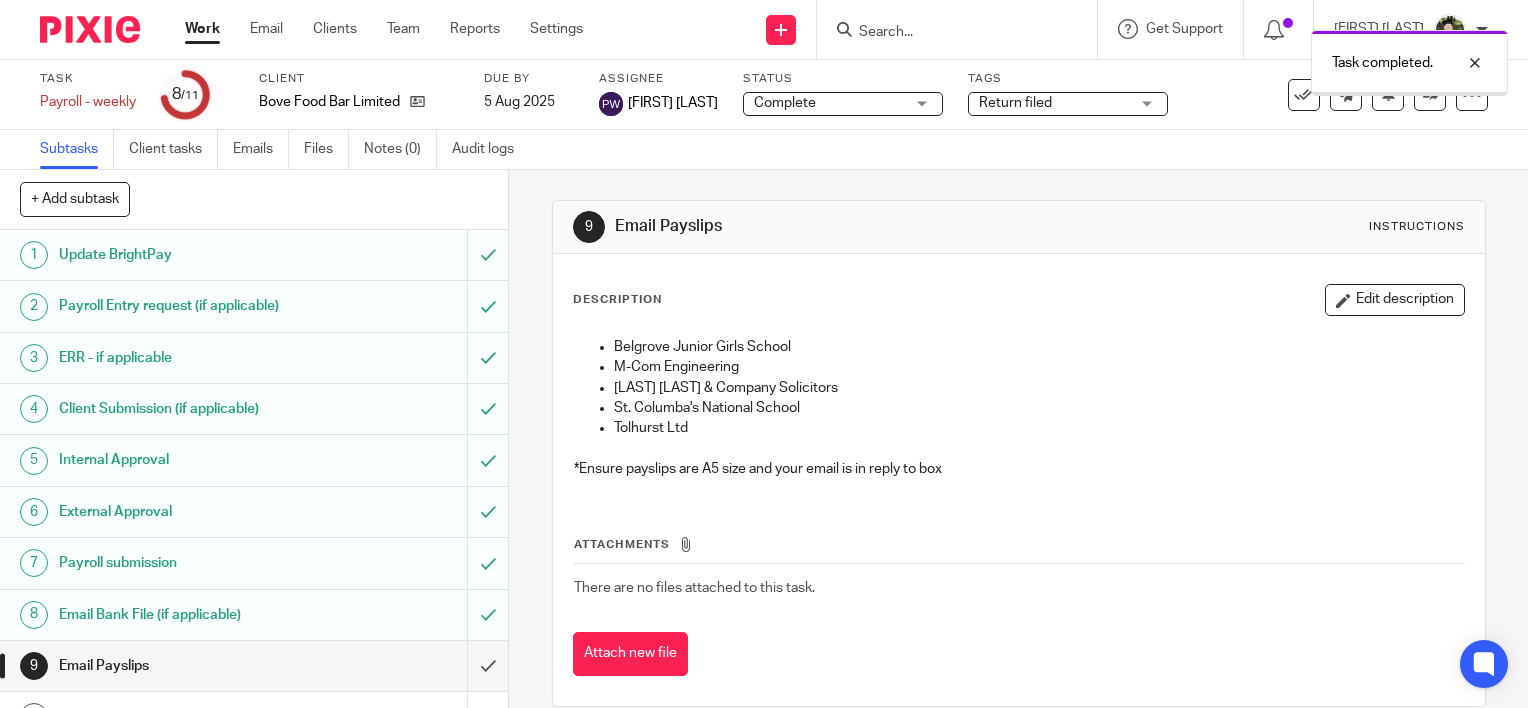 scroll, scrollTop: 0, scrollLeft: 0, axis: both 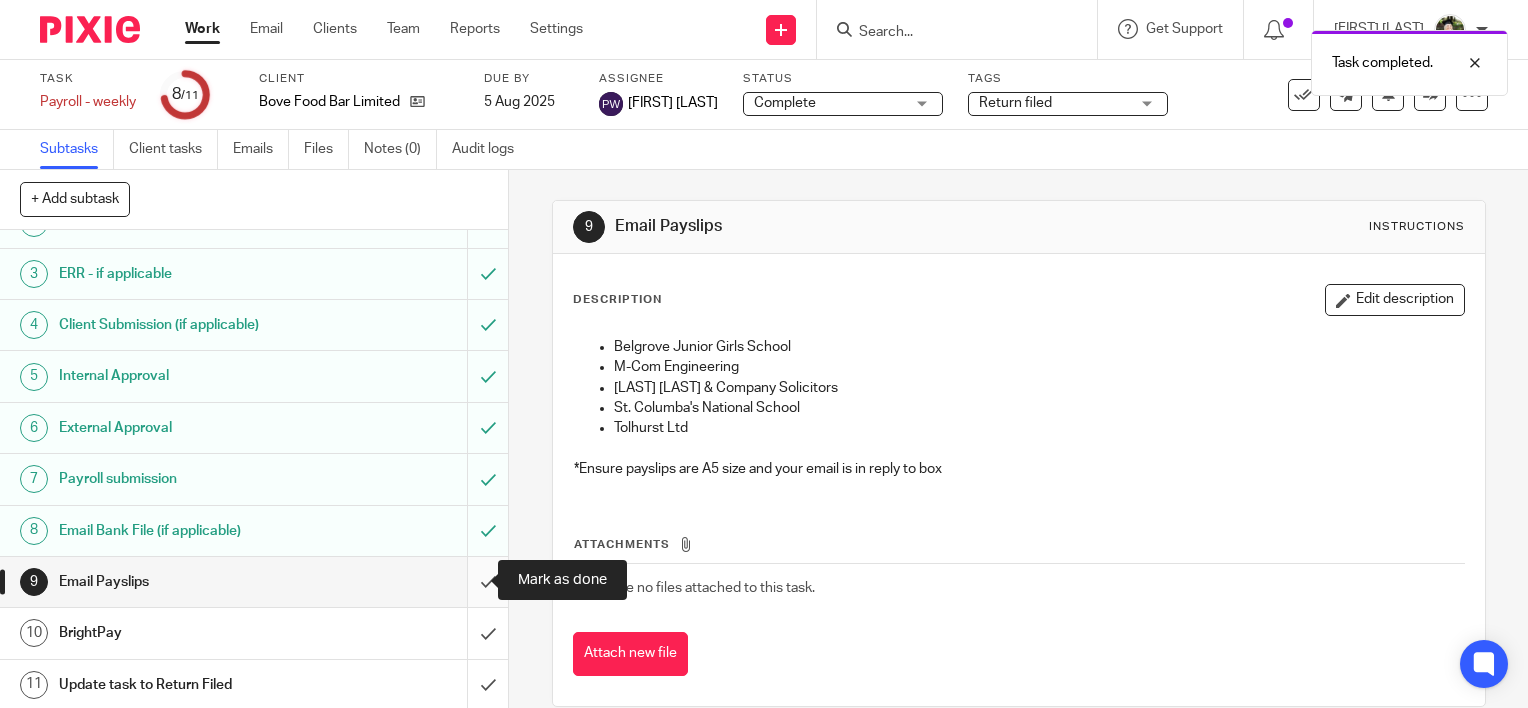 click at bounding box center (254, 582) 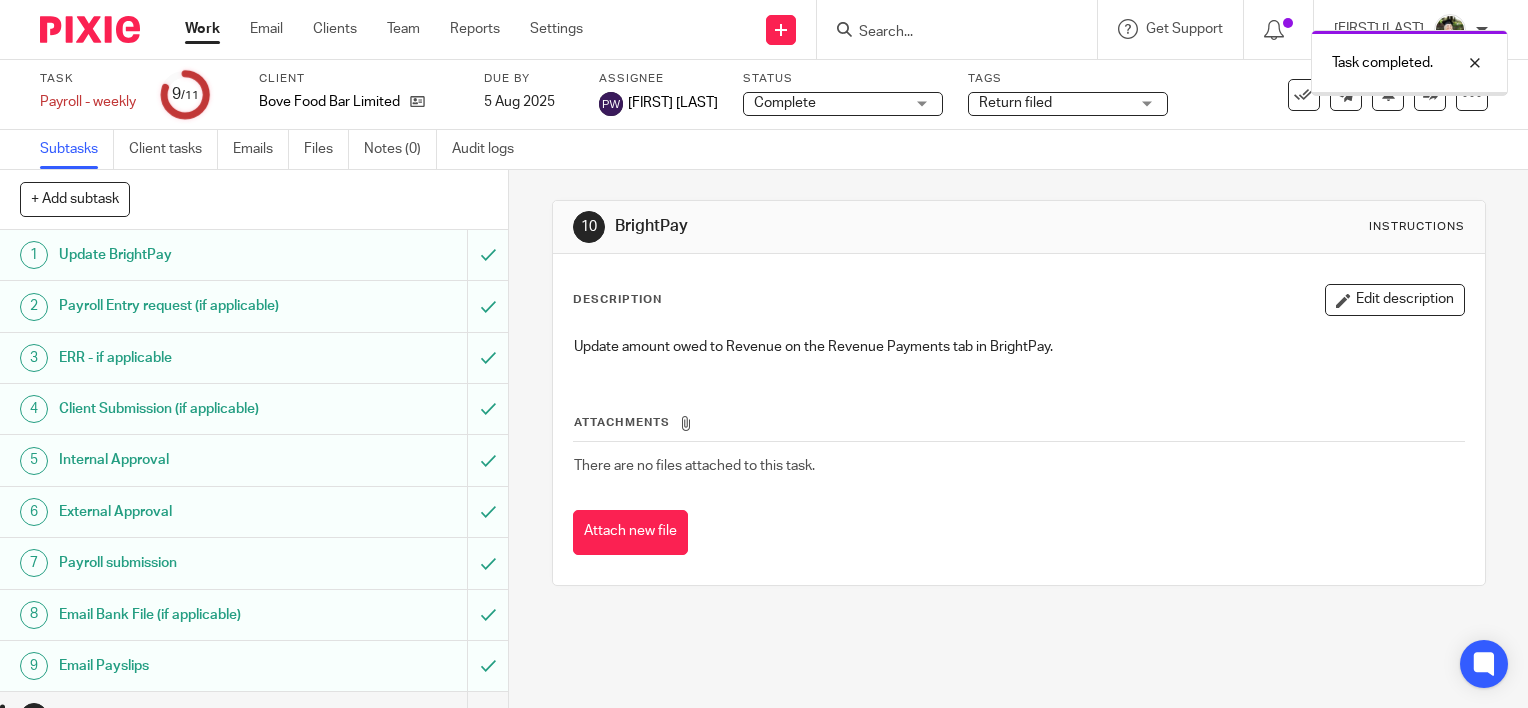 scroll, scrollTop: 0, scrollLeft: 0, axis: both 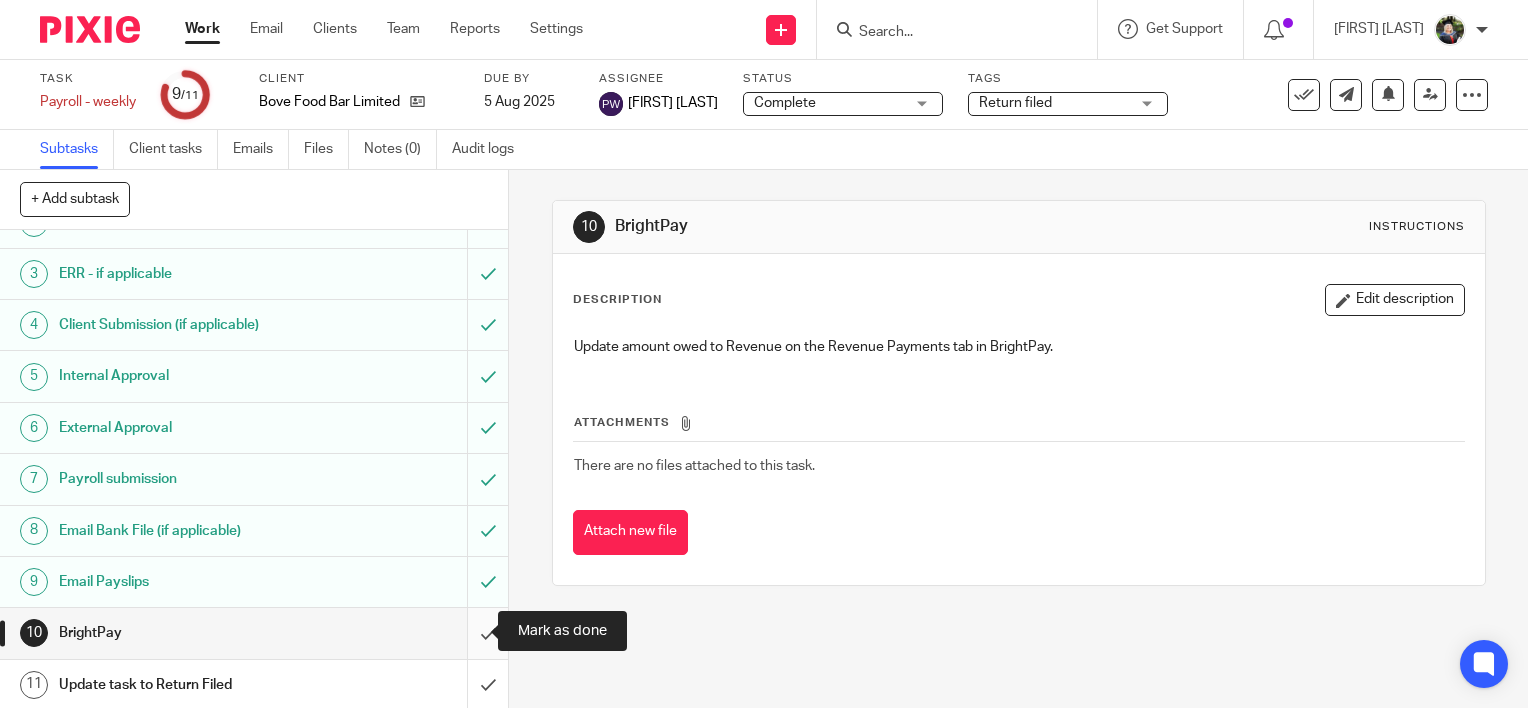 click at bounding box center (254, 633) 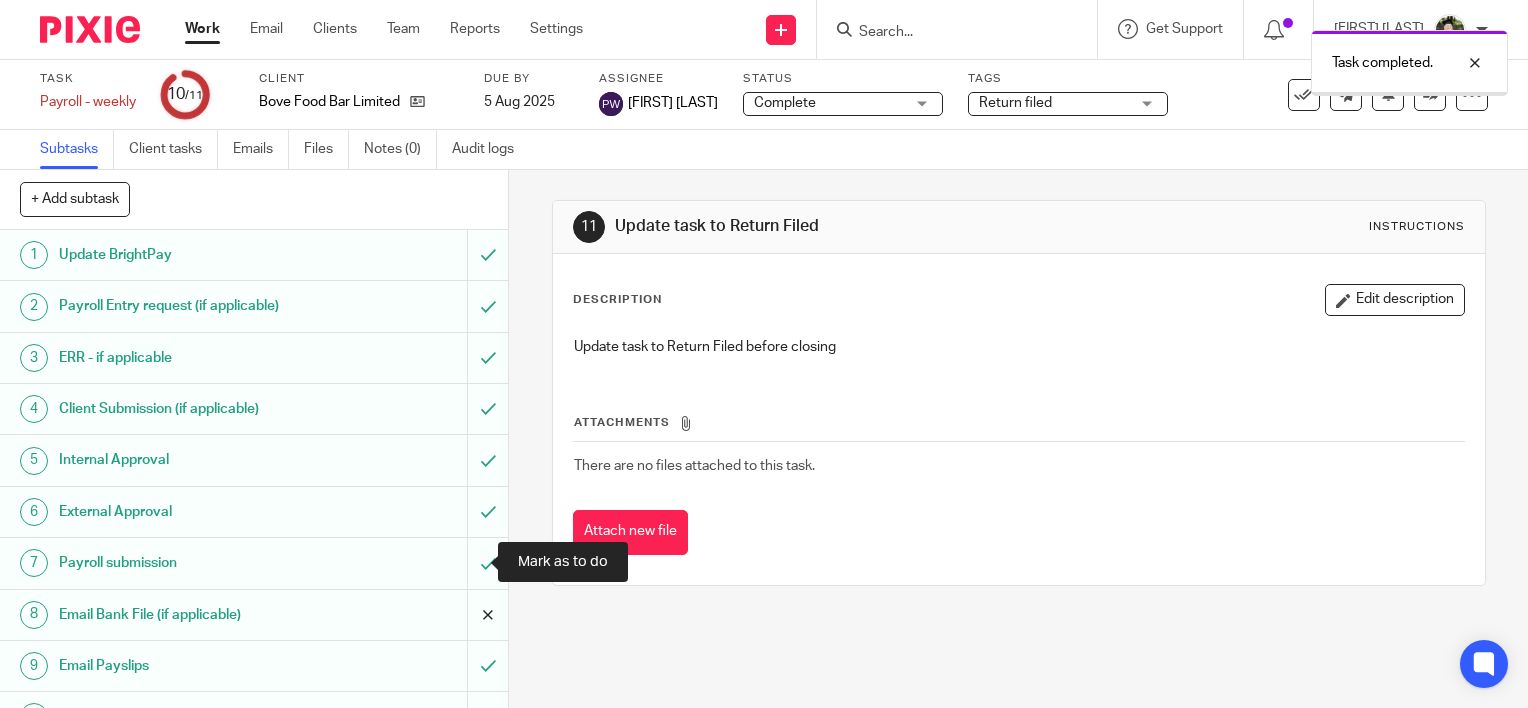 scroll, scrollTop: 0, scrollLeft: 0, axis: both 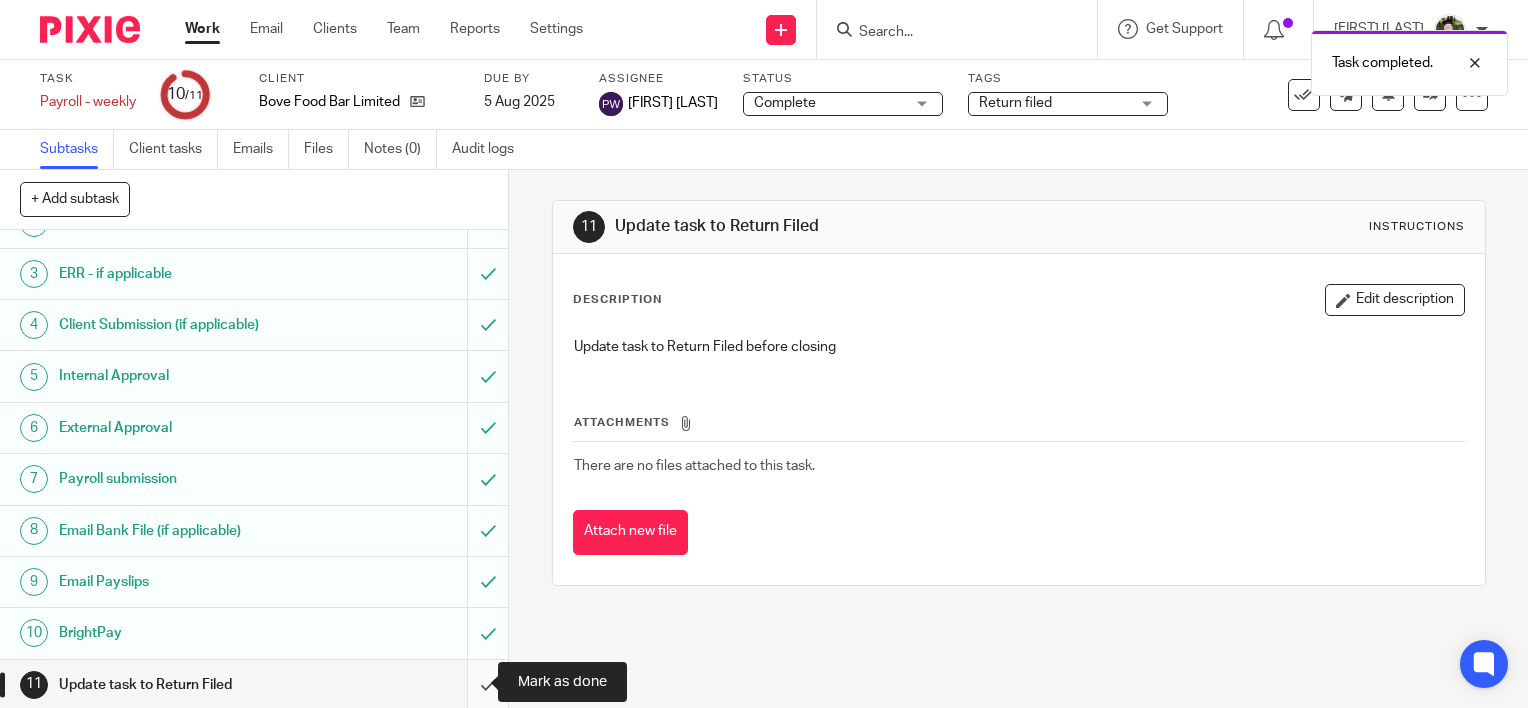 click at bounding box center [254, 685] 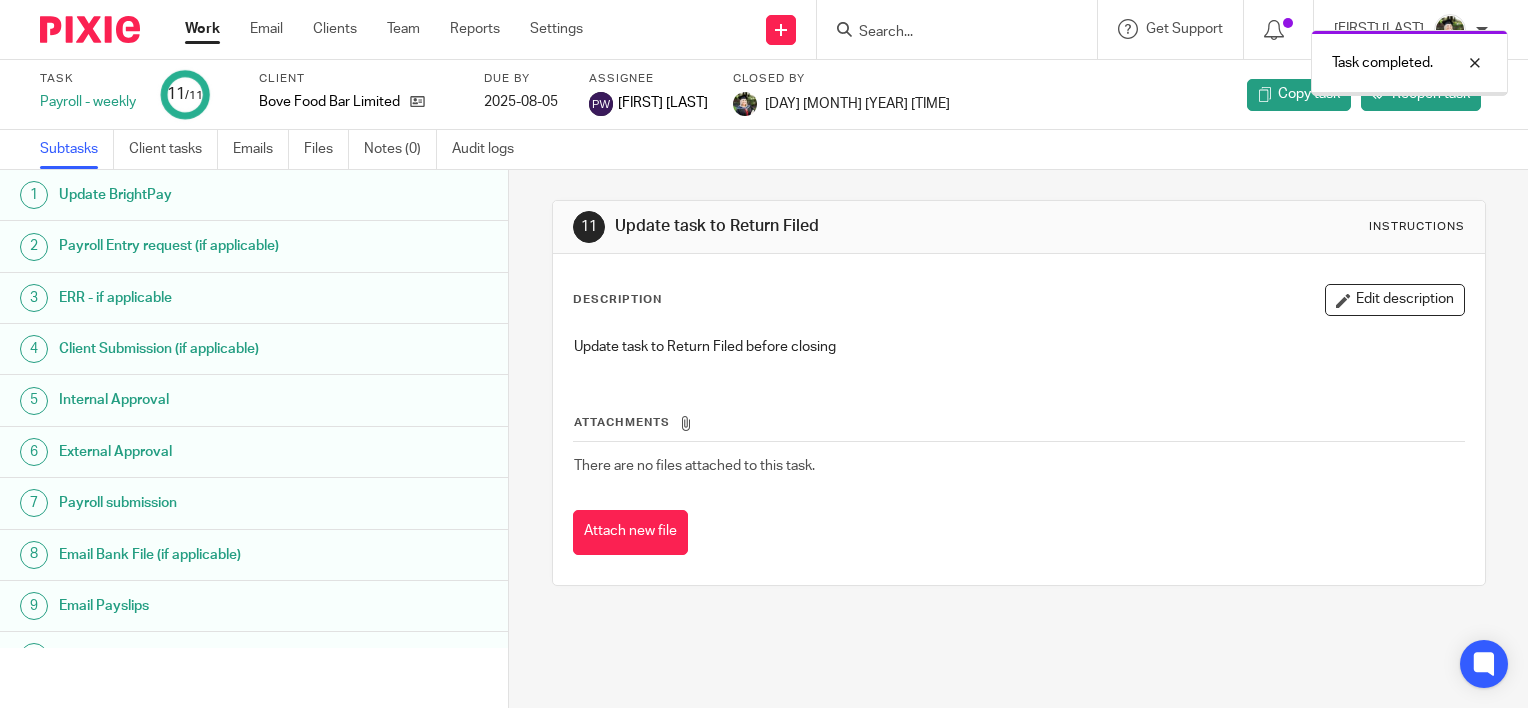 scroll, scrollTop: 0, scrollLeft: 0, axis: both 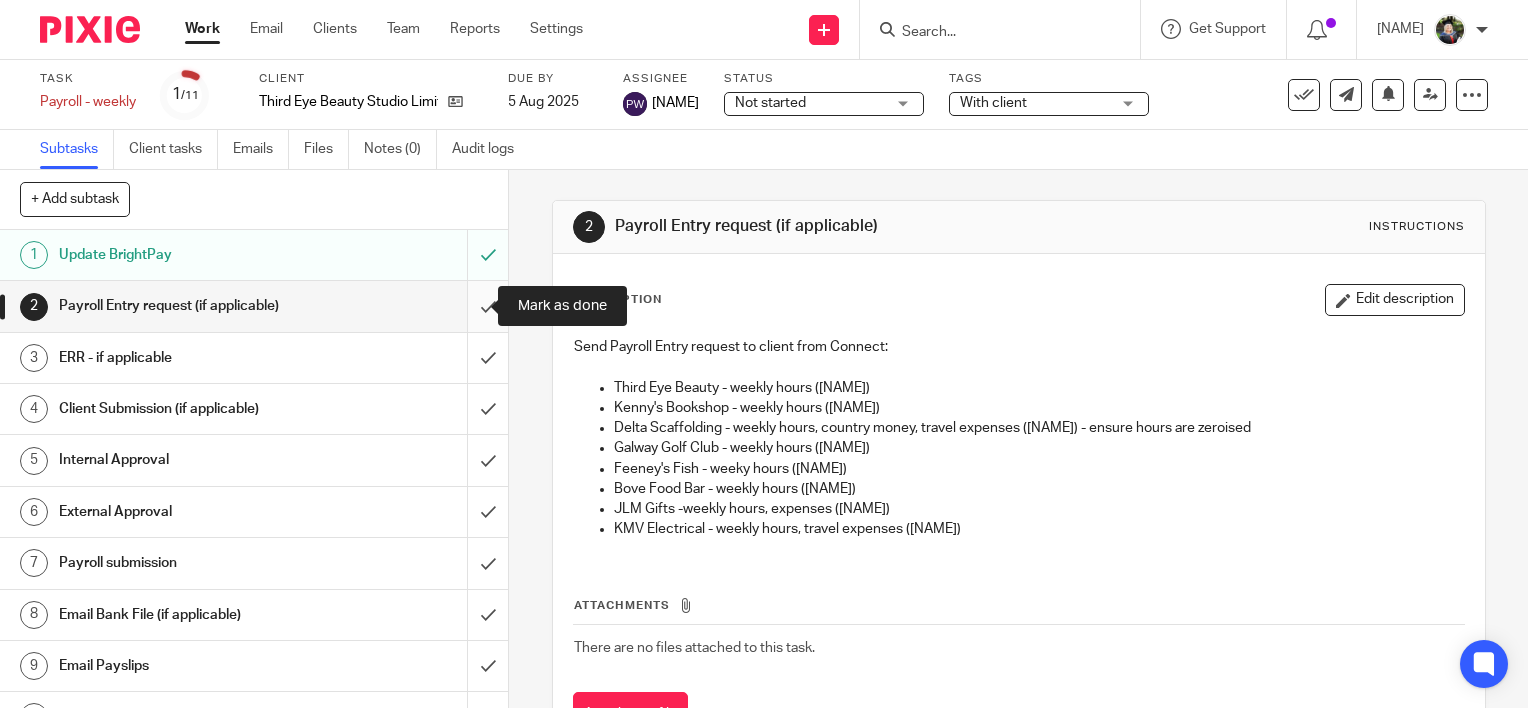 click at bounding box center (254, 306) 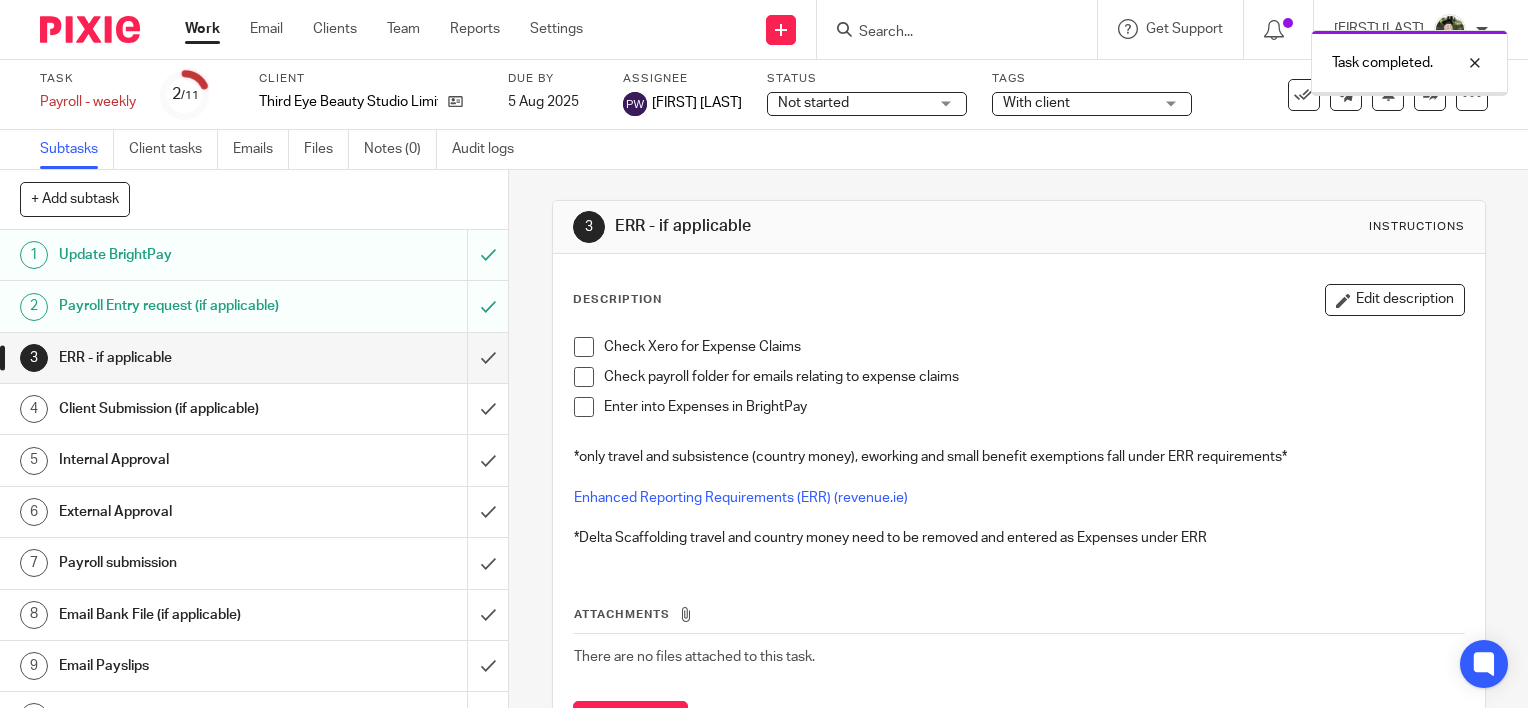 scroll, scrollTop: 0, scrollLeft: 0, axis: both 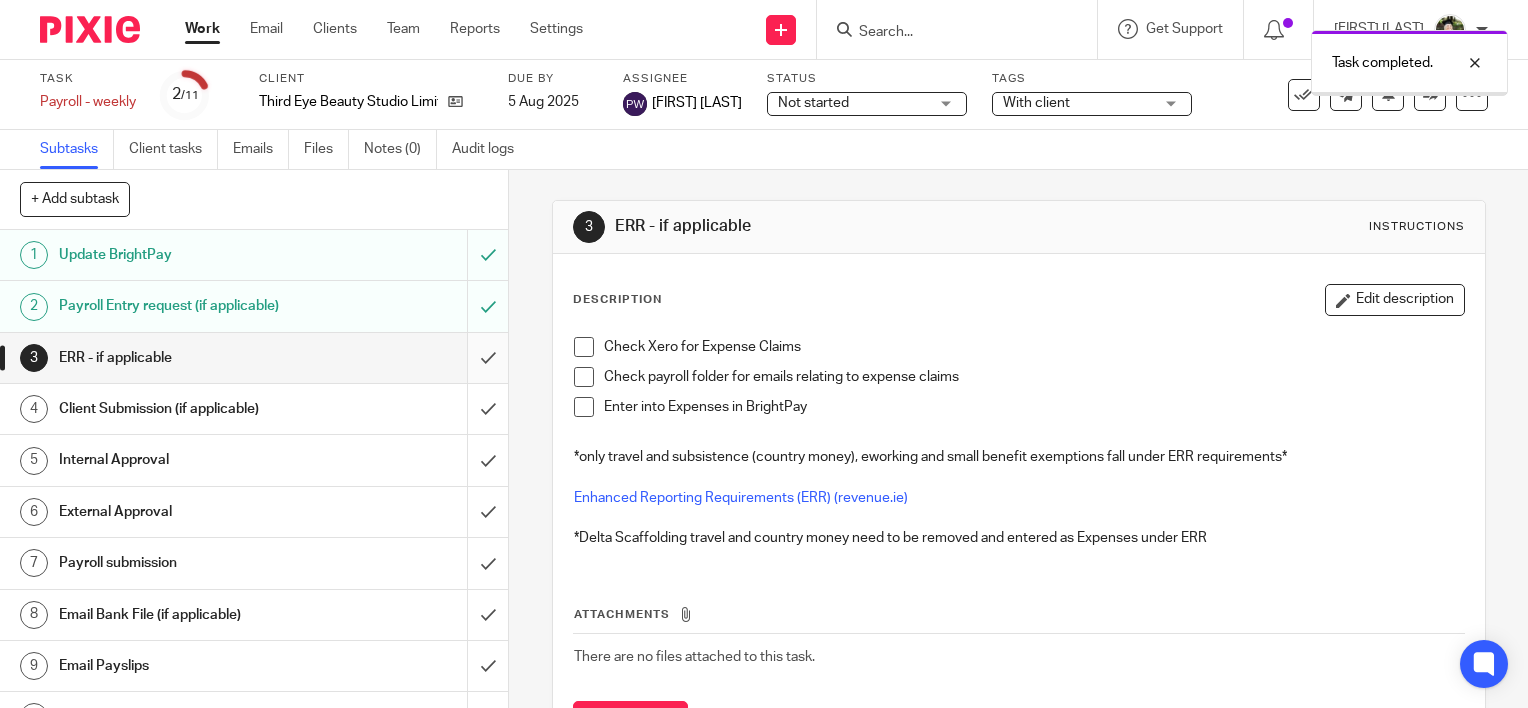 click at bounding box center (254, 358) 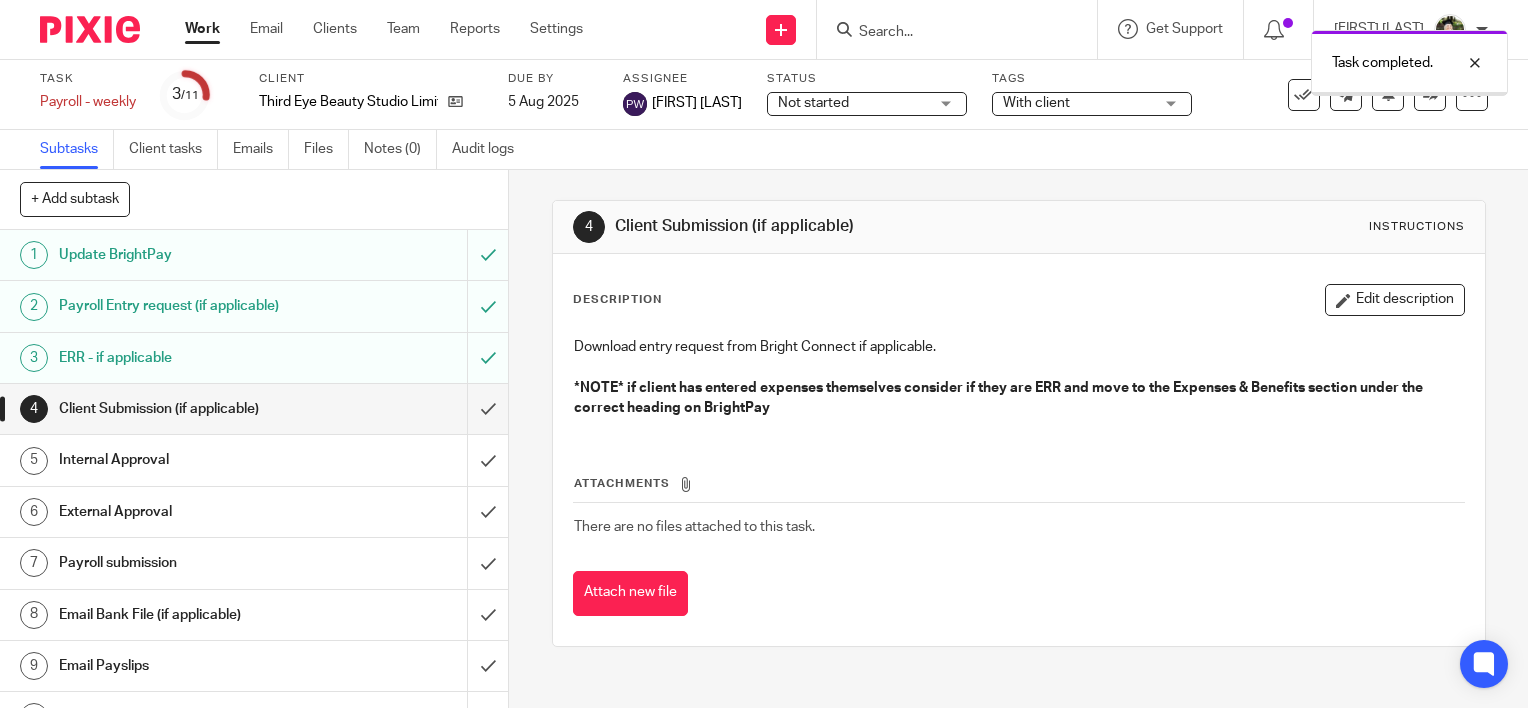 scroll, scrollTop: 0, scrollLeft: 0, axis: both 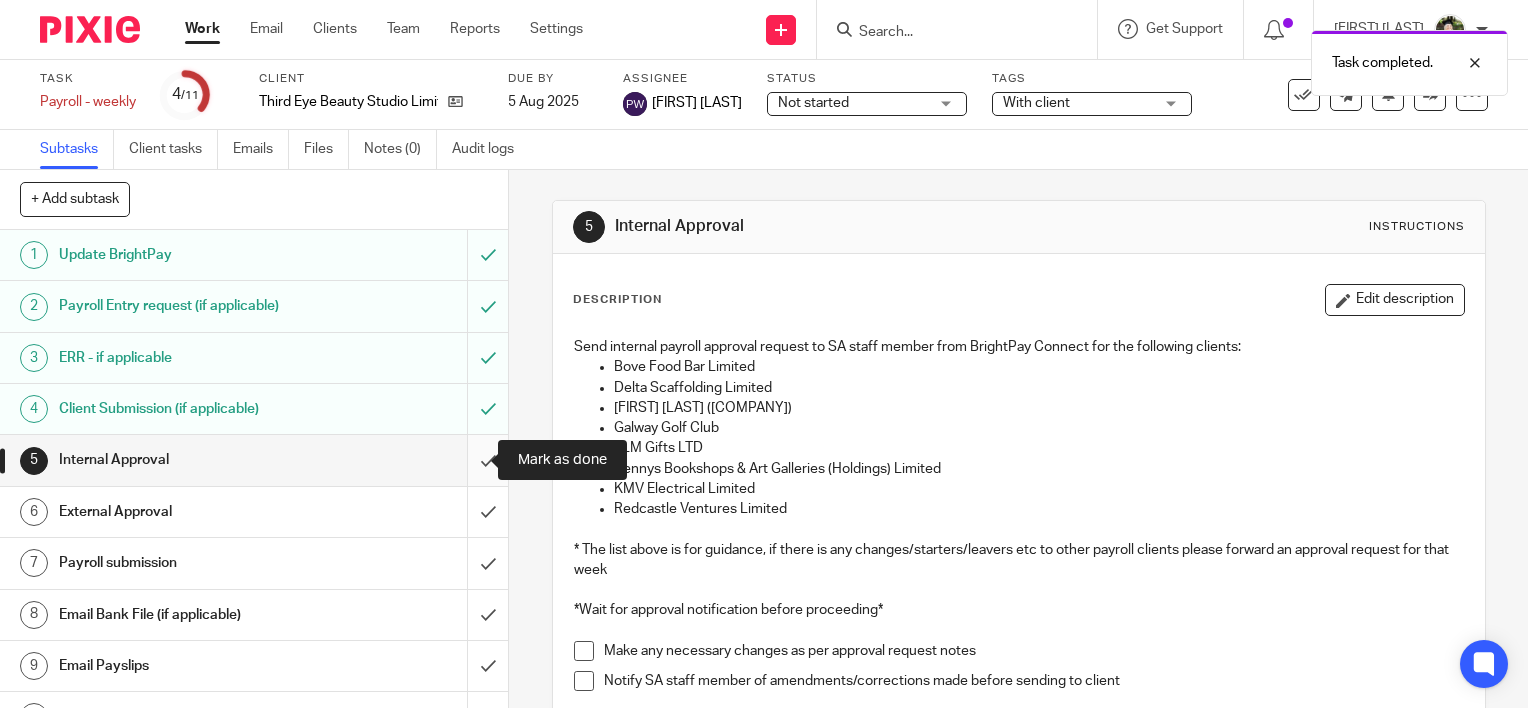 click at bounding box center [254, 460] 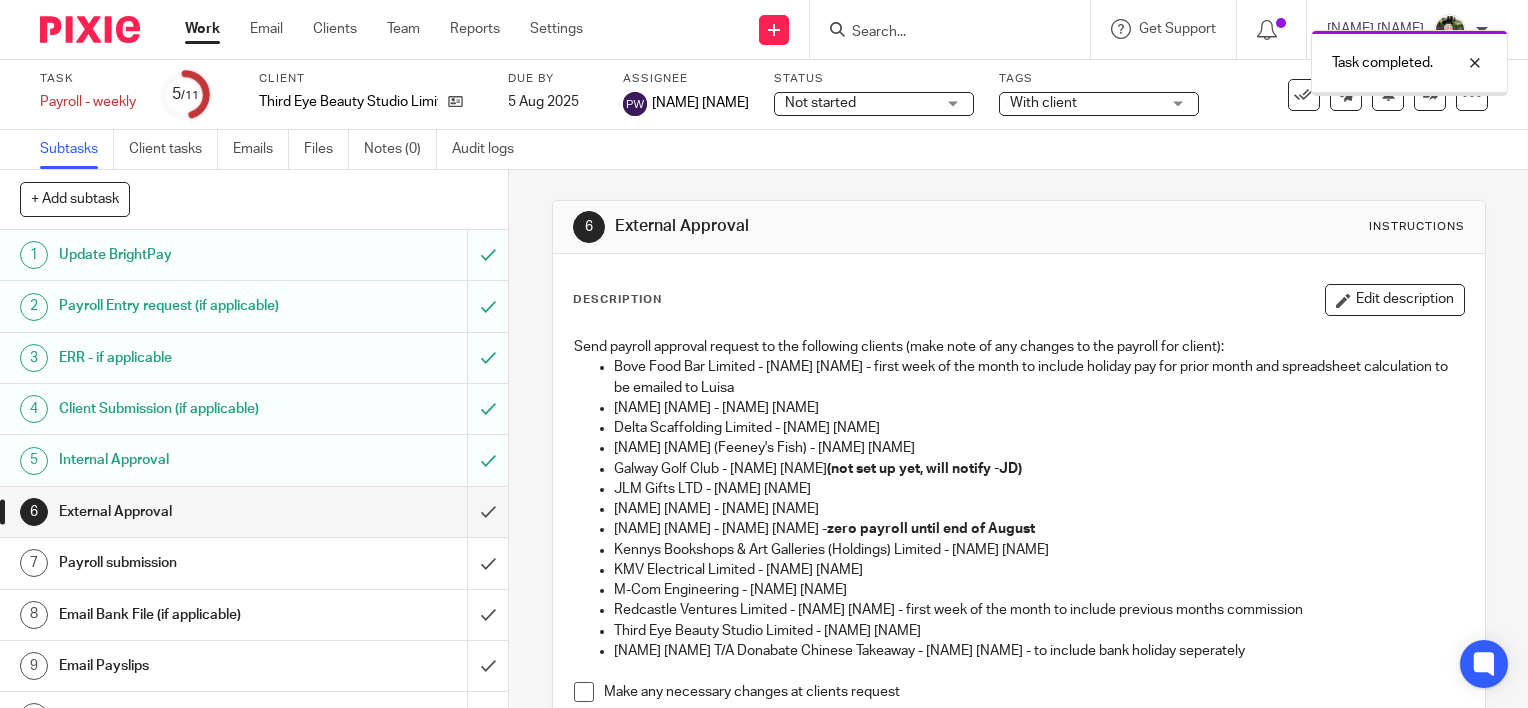 scroll, scrollTop: 0, scrollLeft: 0, axis: both 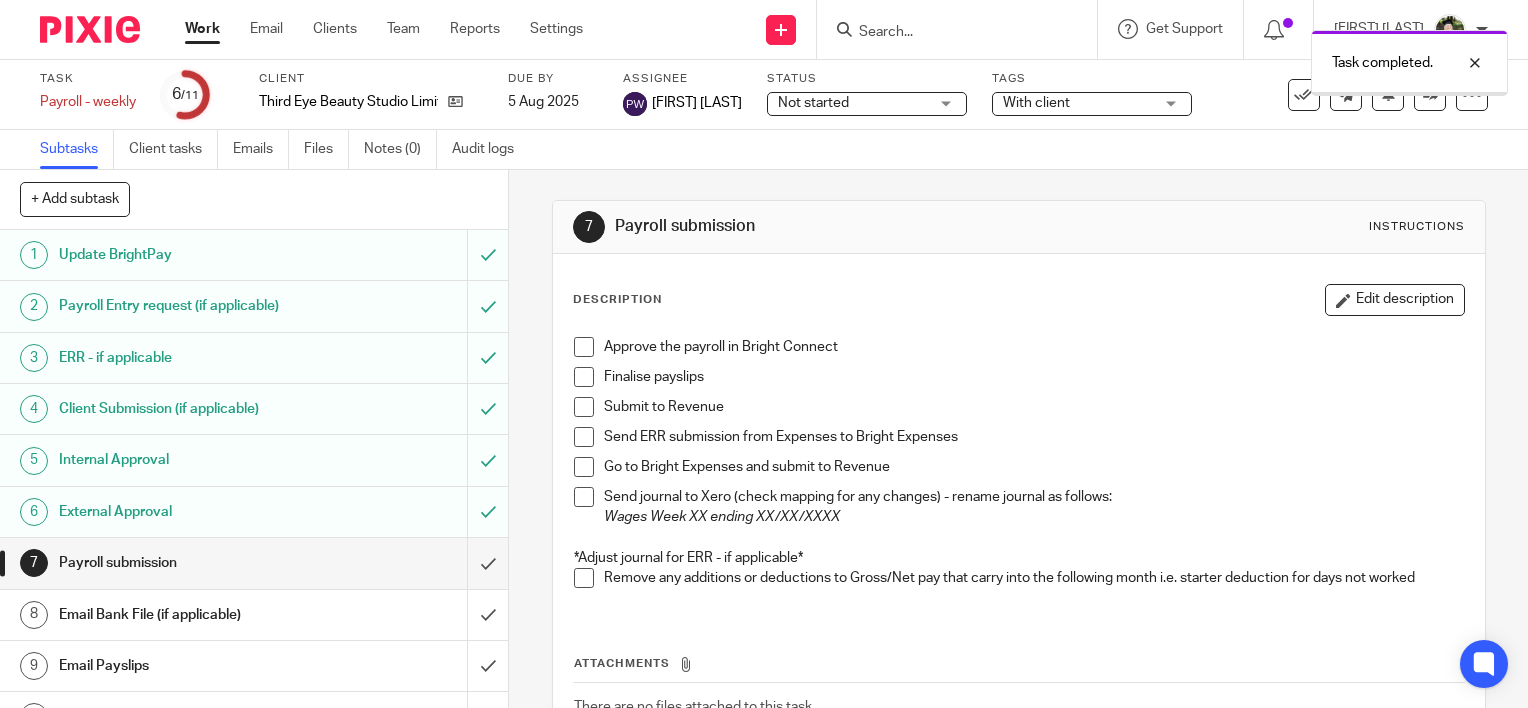click at bounding box center [254, 512] 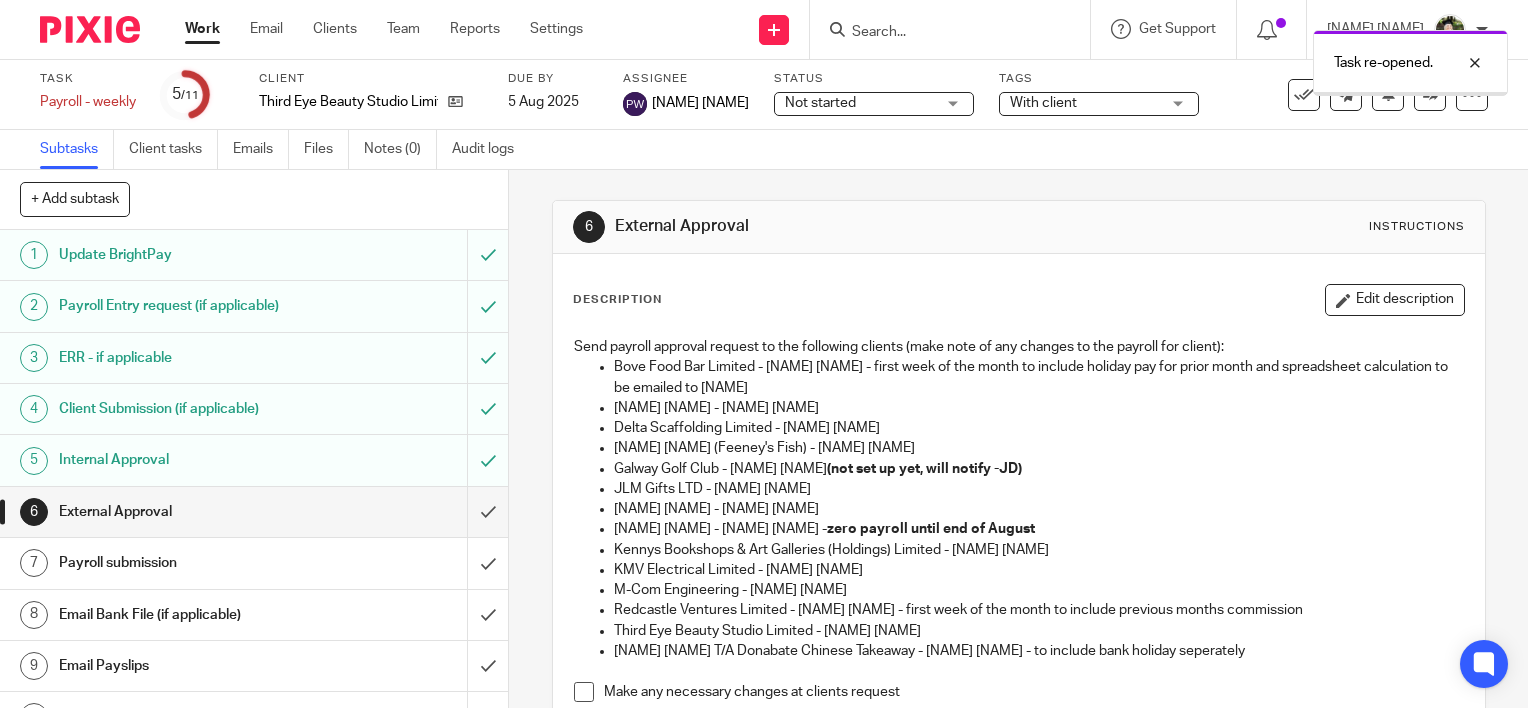 scroll, scrollTop: 0, scrollLeft: 0, axis: both 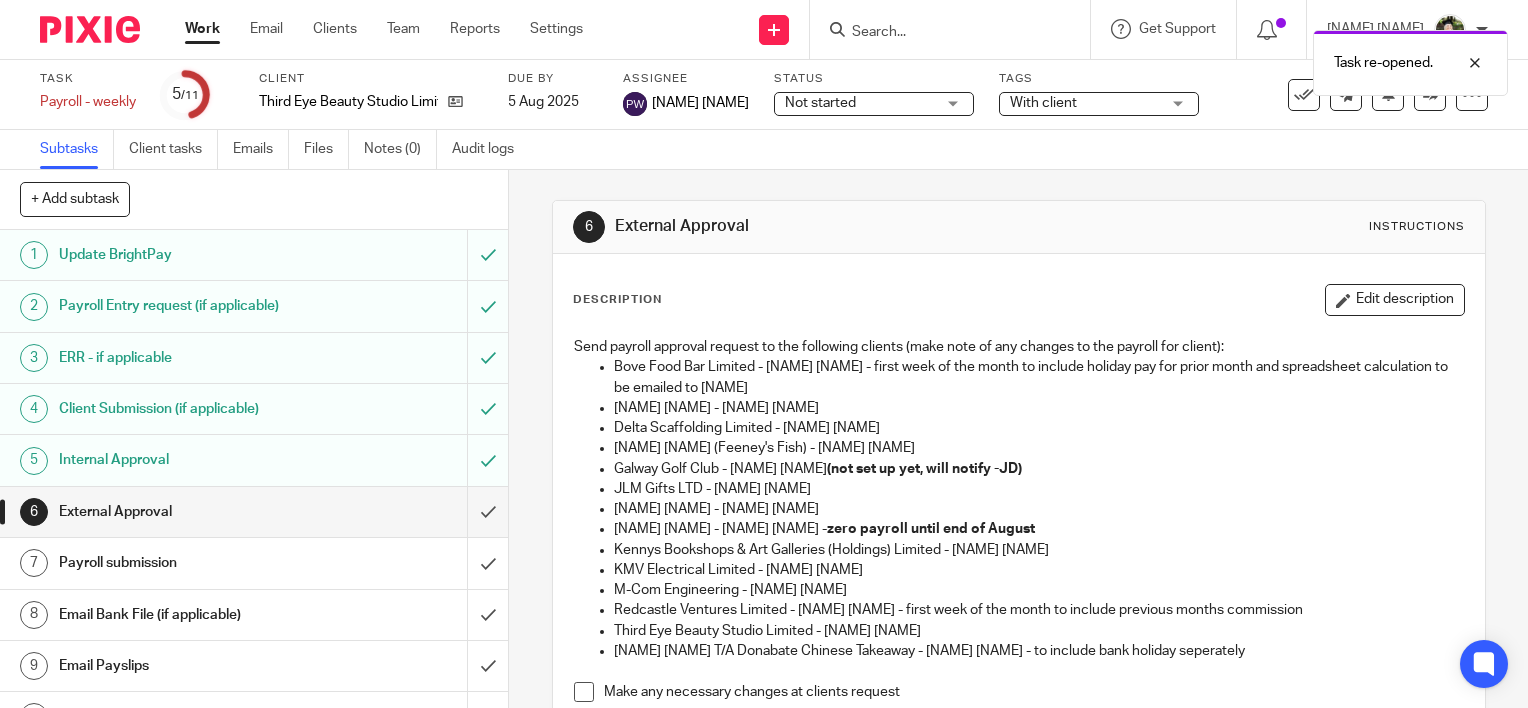 click on "Status
Not started
Not started
Not started
In progress
Complete
1" at bounding box center [874, 95] 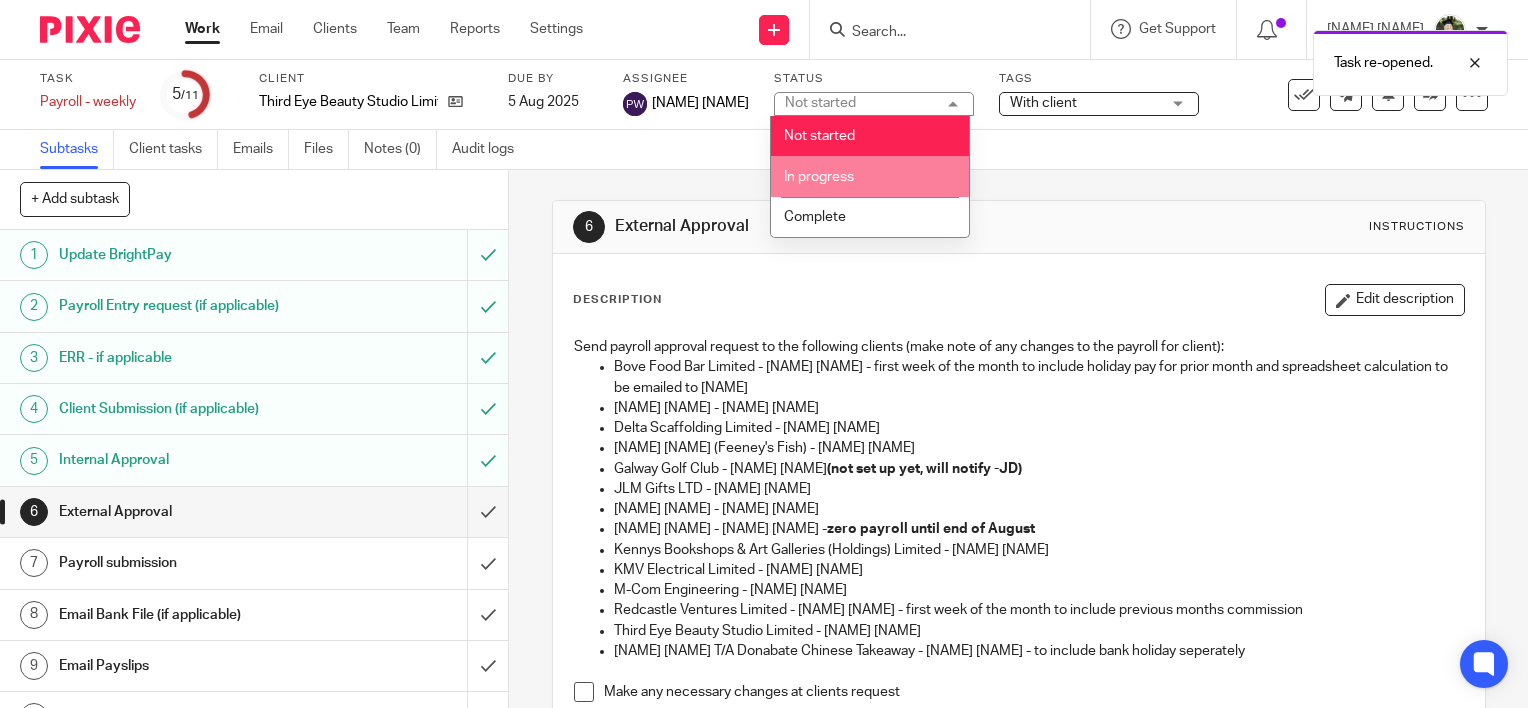 drag, startPoint x: 849, startPoint y: 184, endPoint x: 755, endPoint y: 172, distance: 94.76286 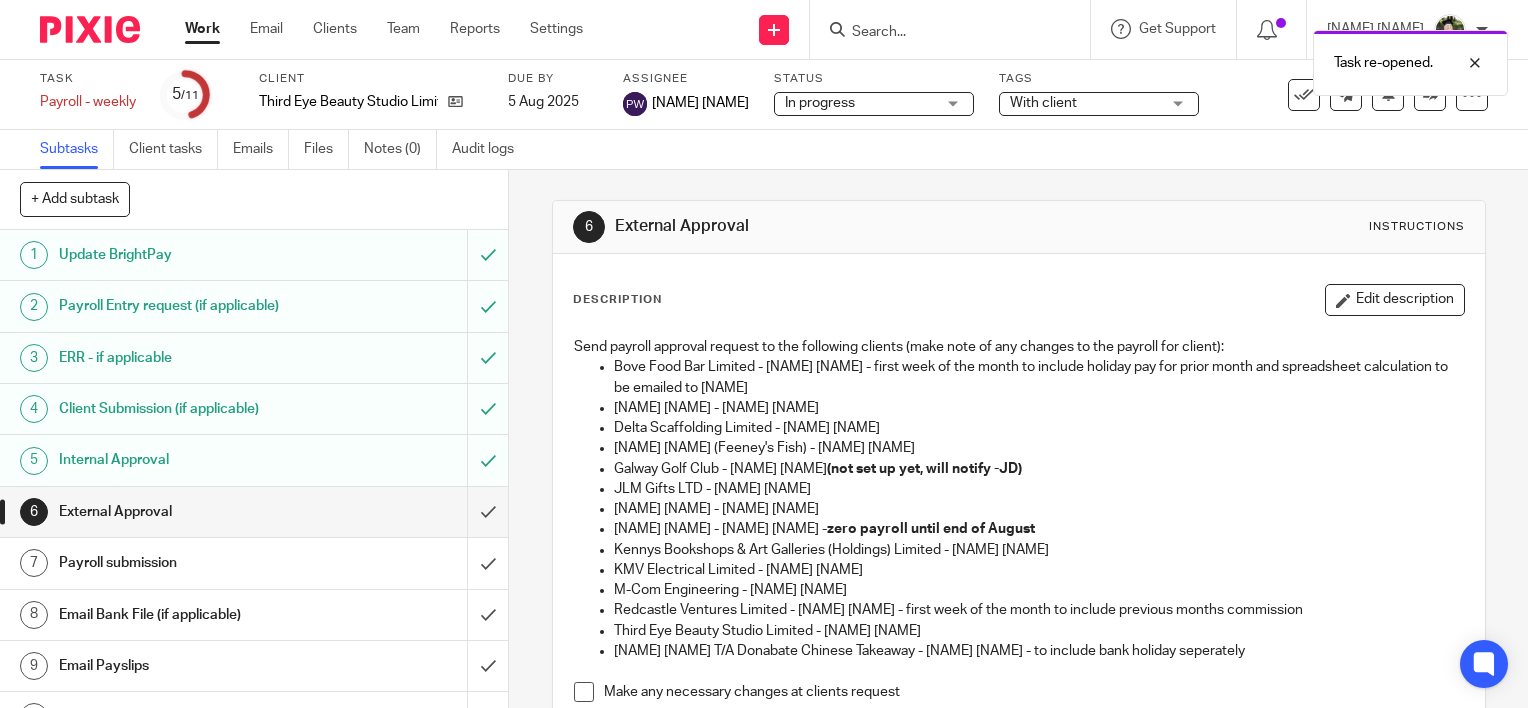 click on "Subtasks
Client tasks
Emails
Files
Notes (0)
Audit logs" at bounding box center (764, 150) 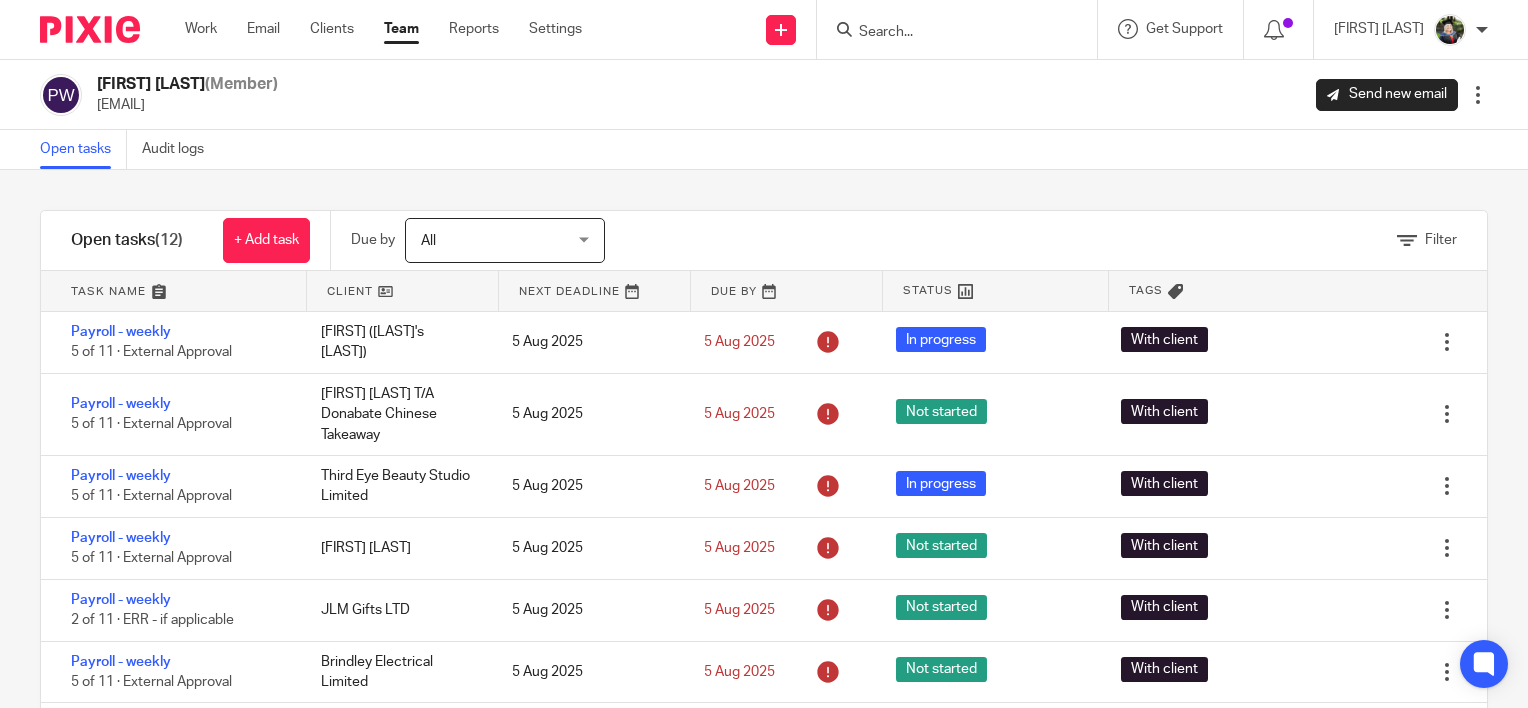 scroll, scrollTop: 0, scrollLeft: 0, axis: both 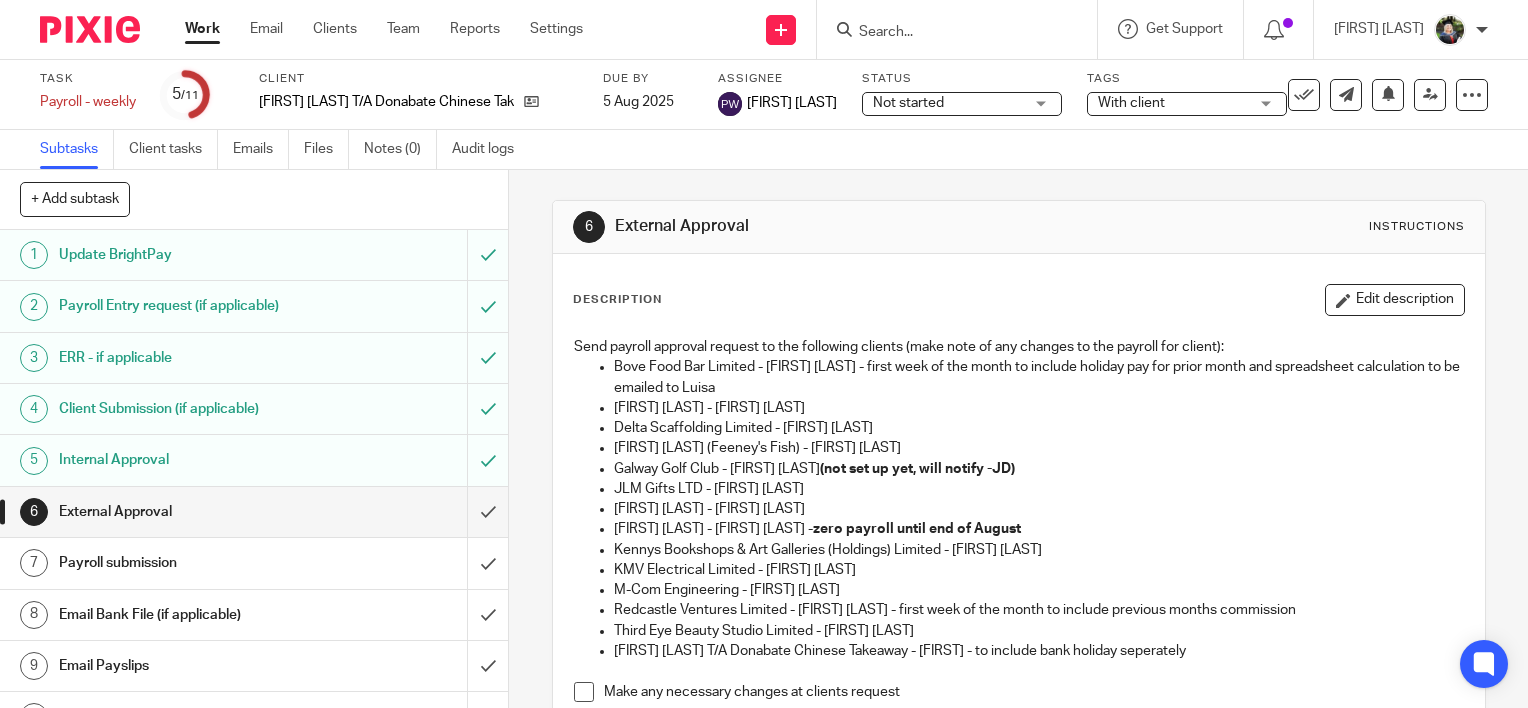 click on "Not started" at bounding box center [948, 103] 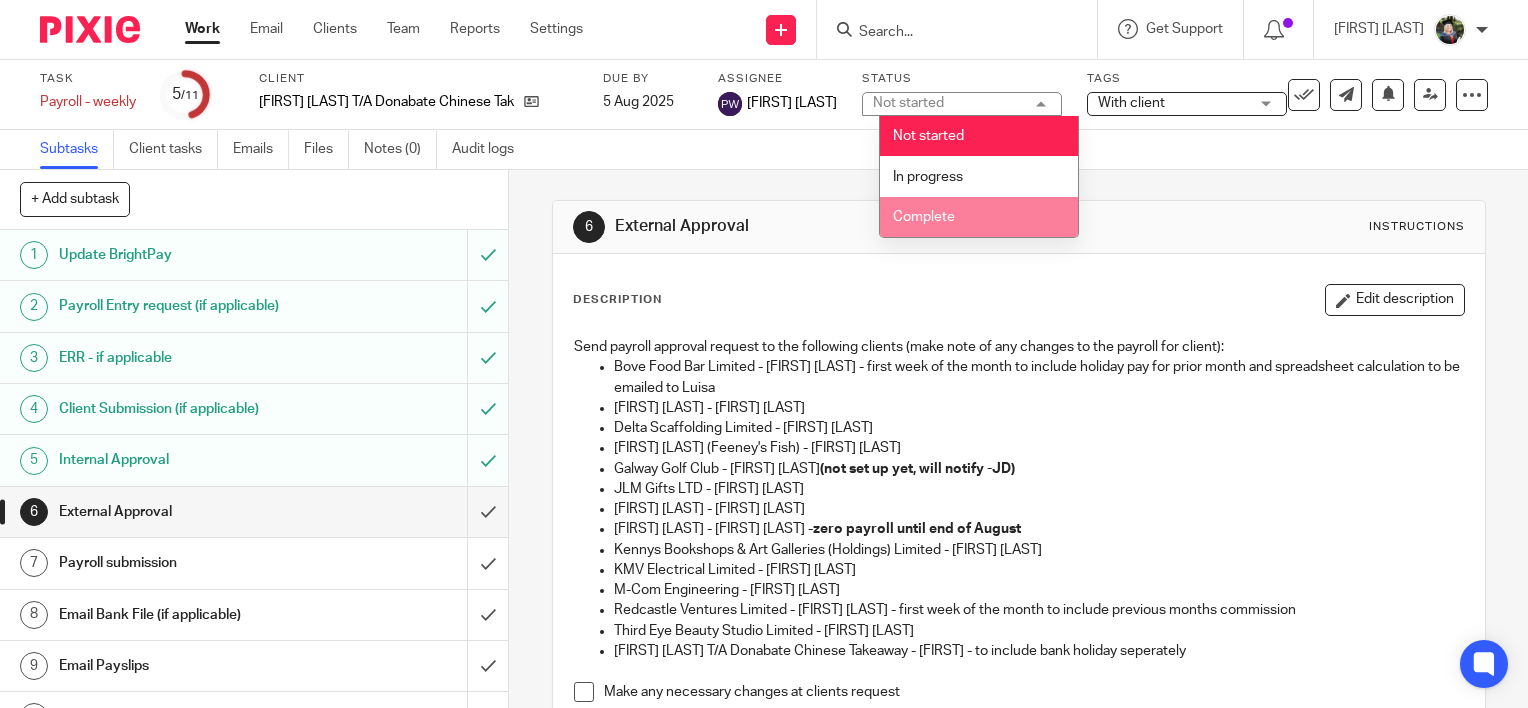 click on "Complete" at bounding box center [979, 217] 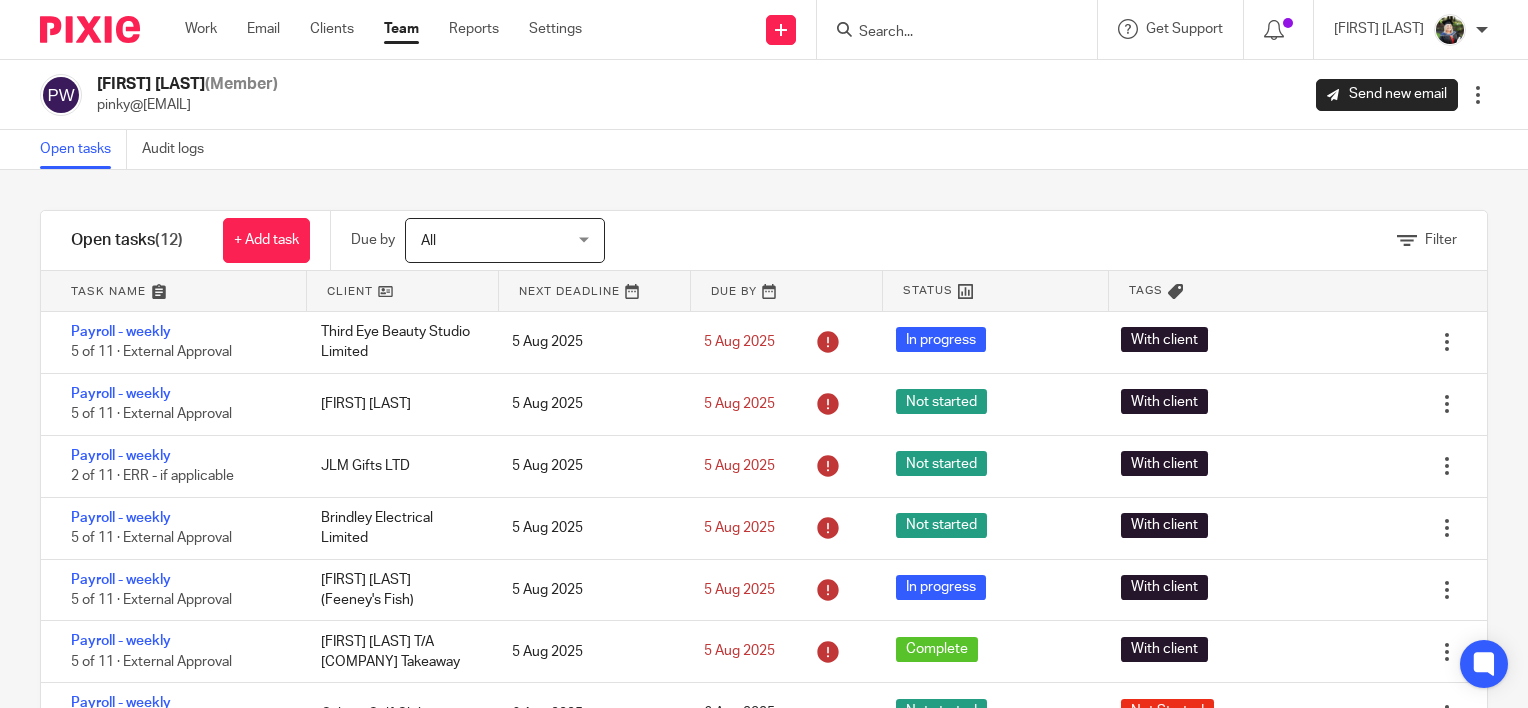 scroll, scrollTop: 0, scrollLeft: 0, axis: both 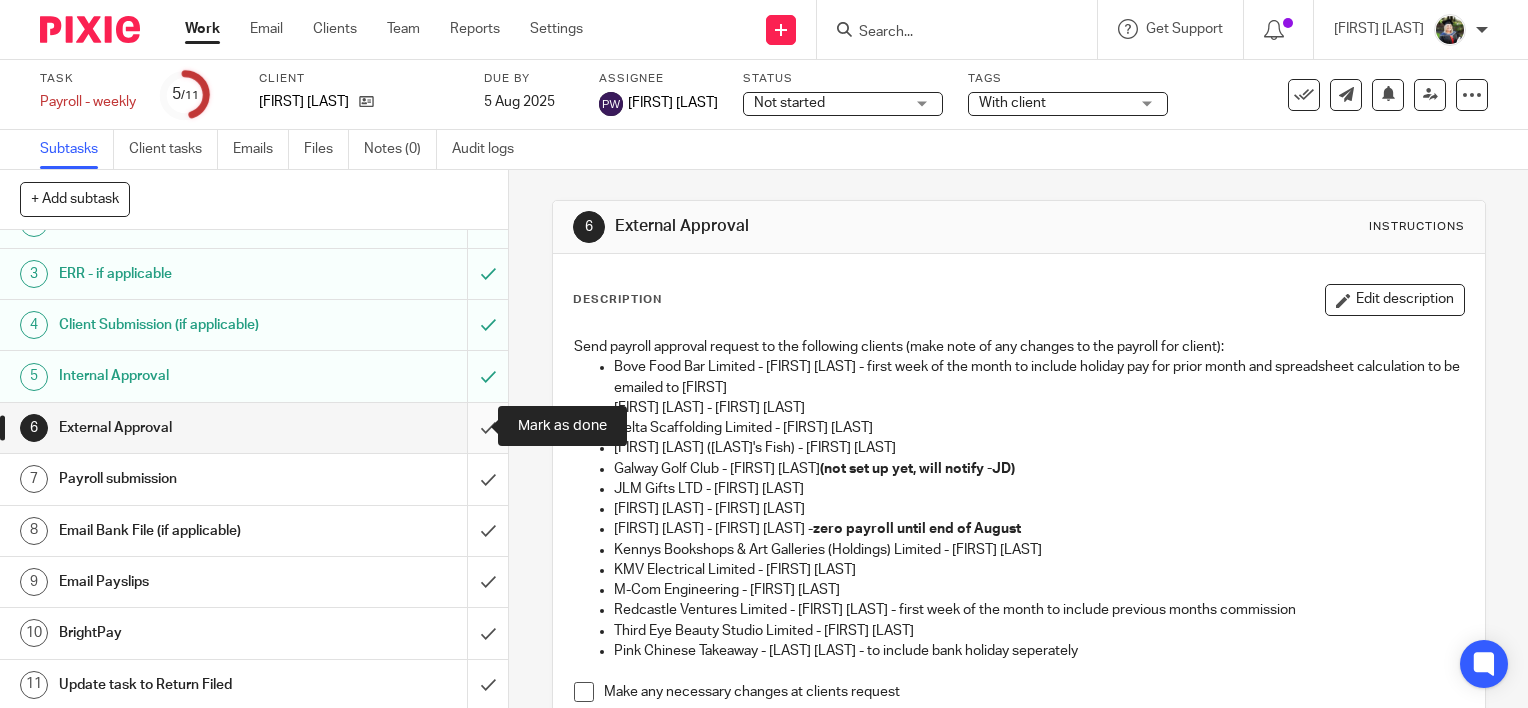 click at bounding box center [254, 428] 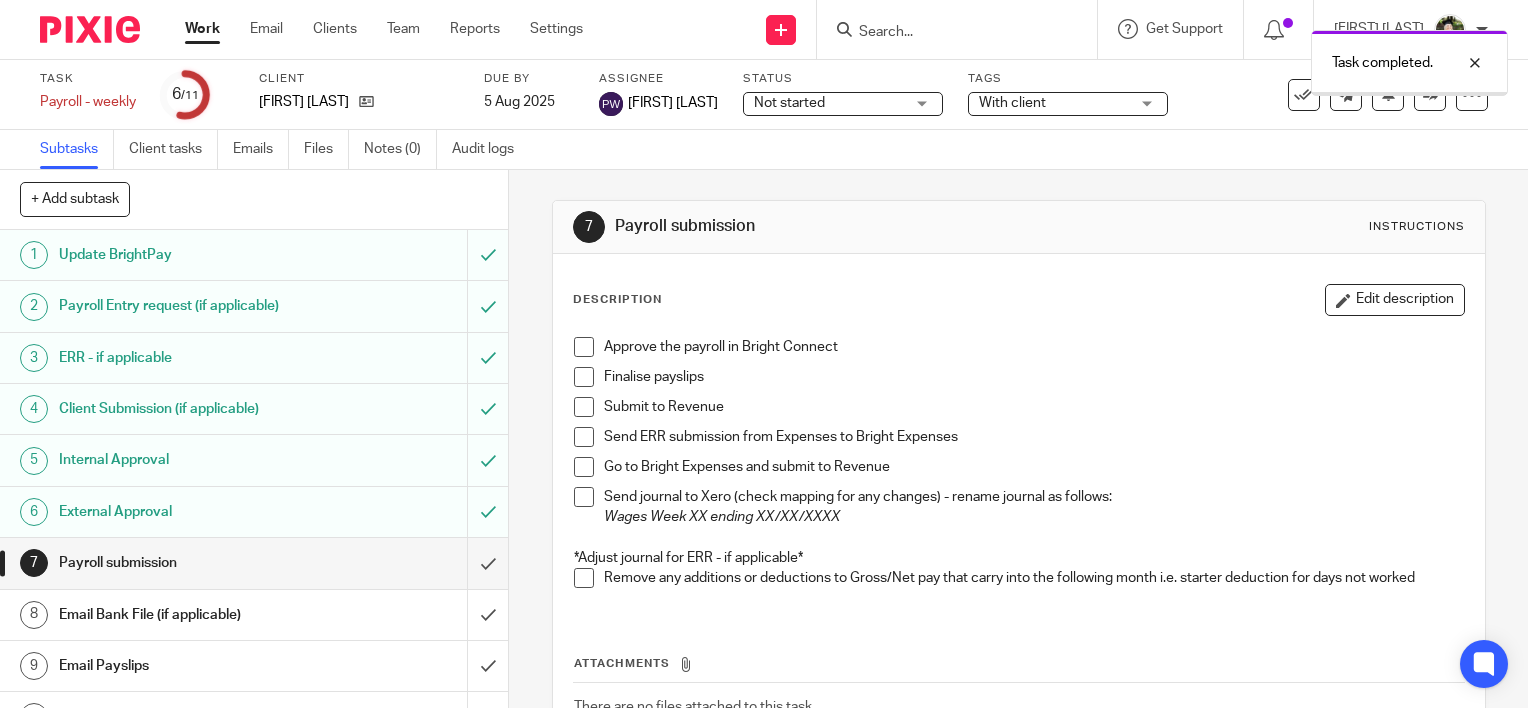 scroll, scrollTop: 0, scrollLeft: 0, axis: both 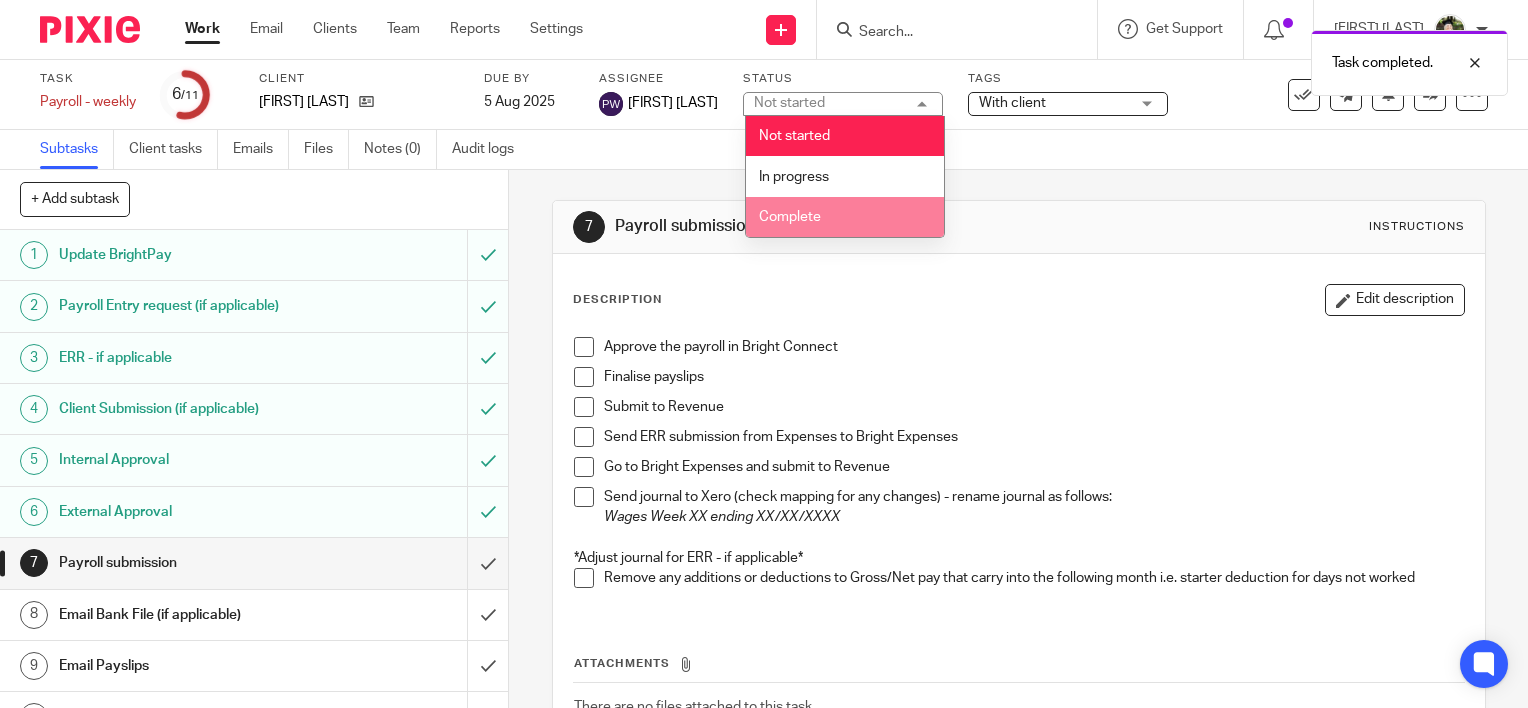 click on "Complete" at bounding box center [845, 217] 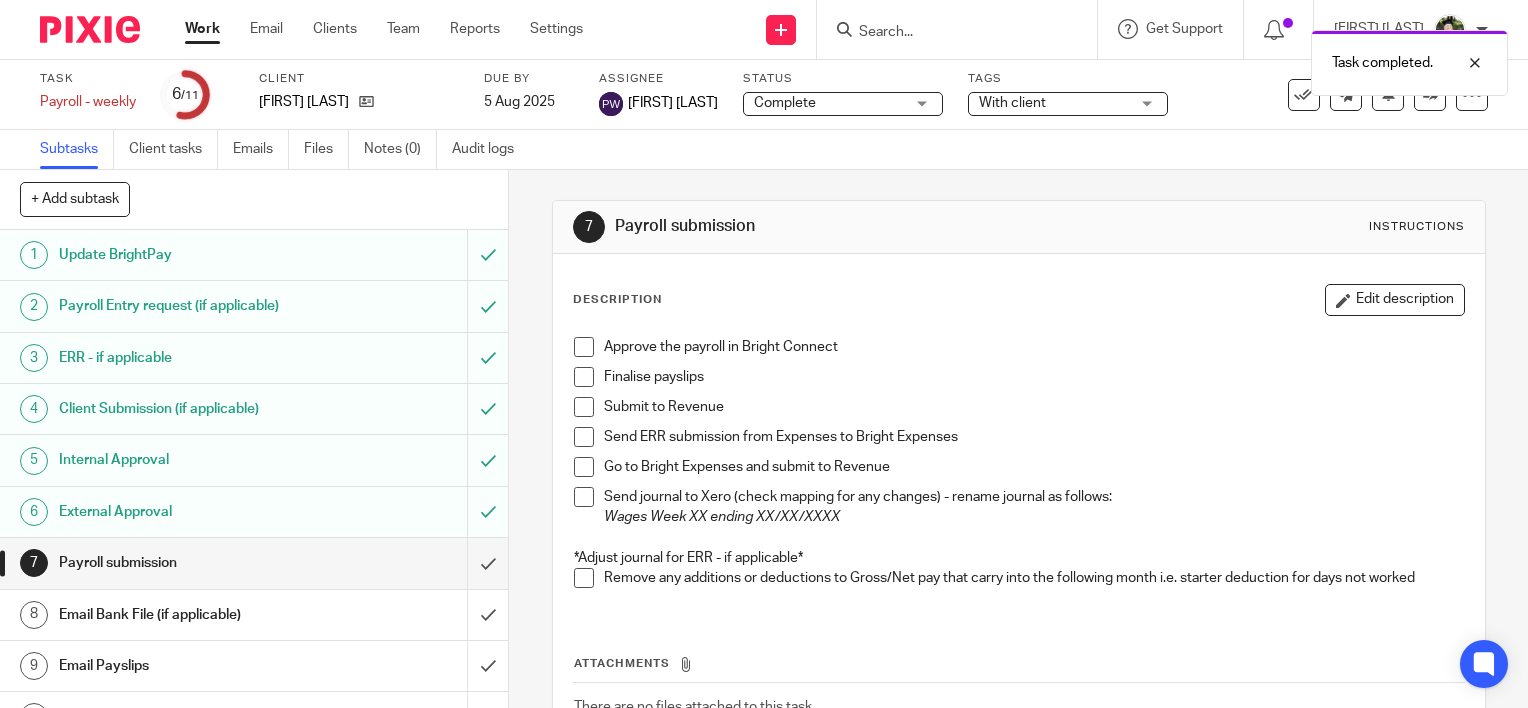 click on "With client" at bounding box center (1054, 103) 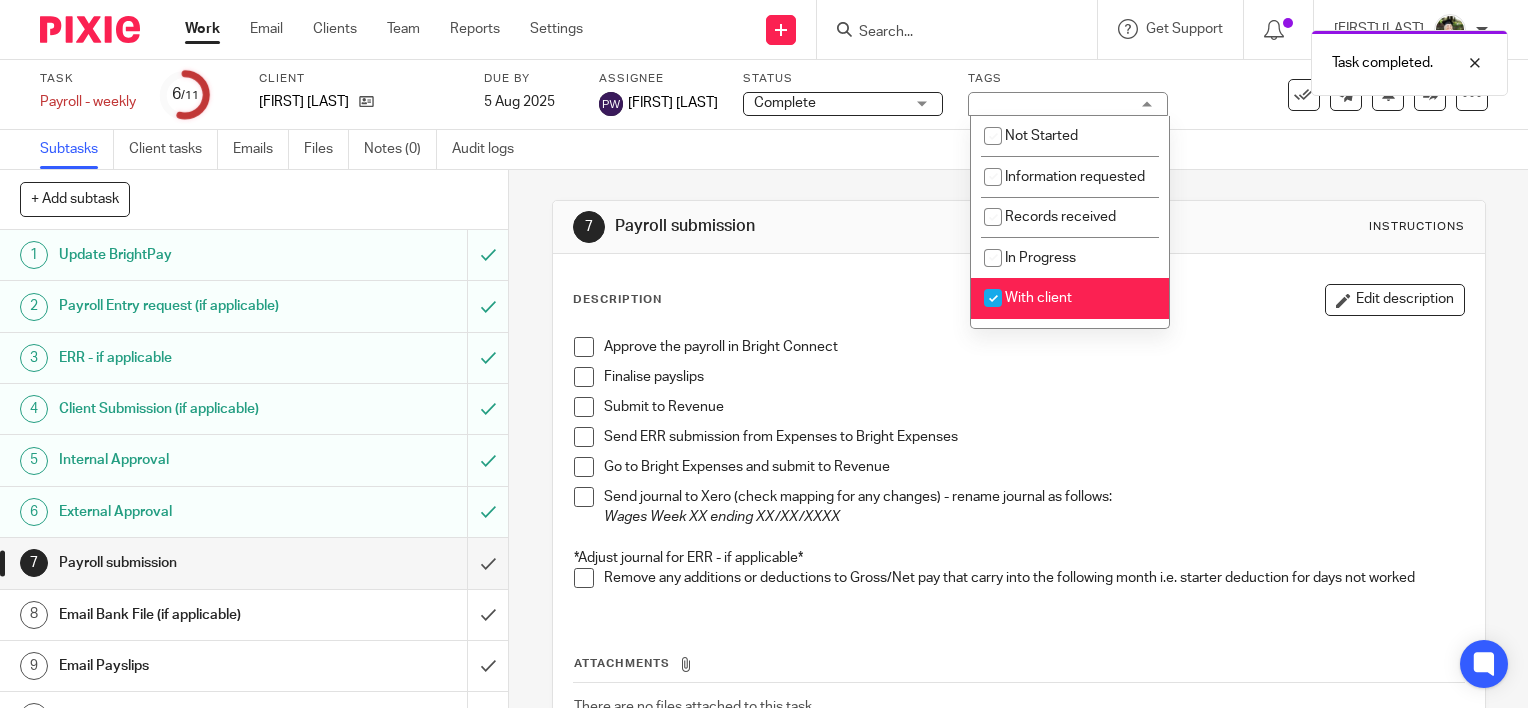click on "With client" at bounding box center (1038, 298) 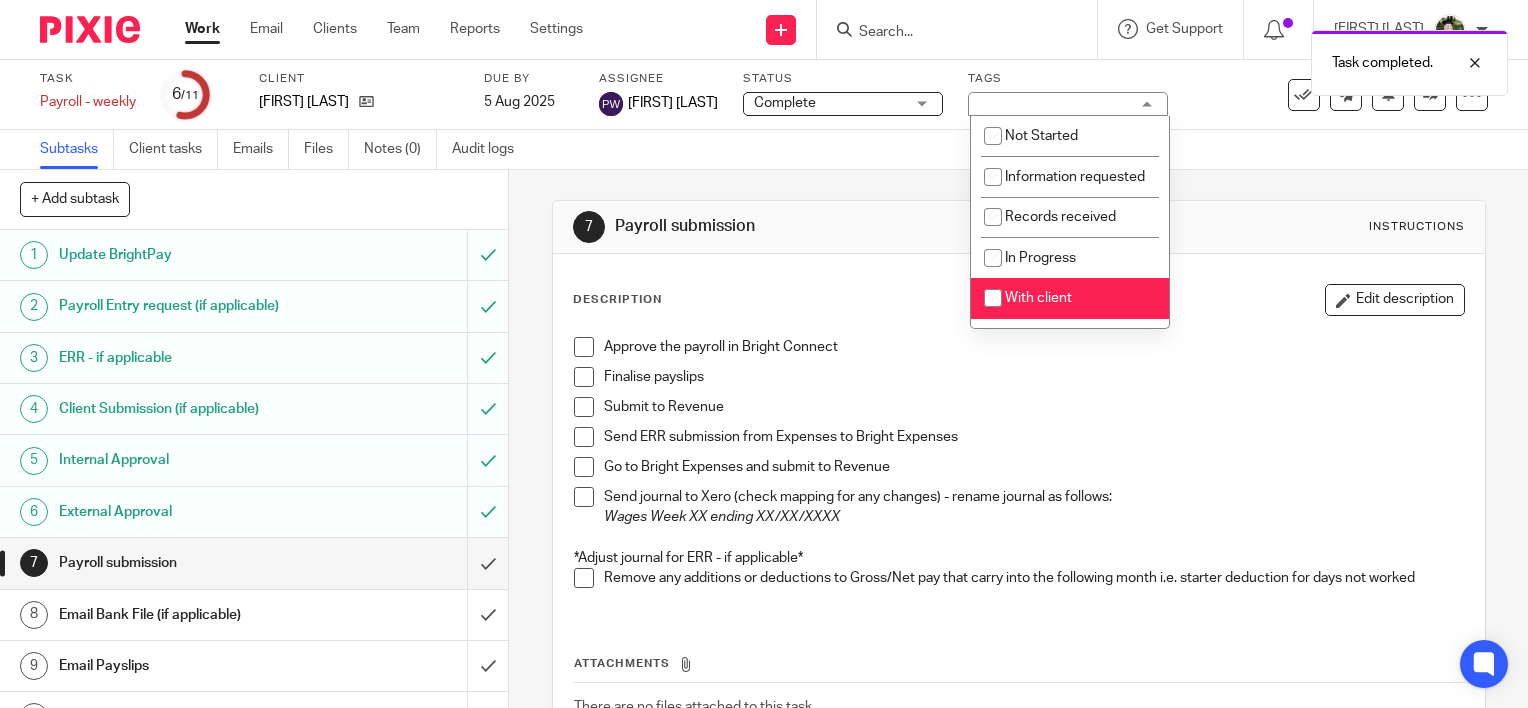 checkbox on "false" 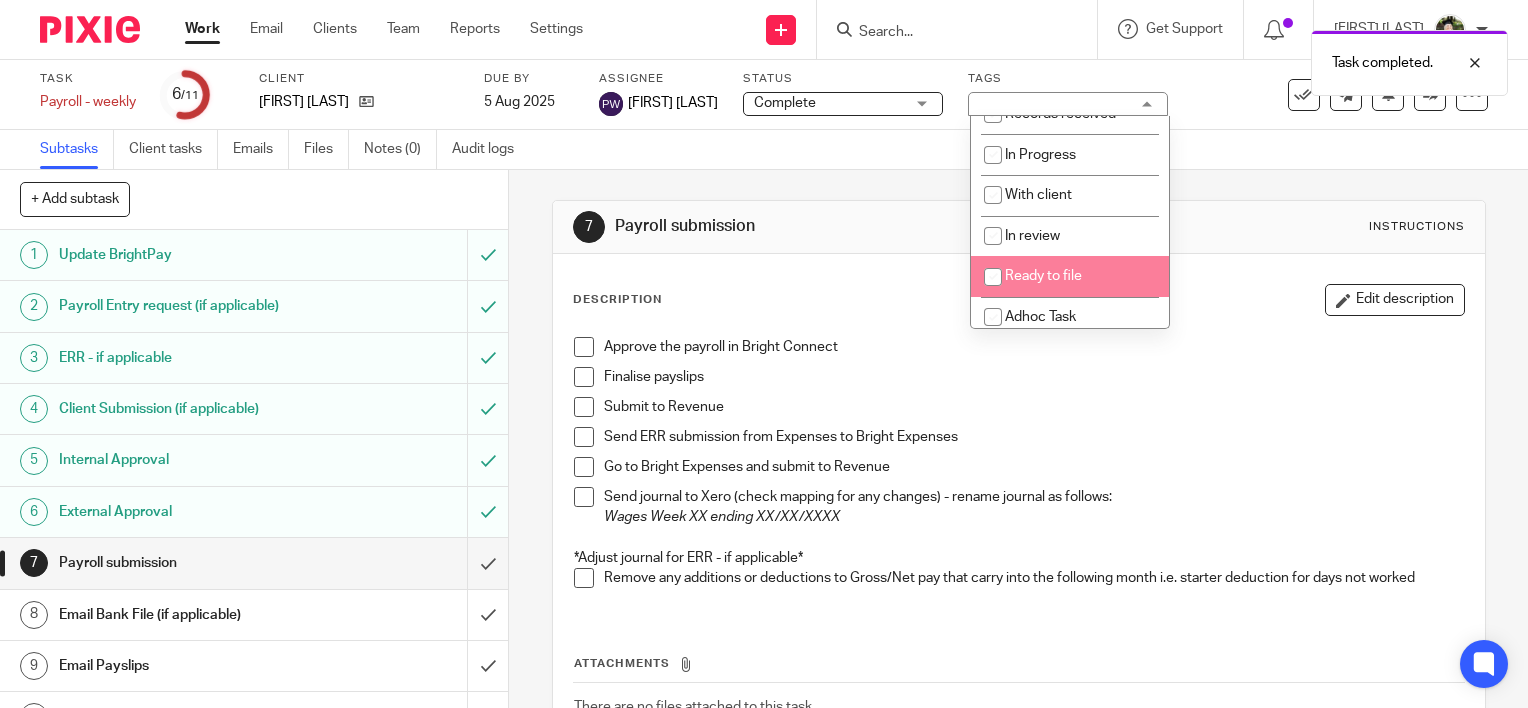 scroll, scrollTop: 217, scrollLeft: 0, axis: vertical 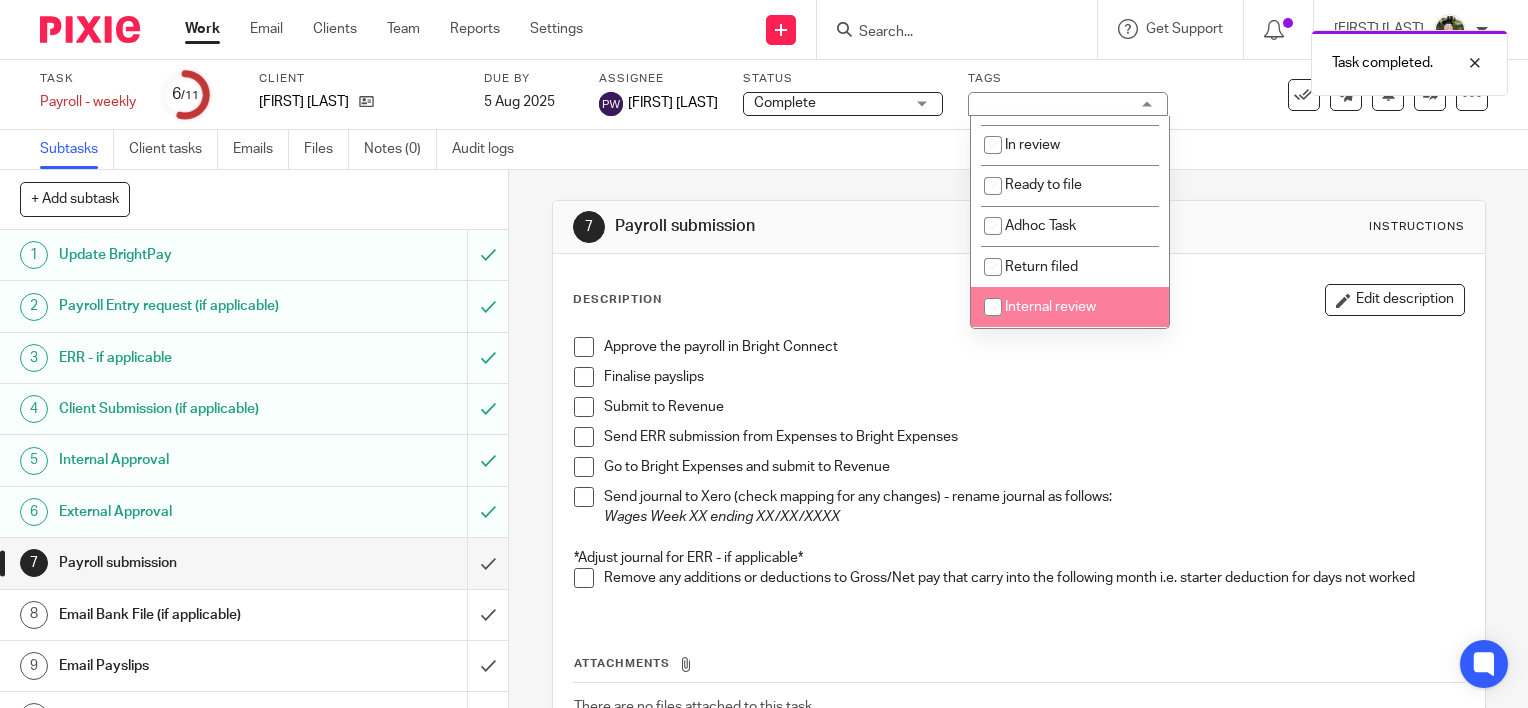 click on "Internal review" at bounding box center (1050, 307) 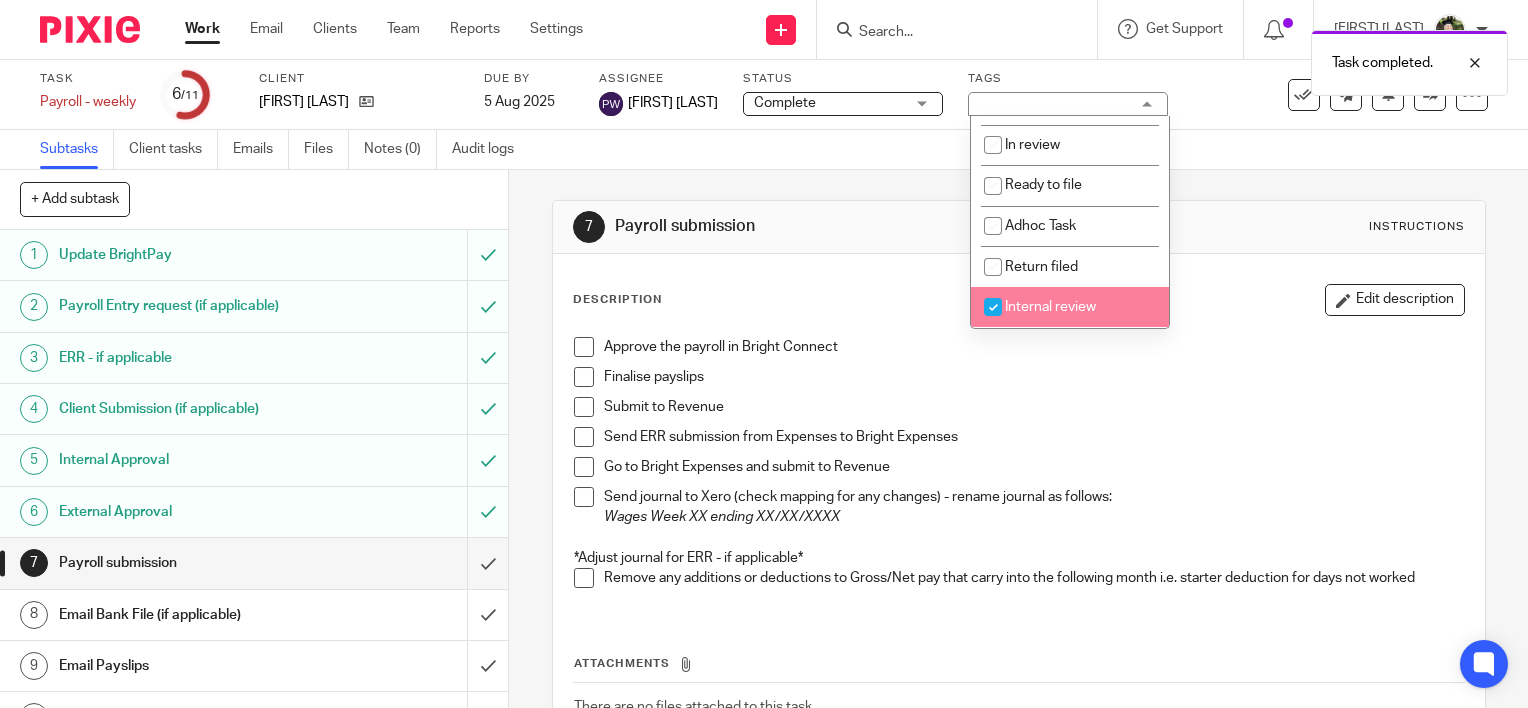 checkbox on "true" 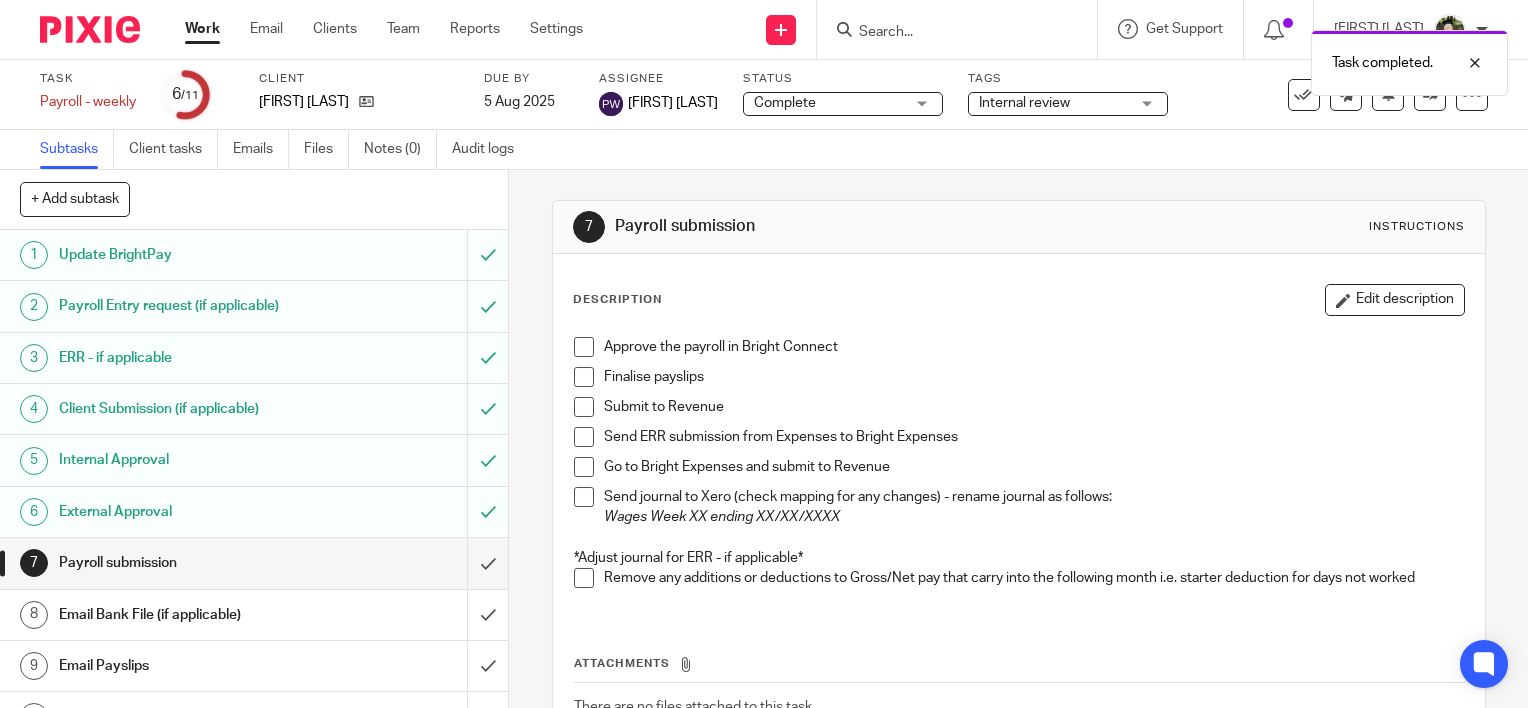 click on "7
Payroll submission
Instructions" at bounding box center (1019, 227) 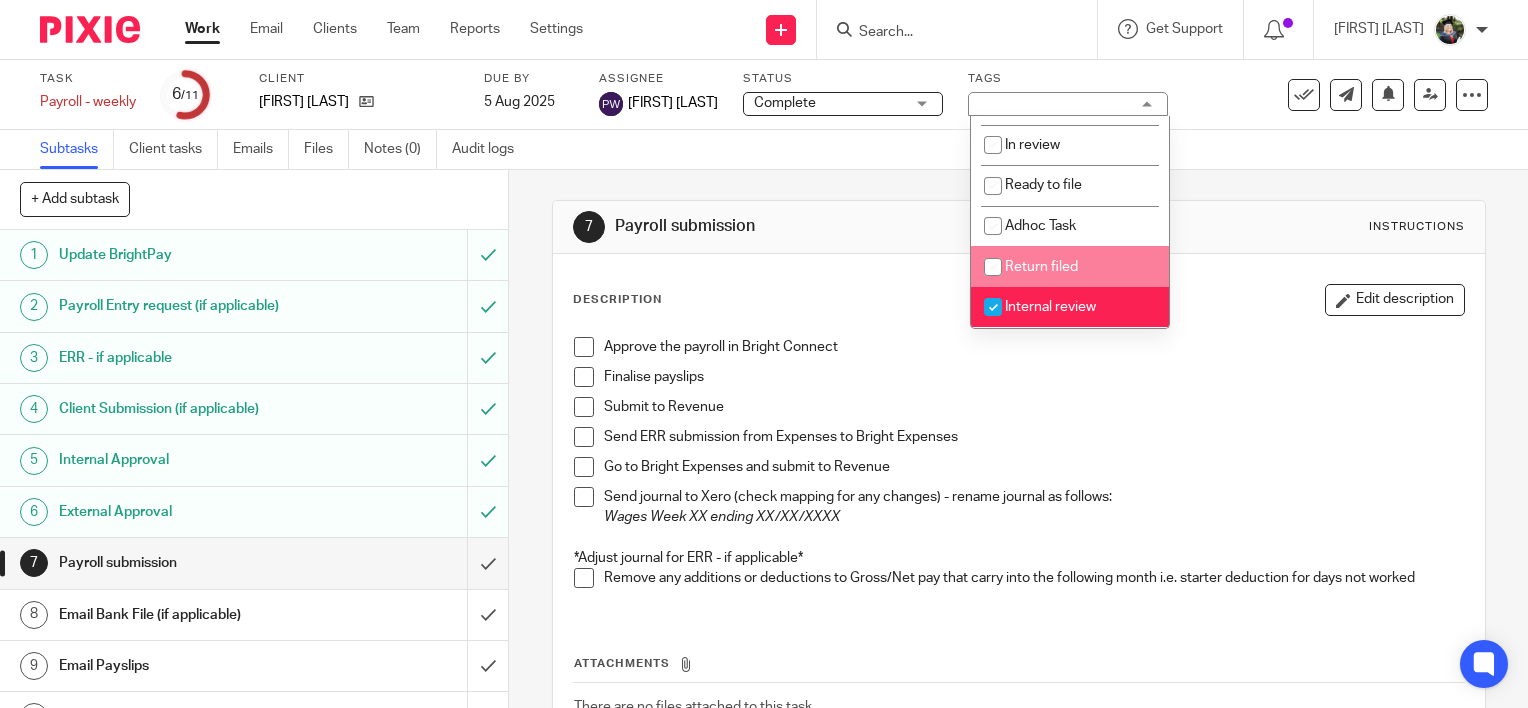 click on "Return filed" at bounding box center (1041, 267) 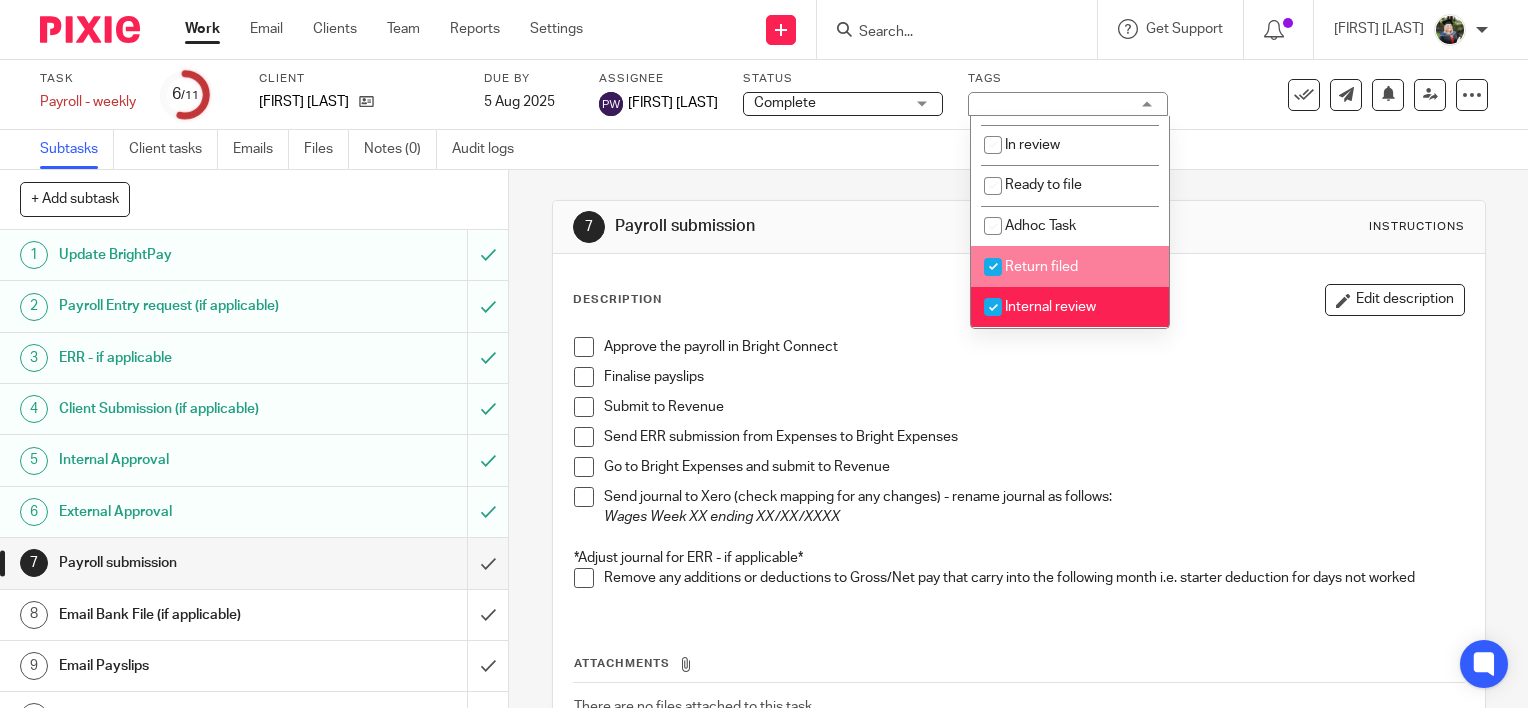 checkbox on "true" 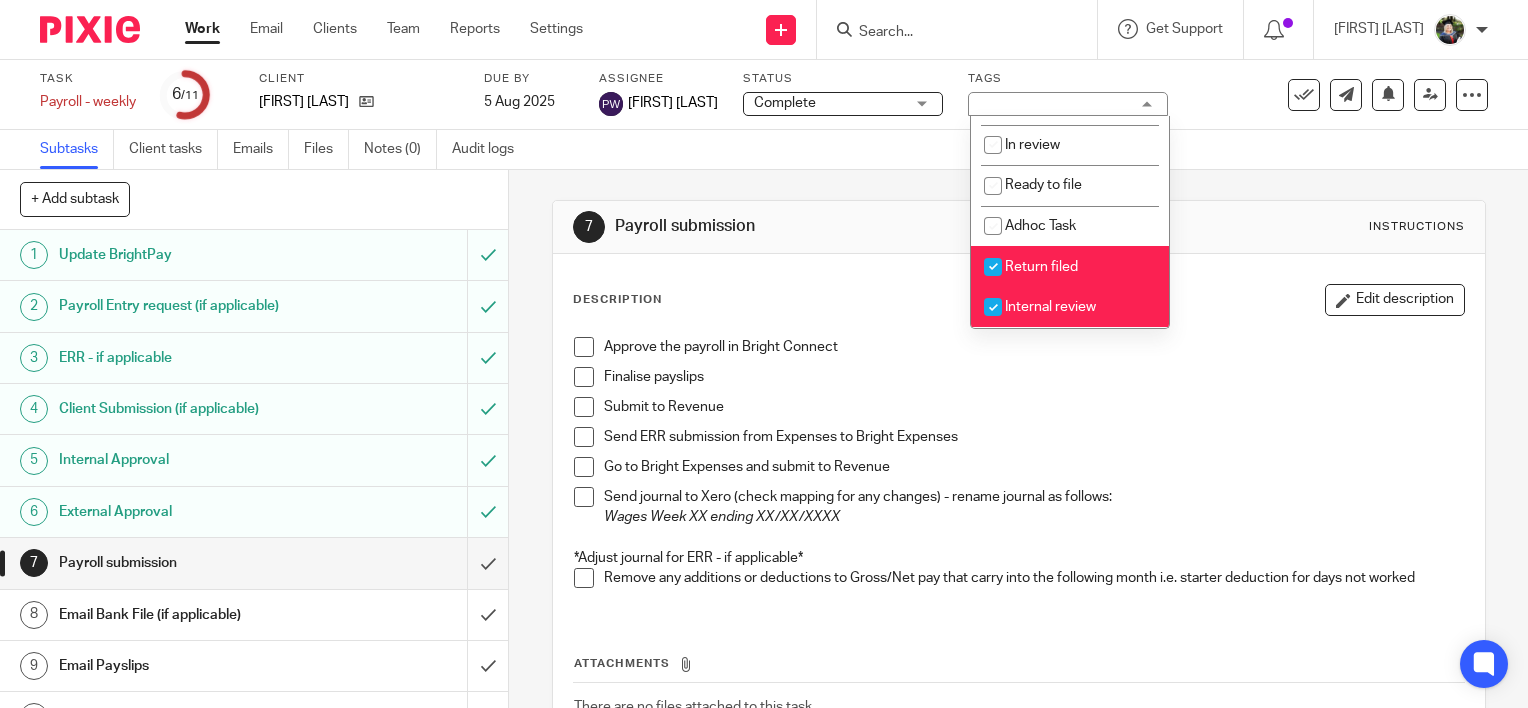 click on "Internal review" at bounding box center [1070, 307] 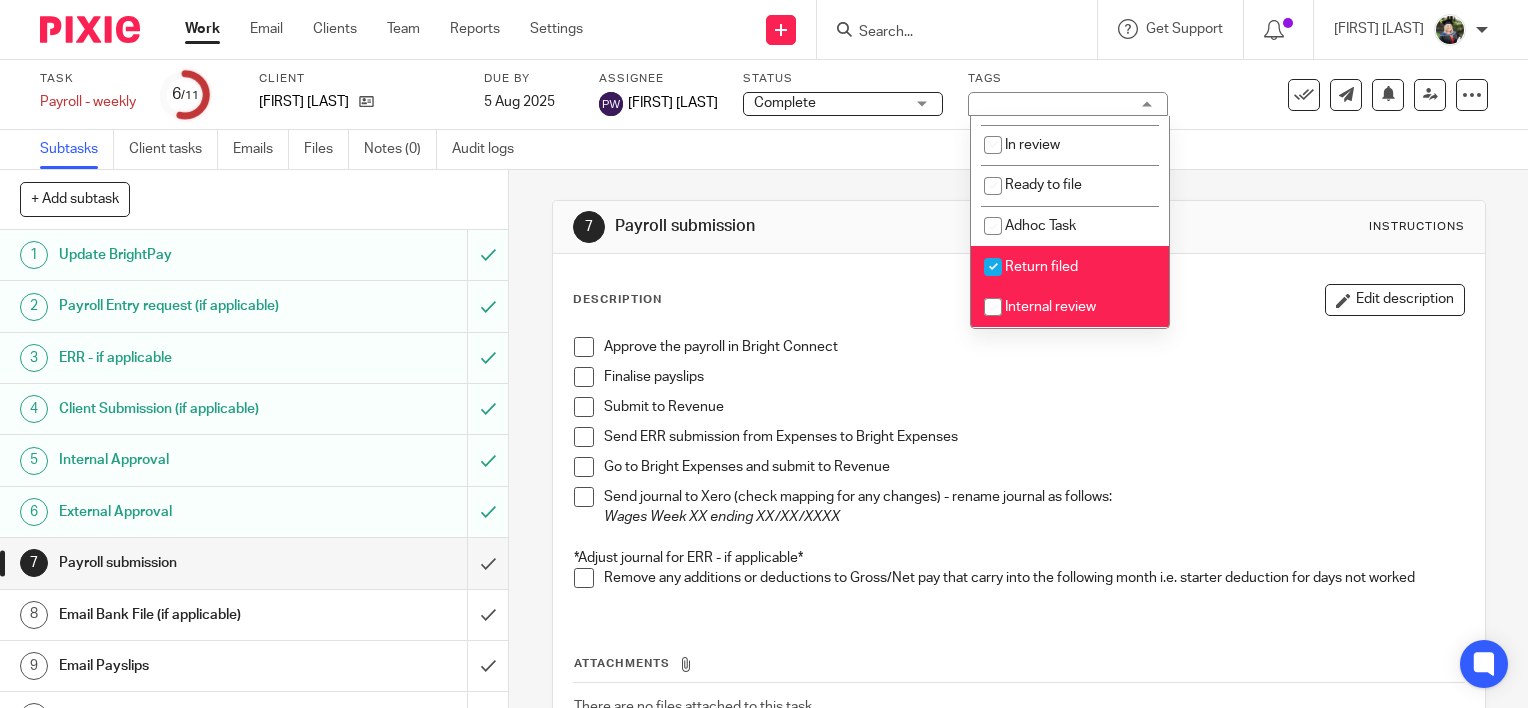 checkbox on "false" 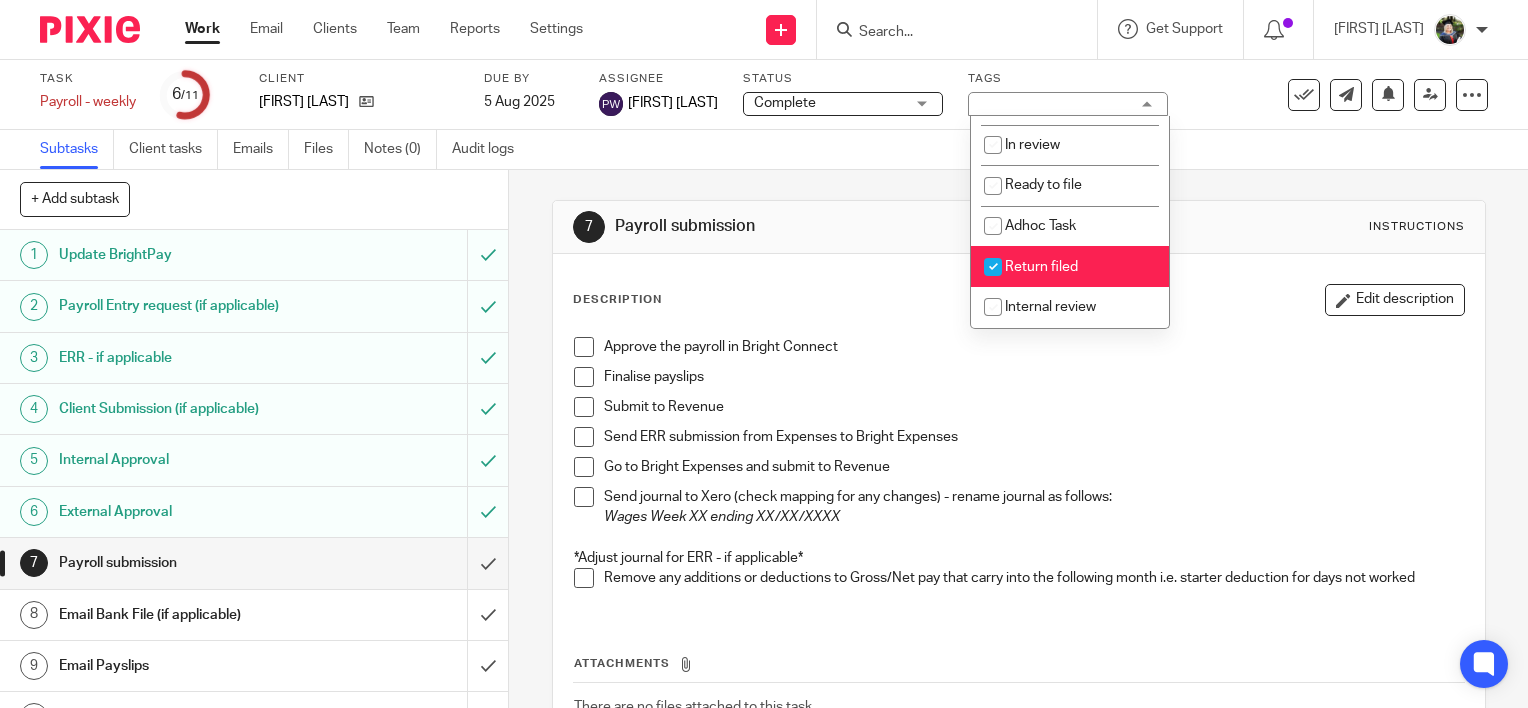 click on "7
Payroll submission
Instructions
Description
Edit description
Approve the payroll in Bright Connect   Finalise payslips   Submit to Revenue   Send ERR submission from Expenses to Bright Expenses   Go to Bright Expenses and submit to Revenue   Send journal to Xero (check mapping for any changes) - rename journal as follows:  Wages Week XX ending XX/XX/XXXX *Adjust journal for ERR - if applicable*   Remove any additions or deductions to Gross/Net pay that carry into the following month i.e. starter deduction for days not worked           Attachments     There are no files attached to this task.   Attach new file" at bounding box center (1019, 513) 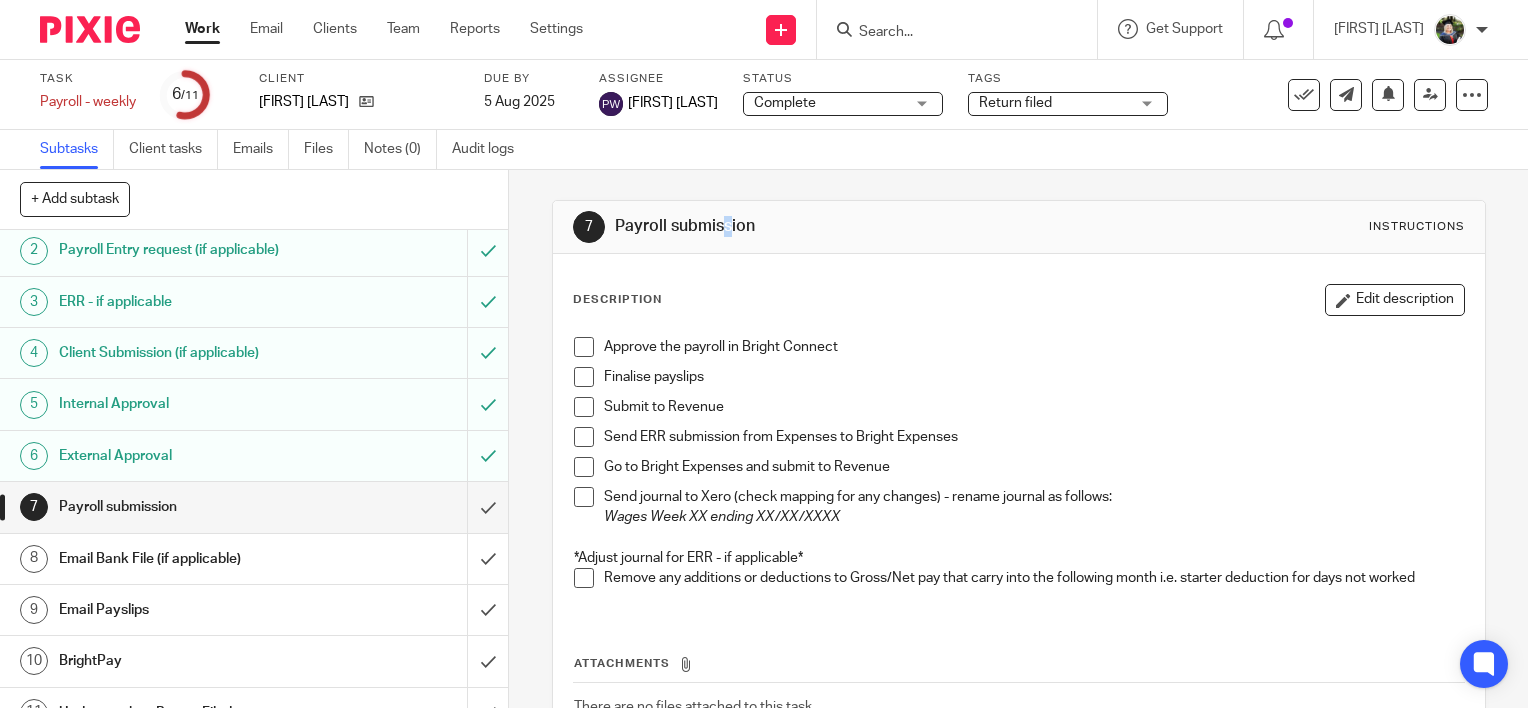 scroll, scrollTop: 84, scrollLeft: 0, axis: vertical 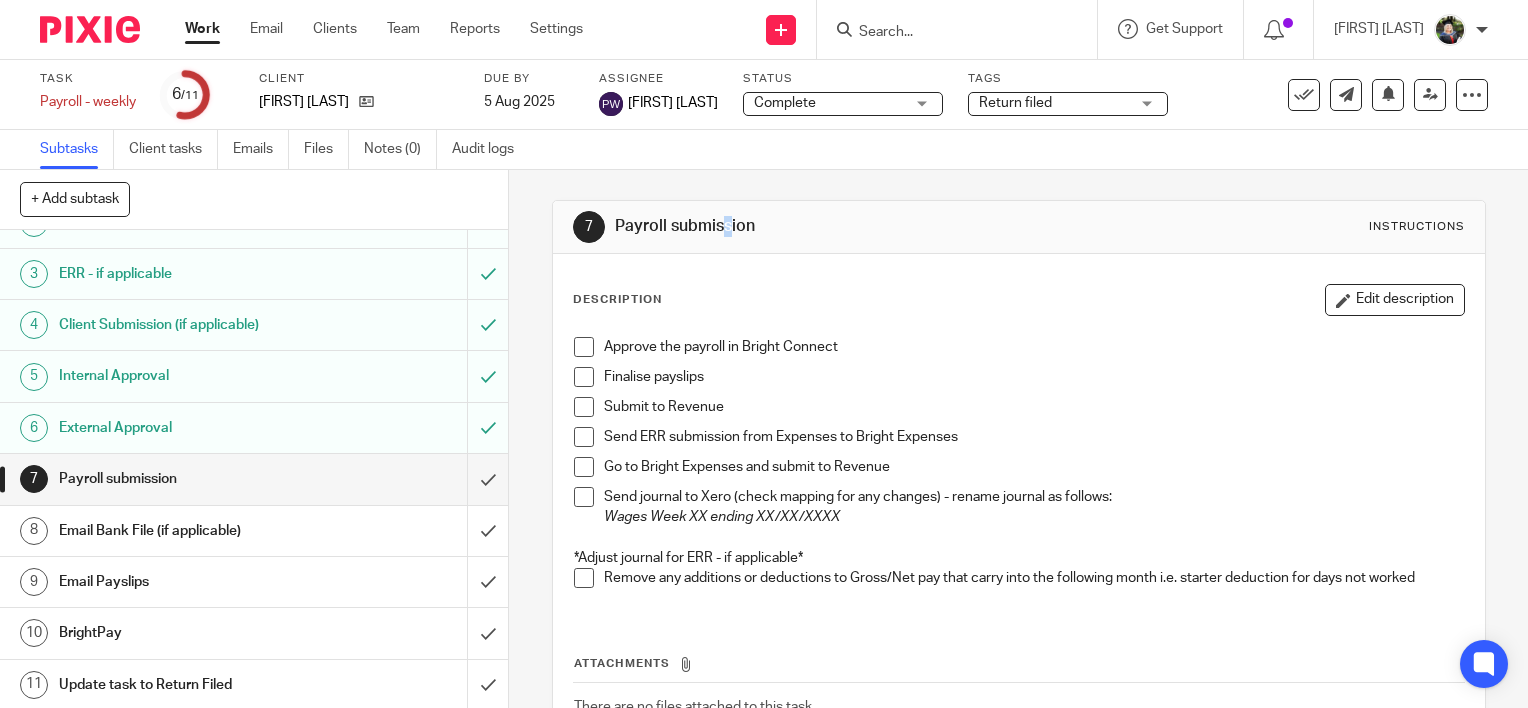 click at bounding box center [584, 347] 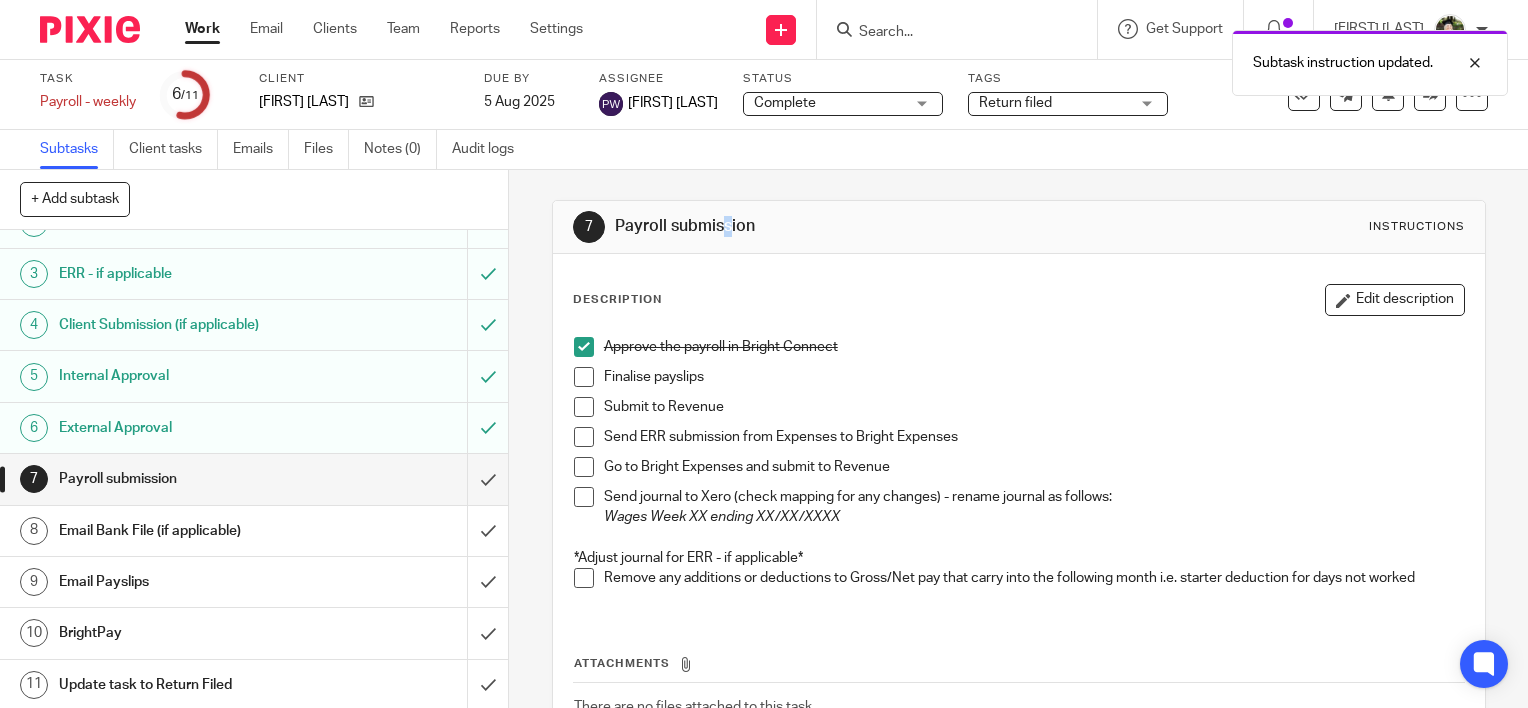 click at bounding box center [584, 377] 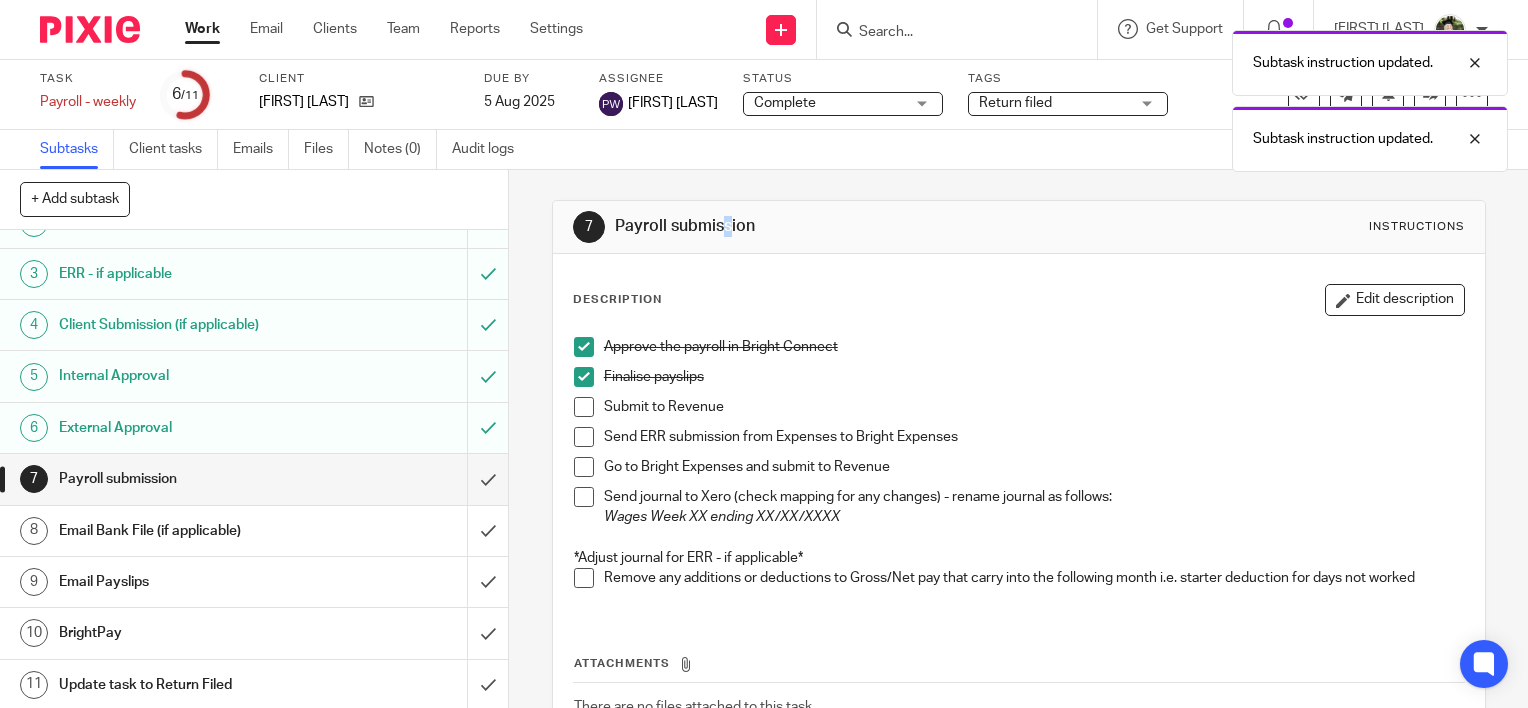 click at bounding box center (584, 407) 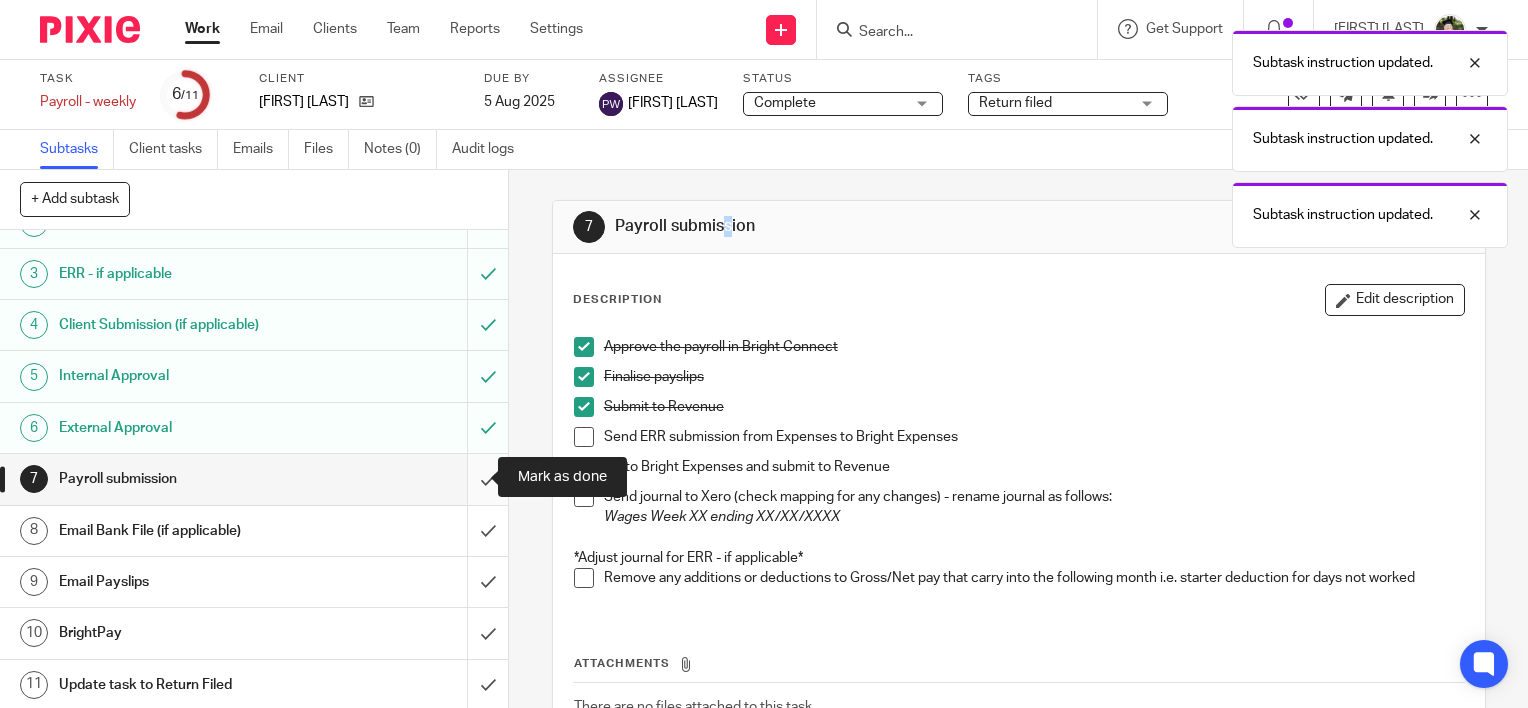 click at bounding box center (254, 479) 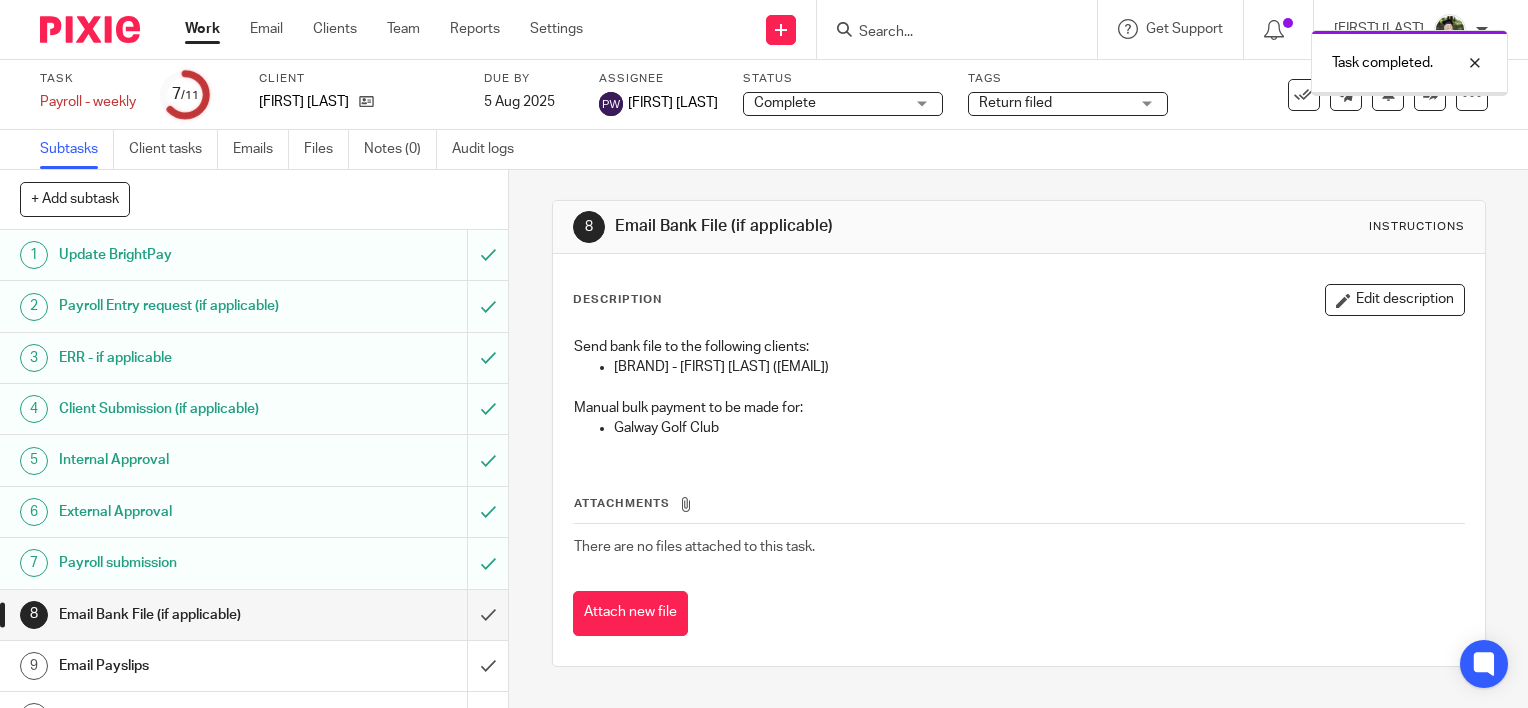 scroll, scrollTop: 0, scrollLeft: 0, axis: both 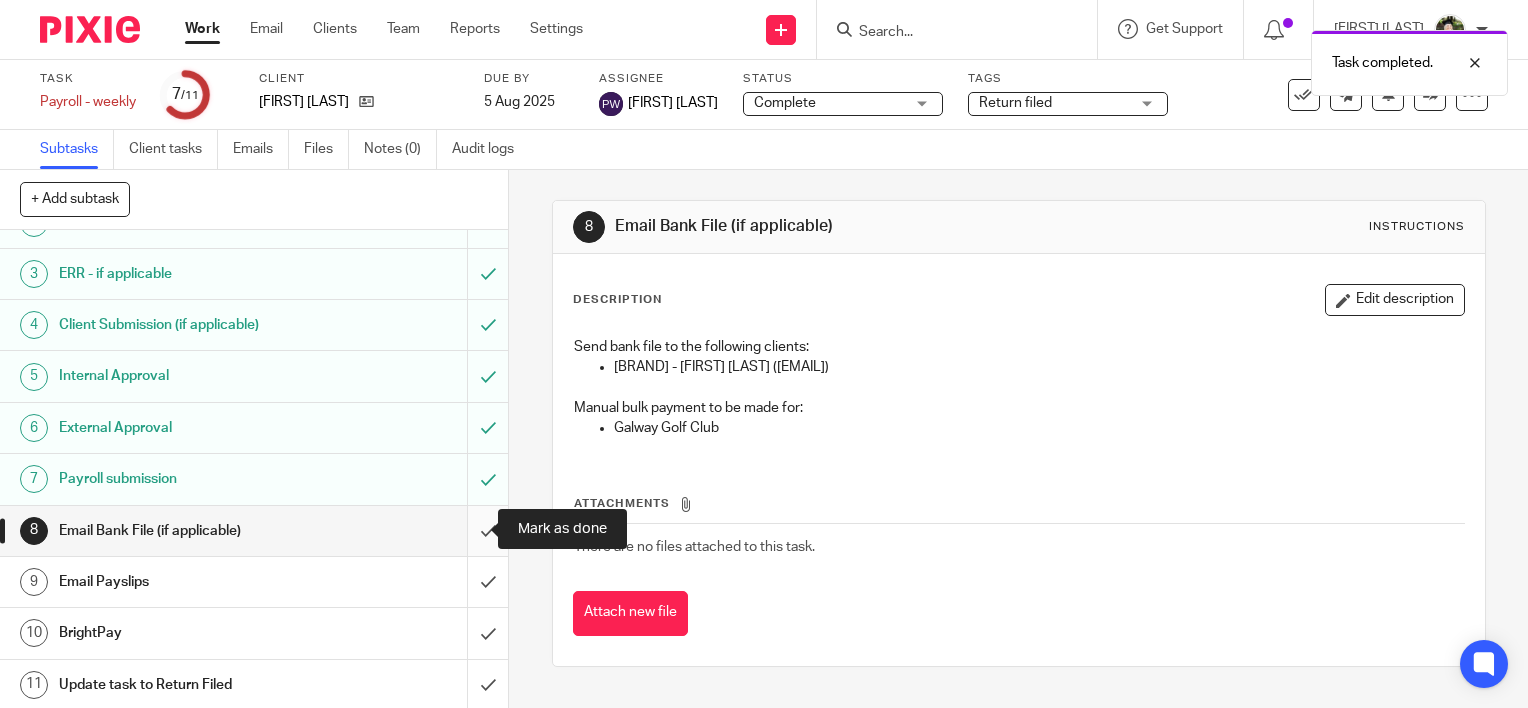 click at bounding box center (254, 531) 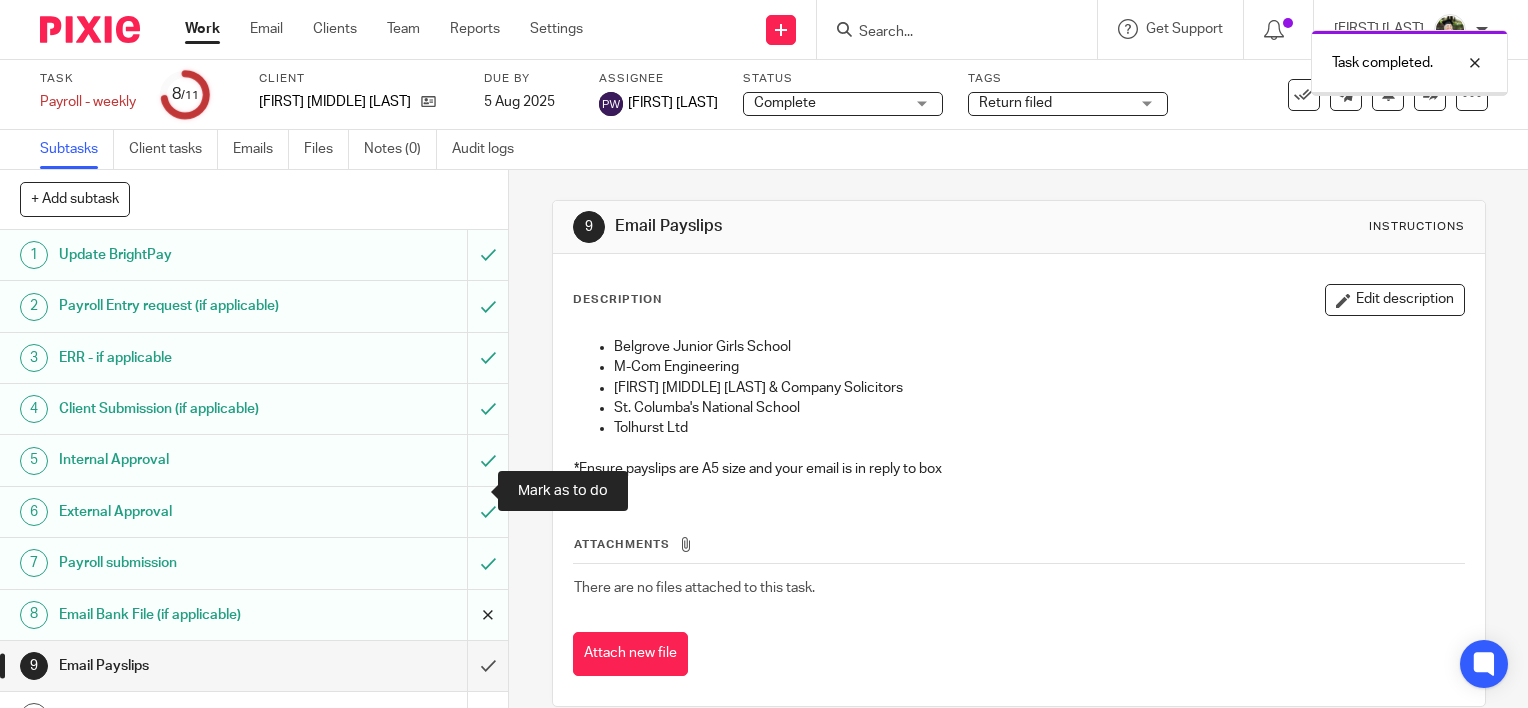 scroll, scrollTop: 0, scrollLeft: 0, axis: both 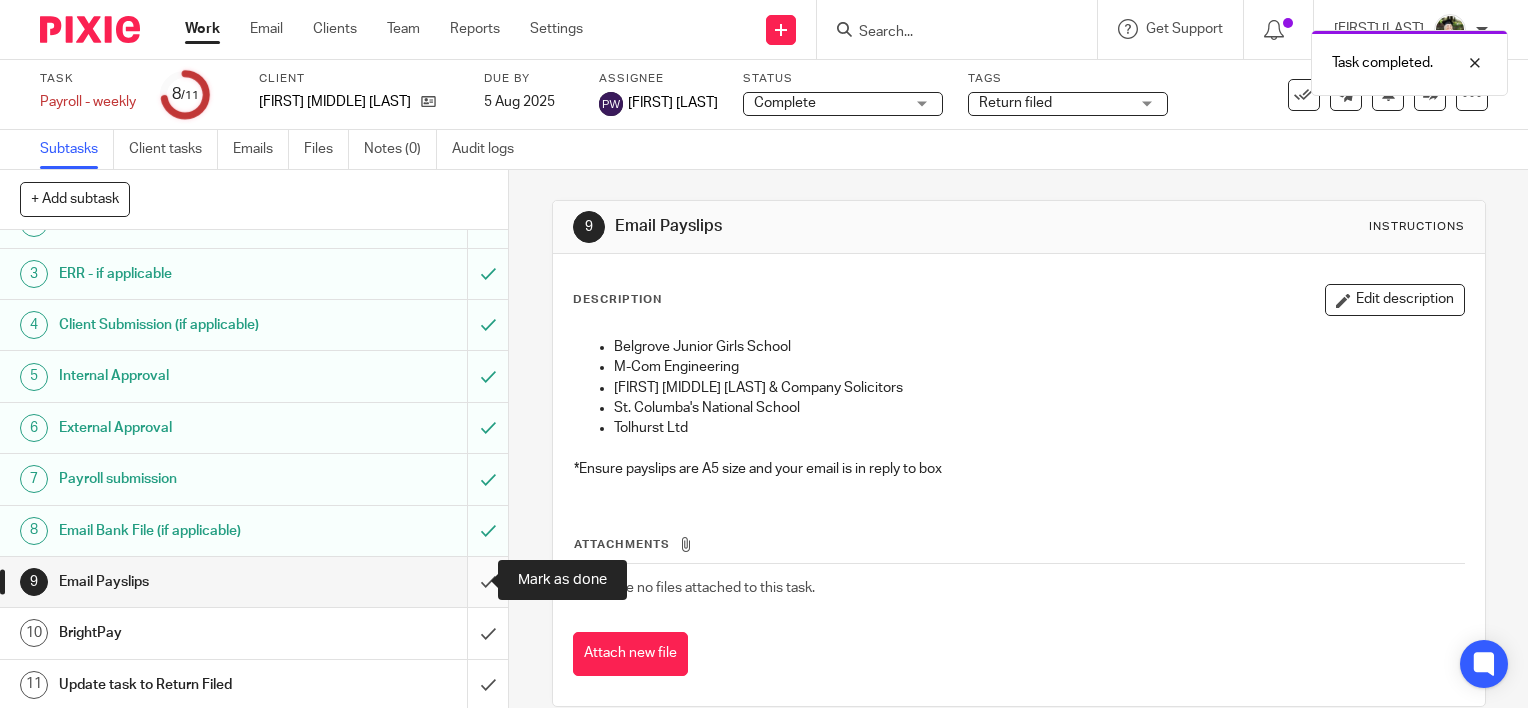 click at bounding box center (254, 582) 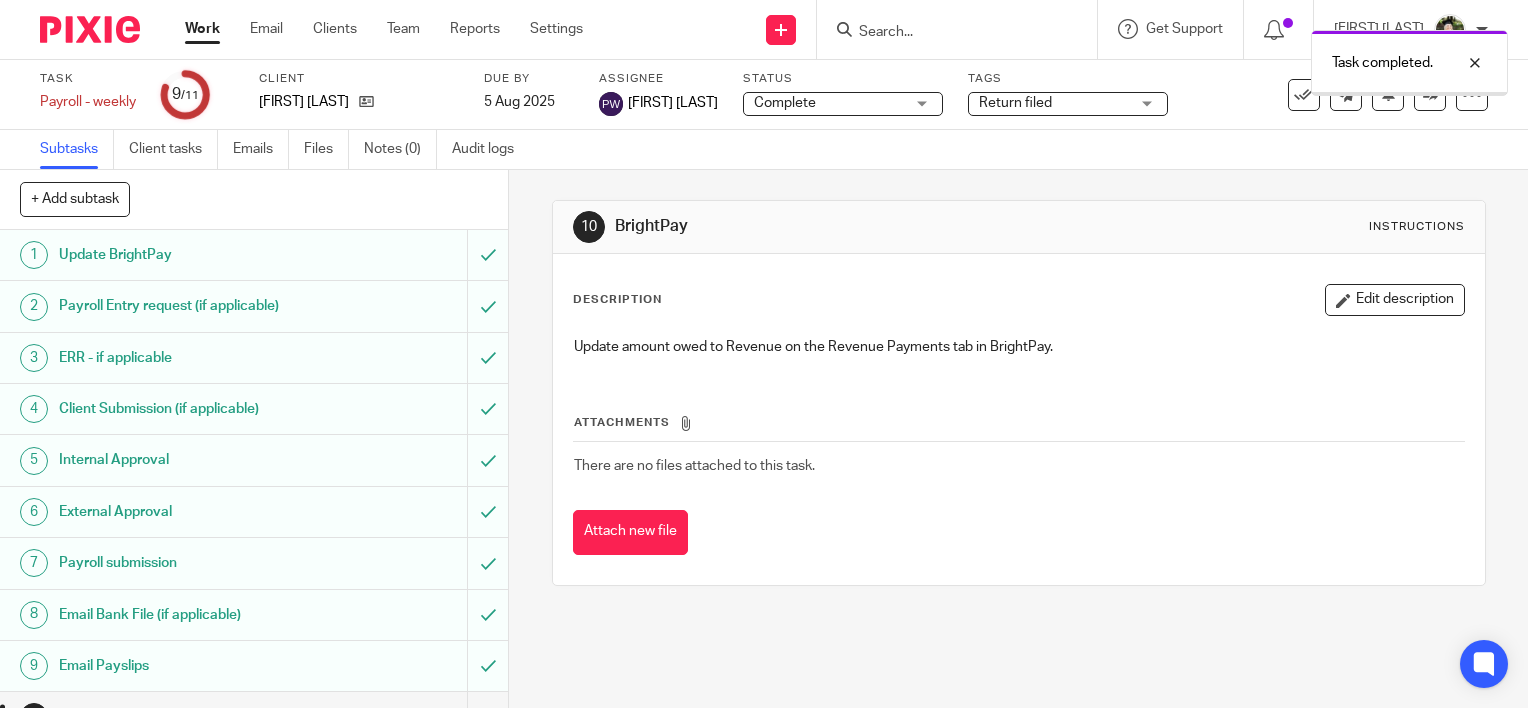 scroll, scrollTop: 0, scrollLeft: 0, axis: both 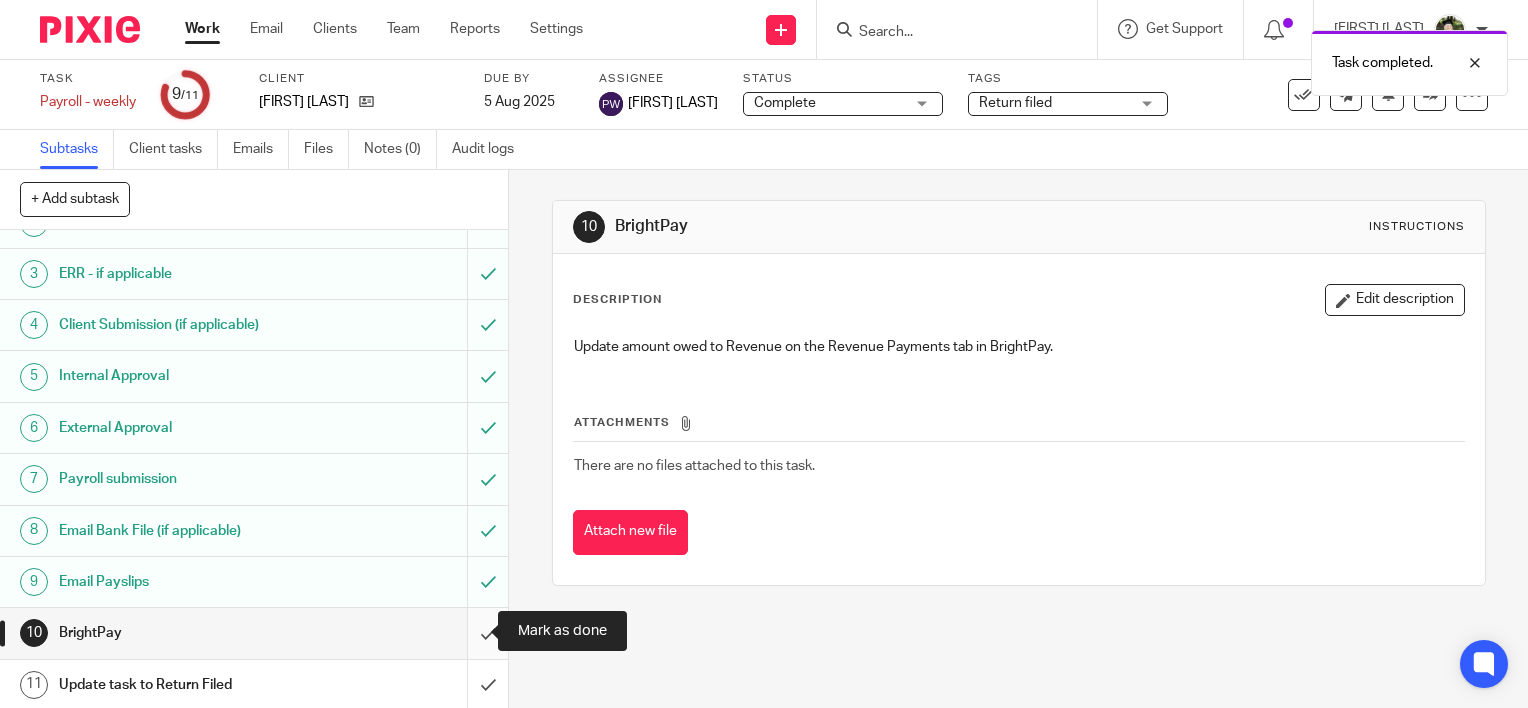 click at bounding box center [254, 633] 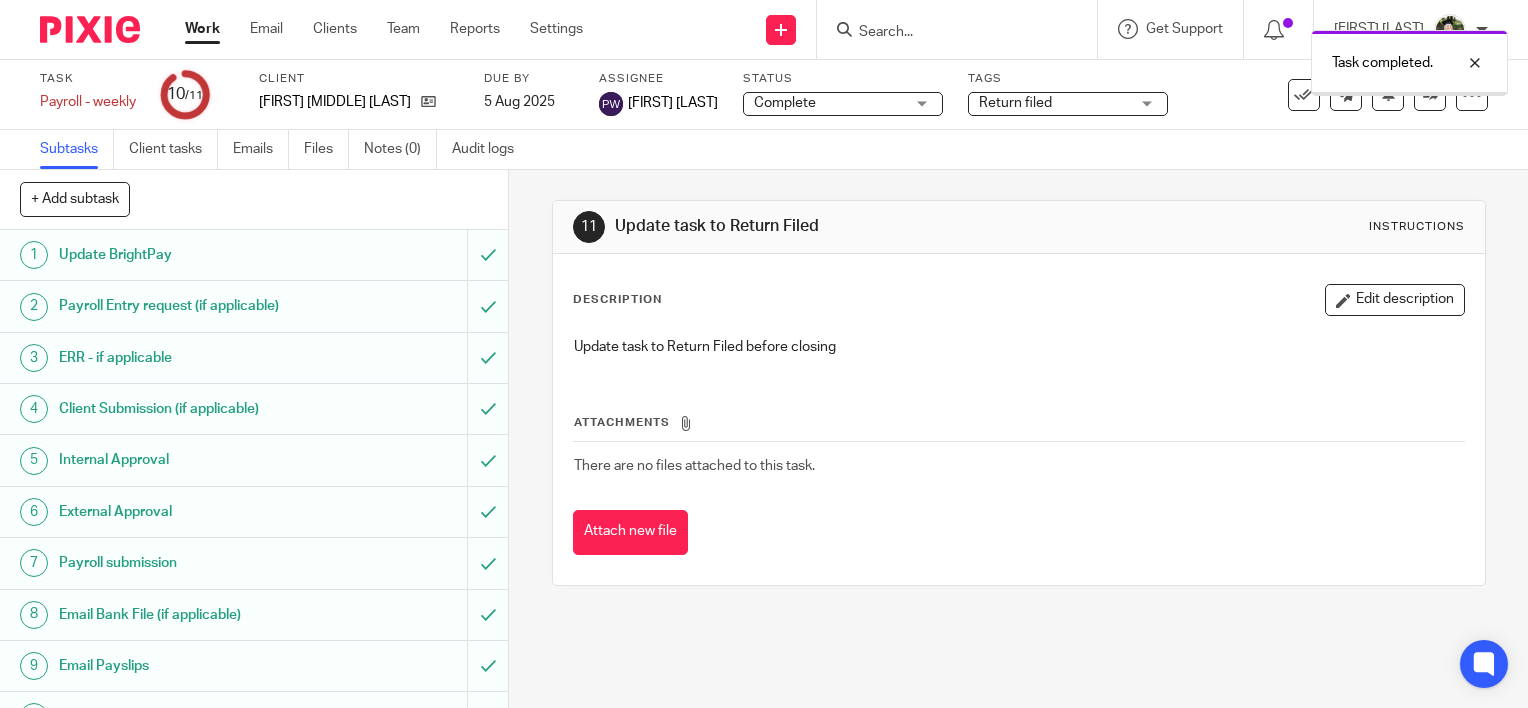 scroll, scrollTop: 0, scrollLeft: 0, axis: both 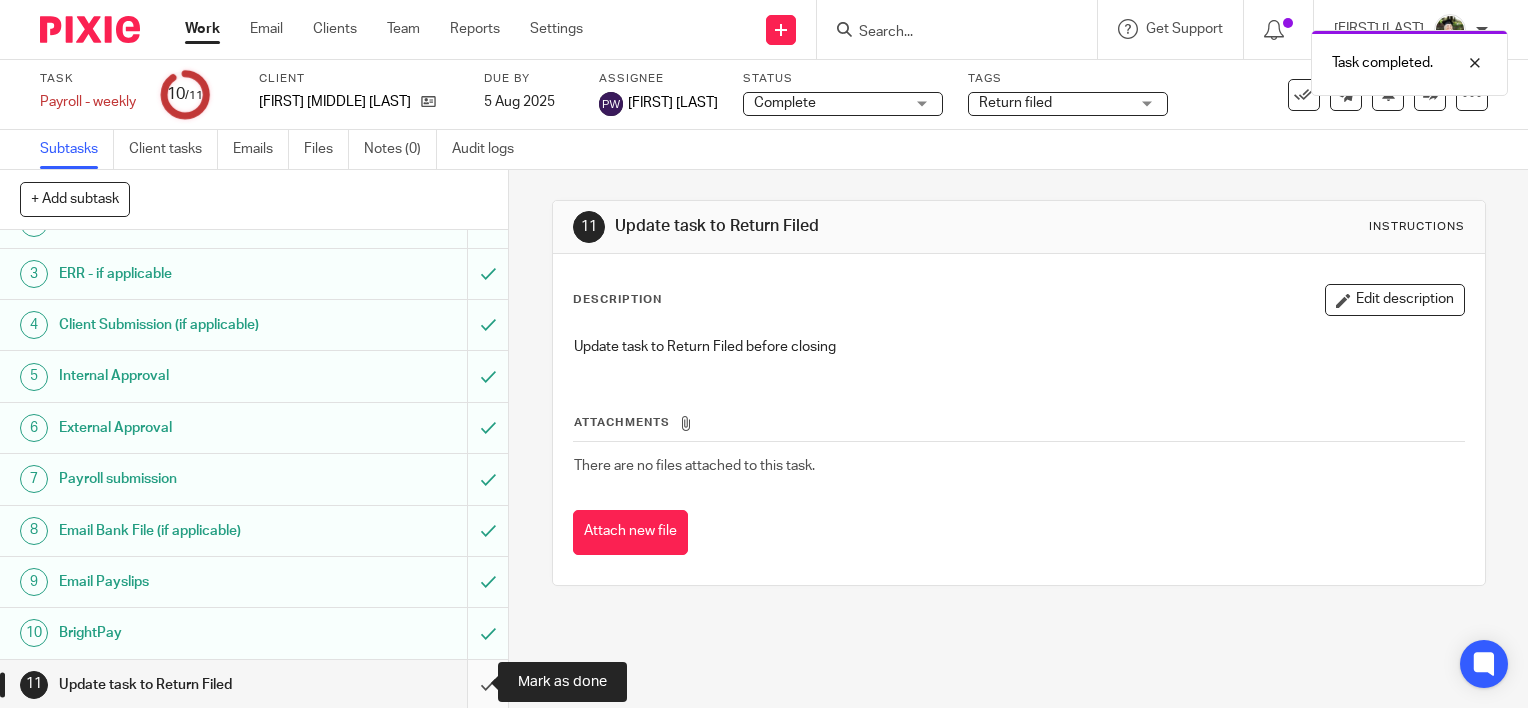 click at bounding box center (254, 685) 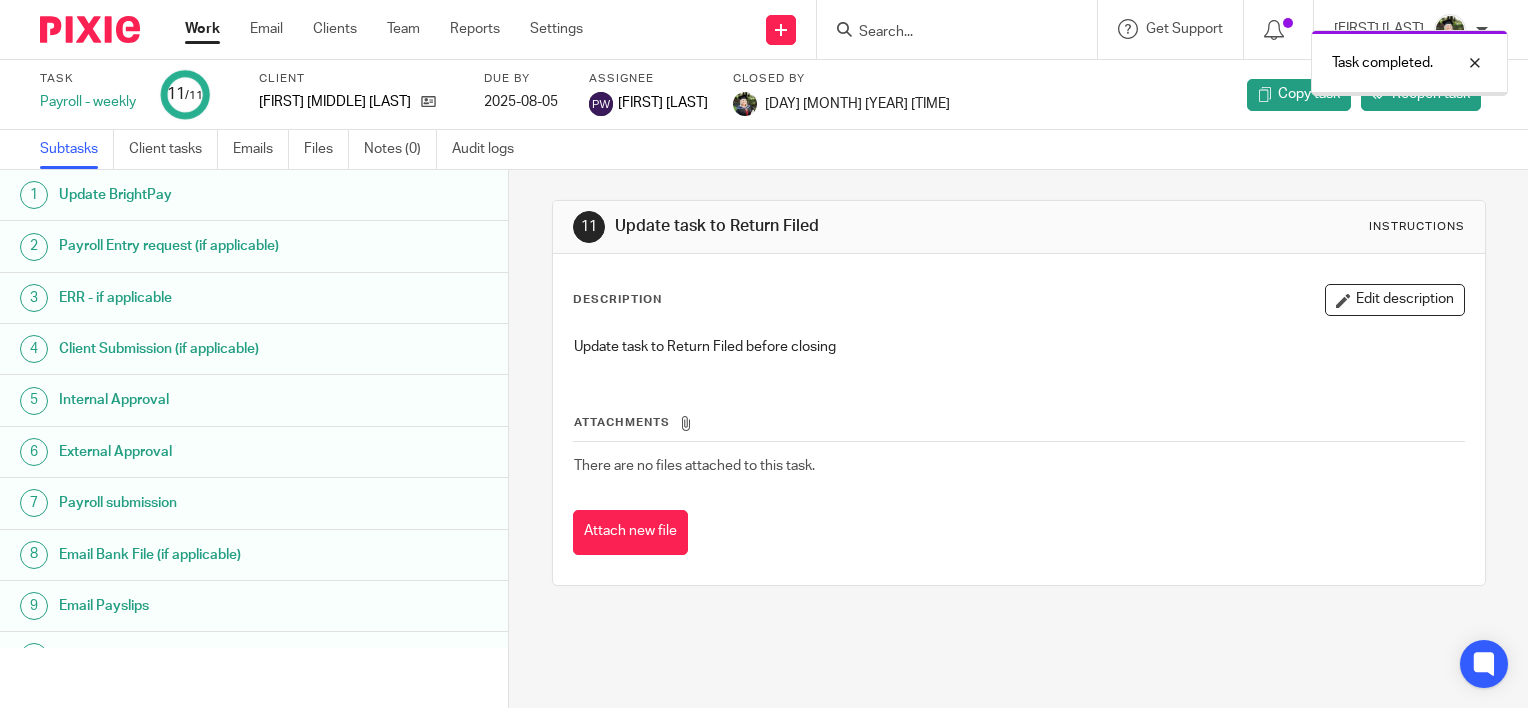 scroll, scrollTop: 0, scrollLeft: 0, axis: both 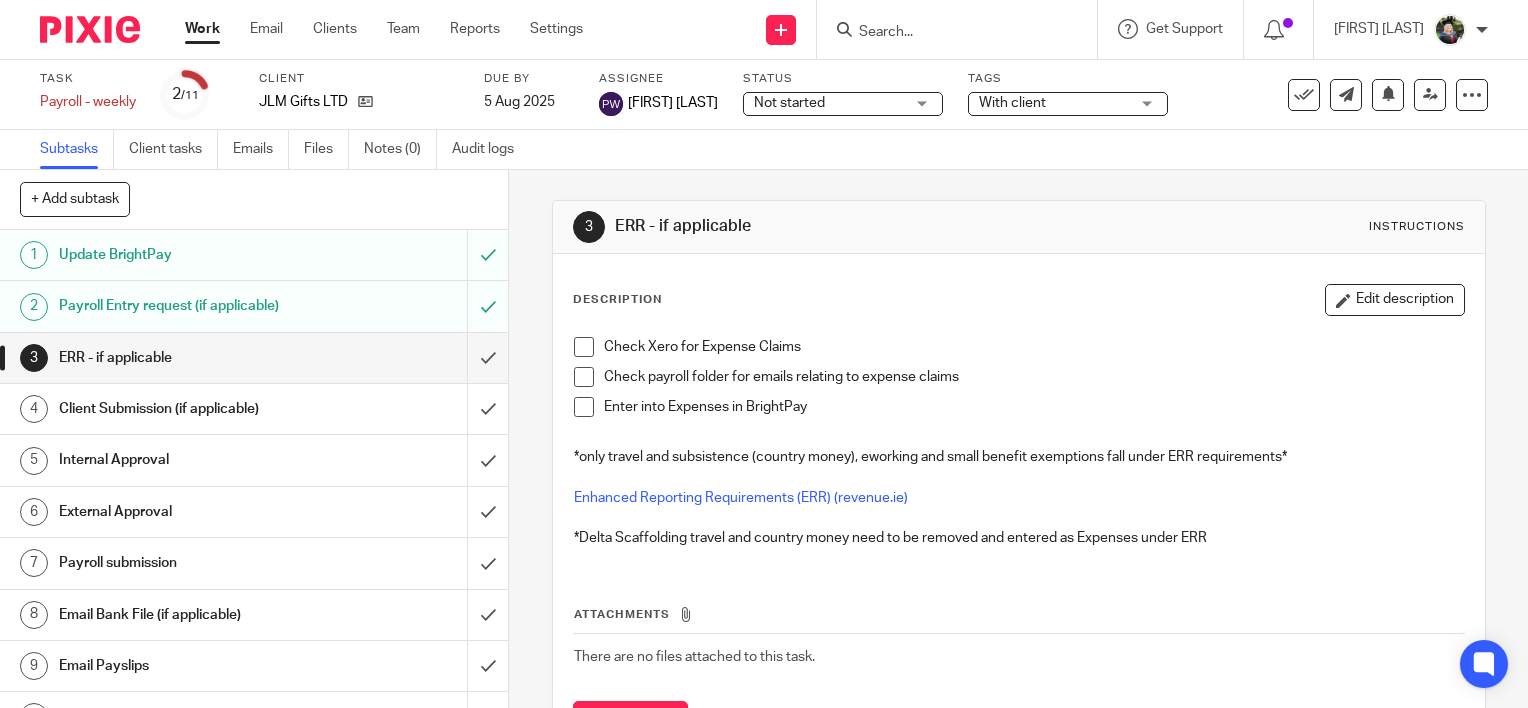 drag, startPoint x: 815, startPoint y: 105, endPoint x: 815, endPoint y: 116, distance: 11 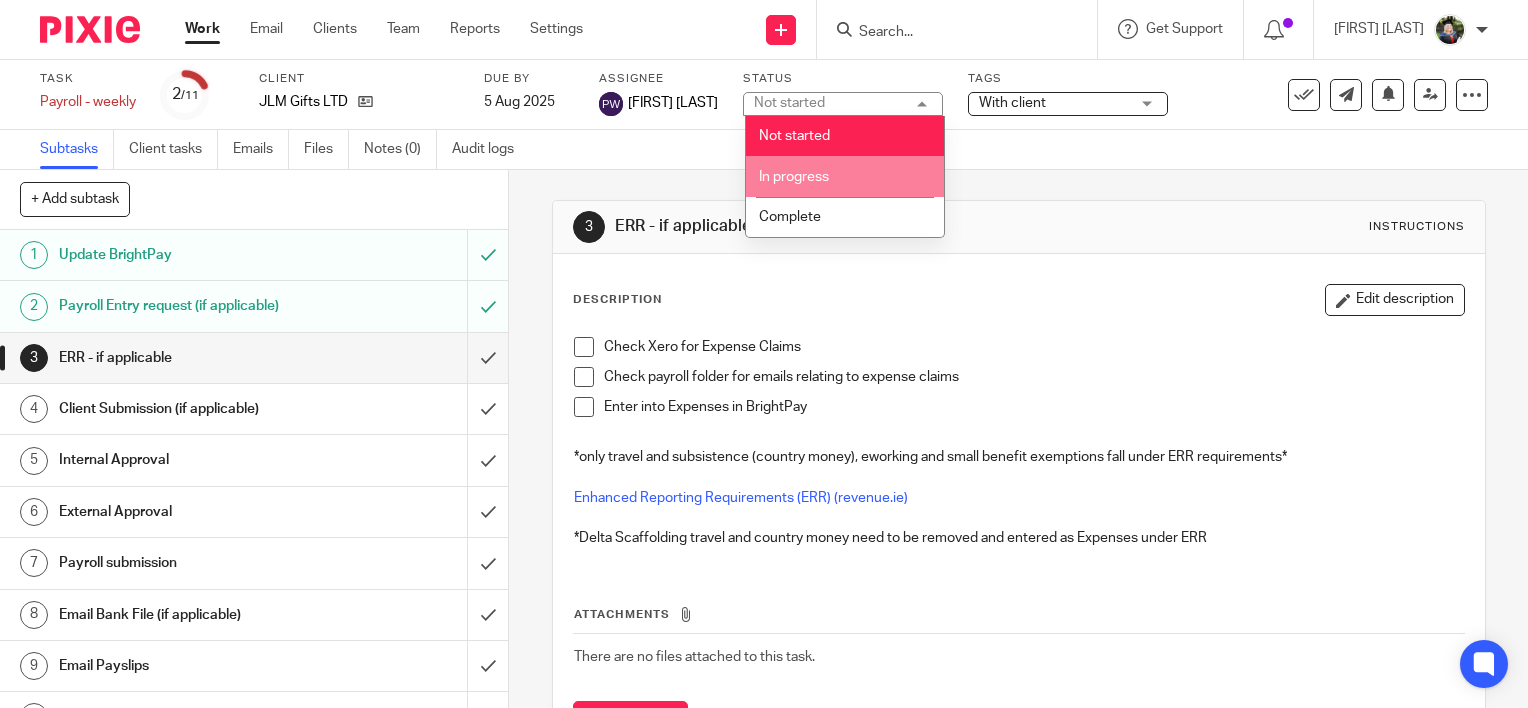 click on "In progress" at bounding box center (794, 177) 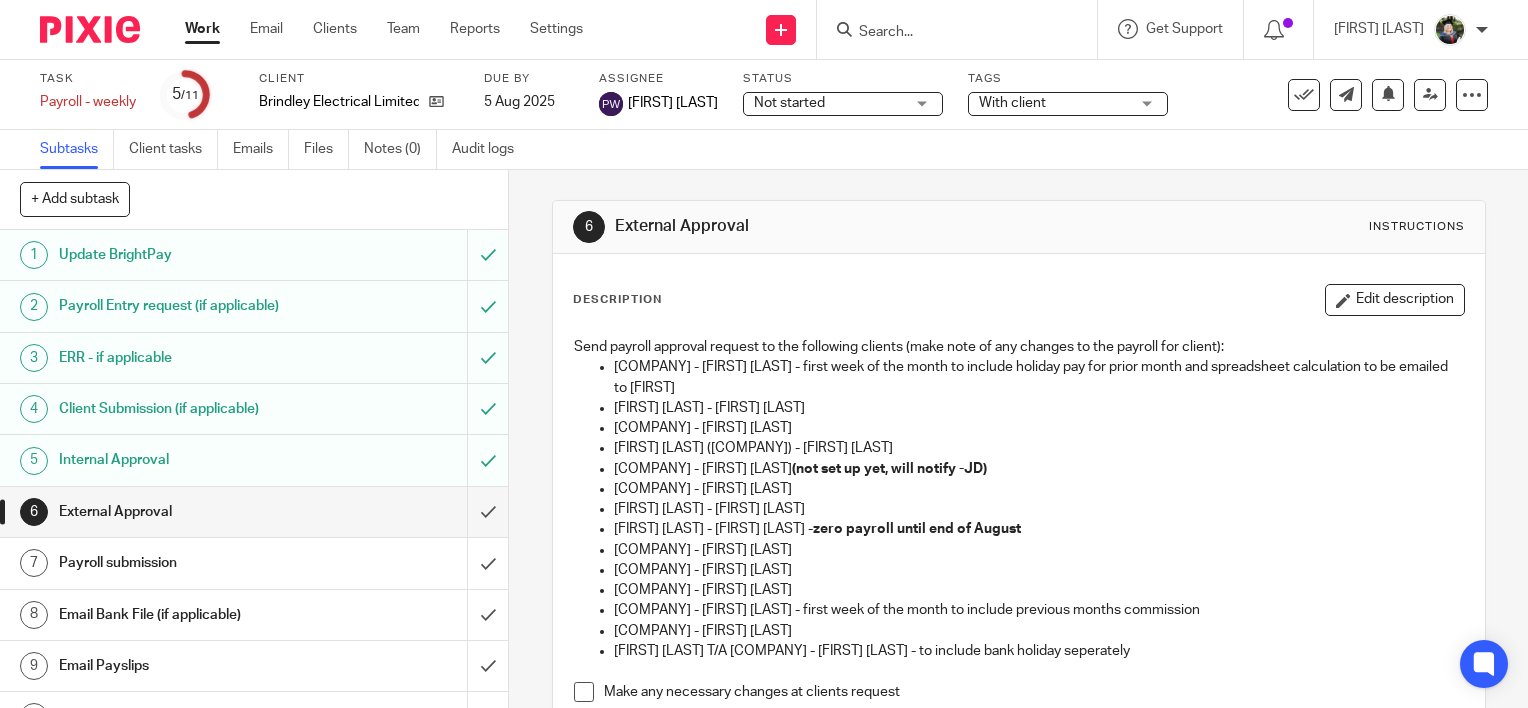 scroll, scrollTop: 0, scrollLeft: 0, axis: both 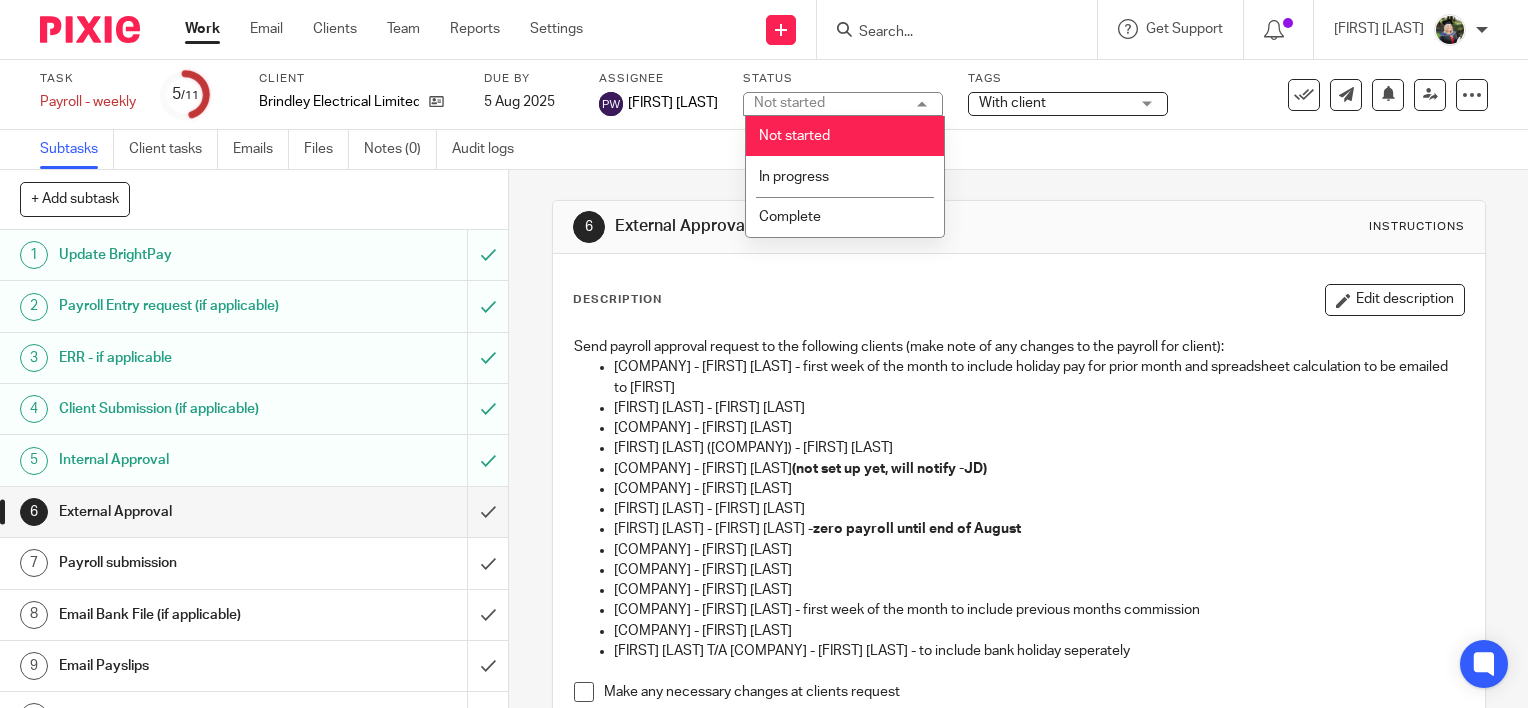 click on "Not started" at bounding box center (789, 103) 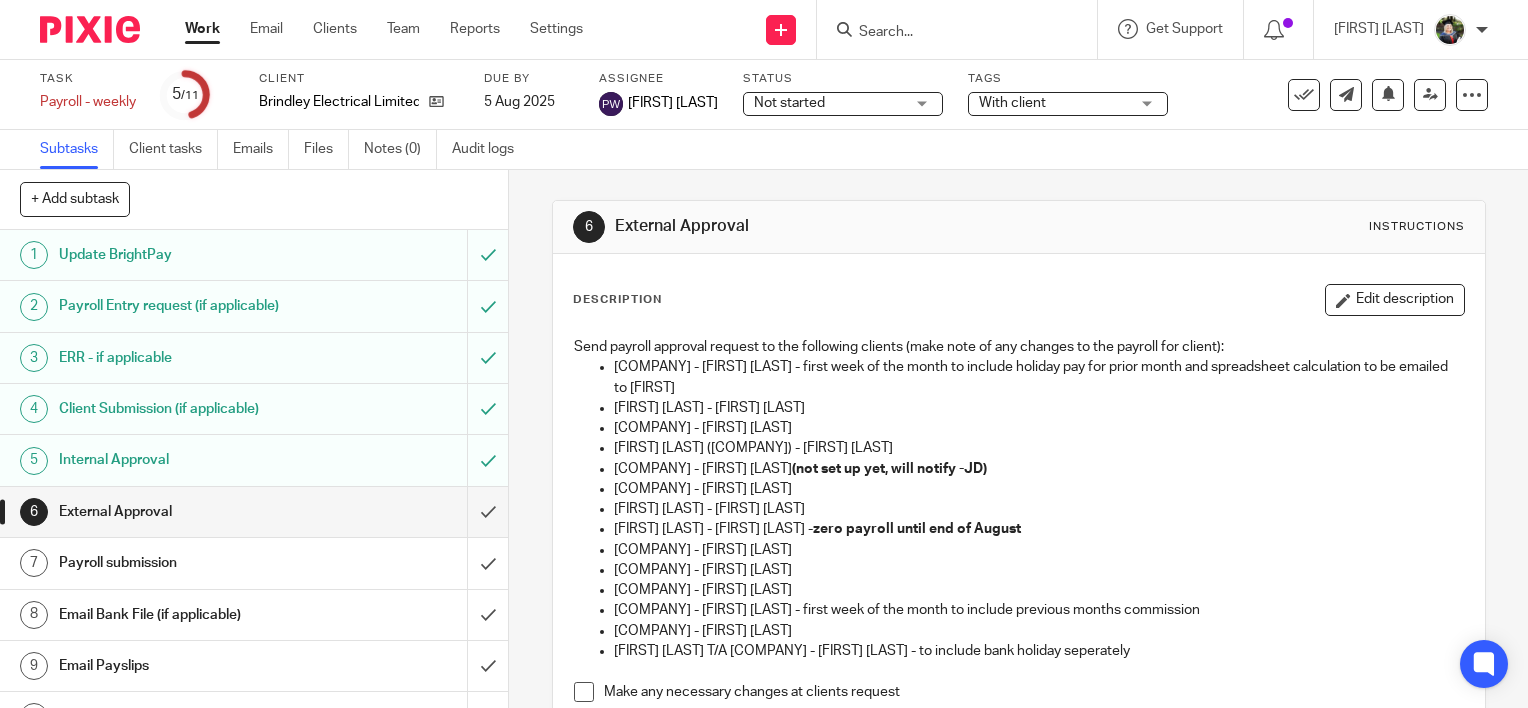 click on "Not started" at bounding box center [789, 103] 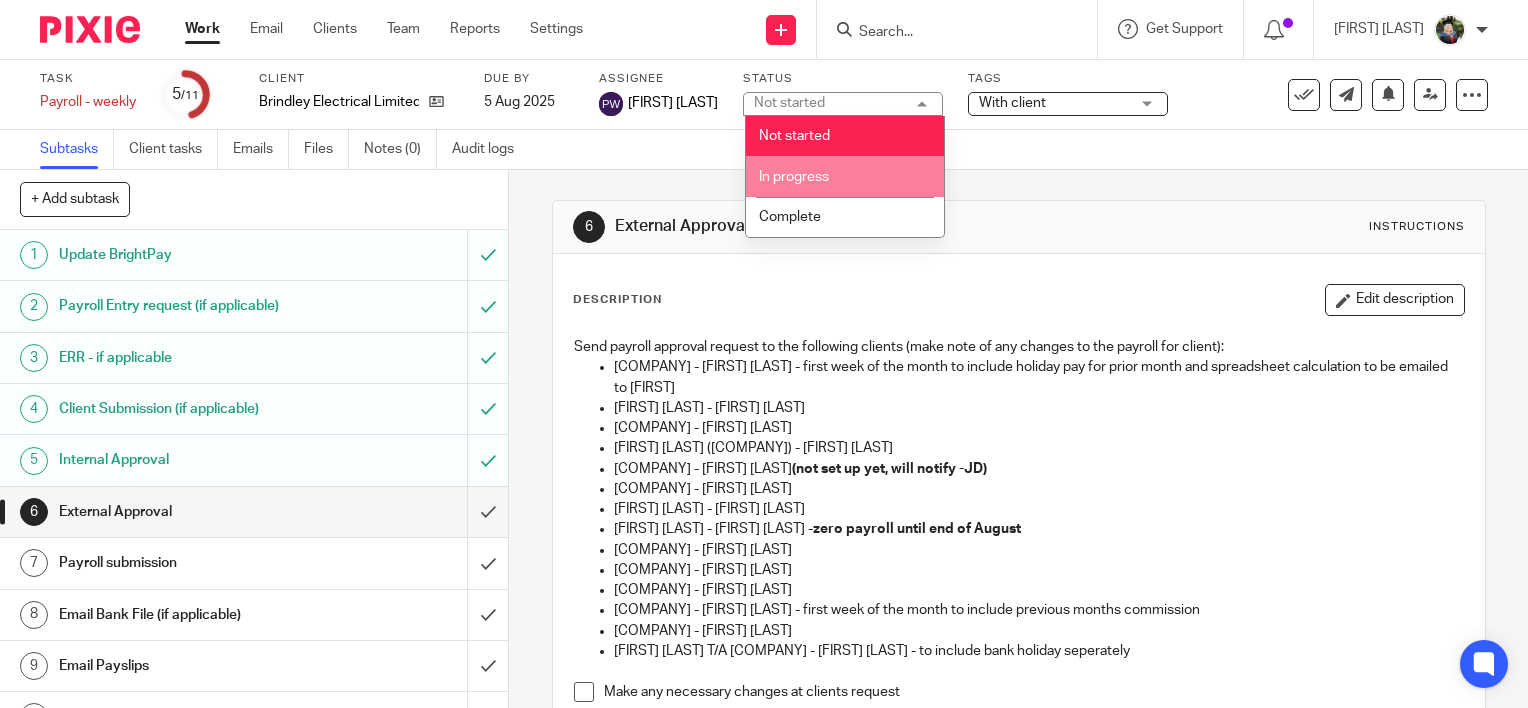 drag, startPoint x: 806, startPoint y: 176, endPoint x: 689, endPoint y: 176, distance: 117 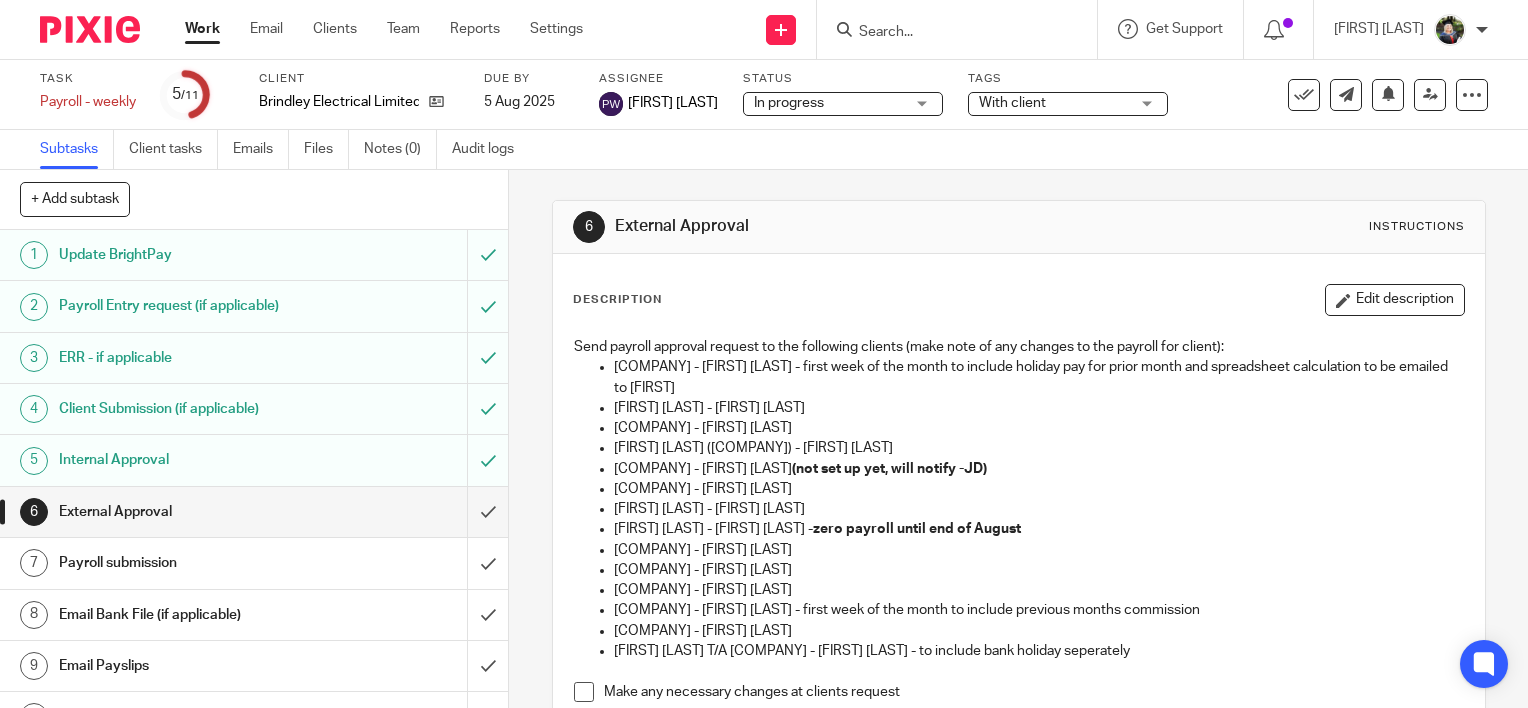 click on "6
External Approval
Instructions
Description
Edit description
Send payroll approval request to the following clients (make note of any changes to the payroll for client): [COMPANY] - [FIRST] [LAST] - first week of the month to include holiday pay for prior month and spreadsheet calculation to be emailed to [FIRST] [LAST] [FIRST] [LAST] - [FIRST] [LAST] [COMPANY] - [FIRST] [LAST] [COMPANY] - [FIRST] [LAST] [COMPANY] - [FIRST] [LAST]  (not set up yet, will notify -JD) [COMPANY] - [FIRST] [LAST] [COMPANY] - [FIRST] [LAST] [COMPANY] - [FIRST] [LAST] -  zero payroll until end of August [COMPANY] - [FIRST] [LAST] [COMPANY] - [FIRST] [LAST] [COMPANY] - [FIRST] [LAST] [COMPANY] - [FIRST] [LAST]             Attachments" at bounding box center [1019, 590] 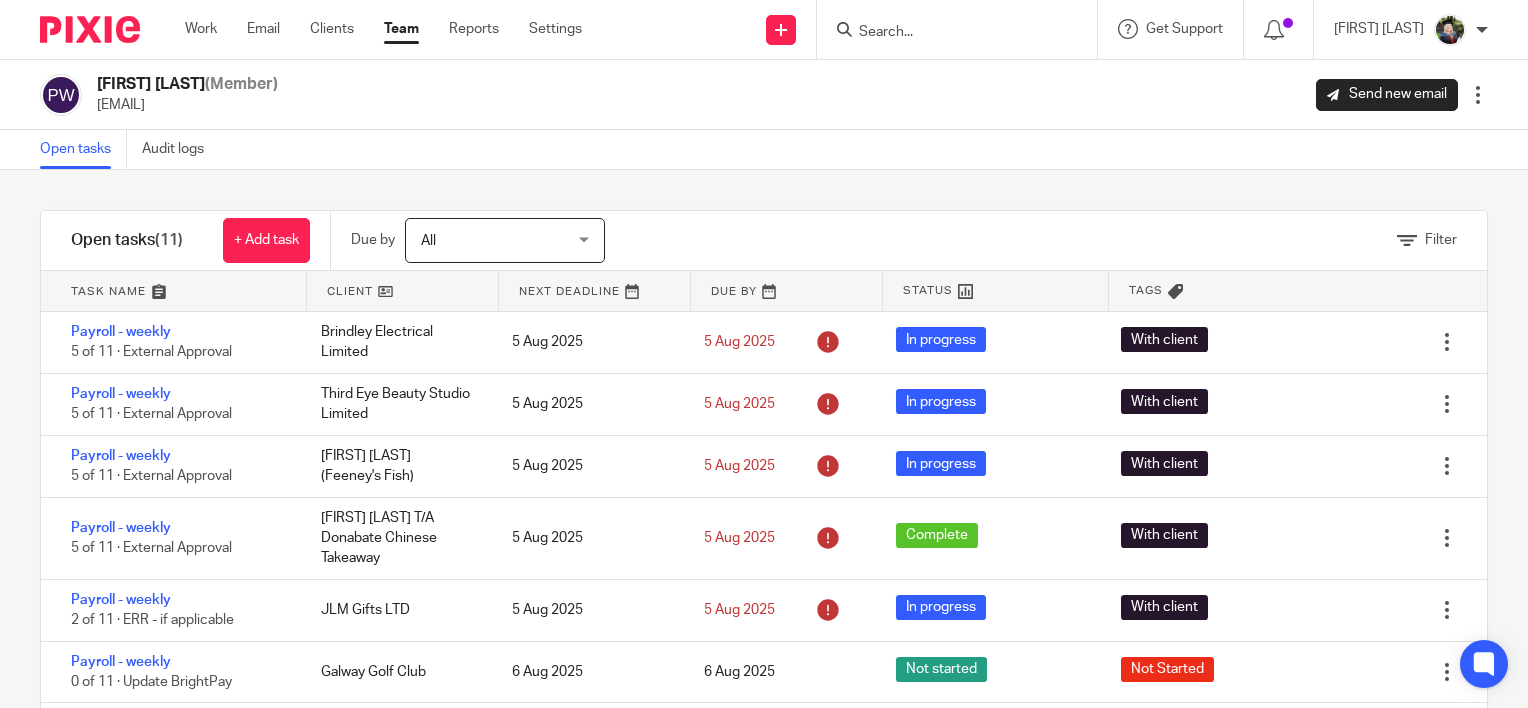 scroll, scrollTop: 0, scrollLeft: 0, axis: both 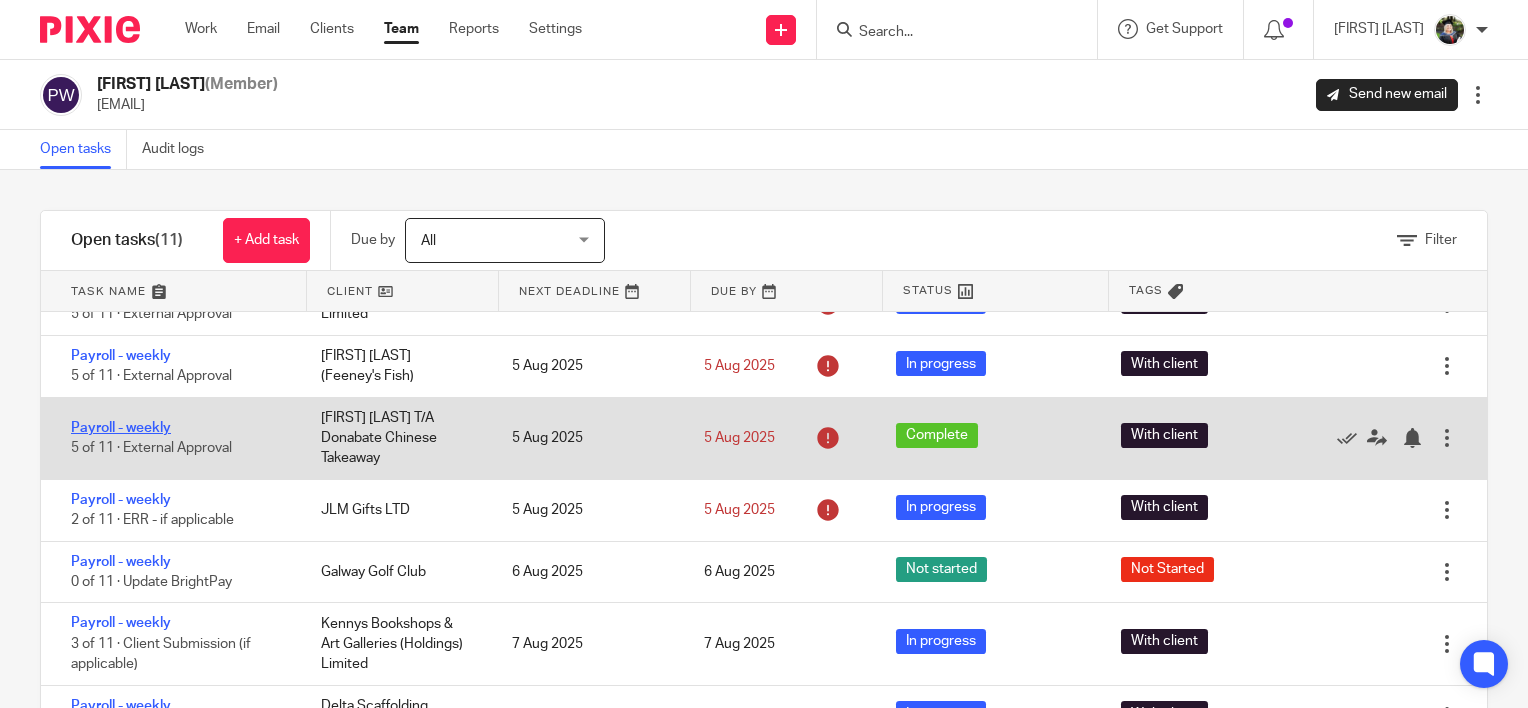 click on "Payroll - weekly" at bounding box center (121, 428) 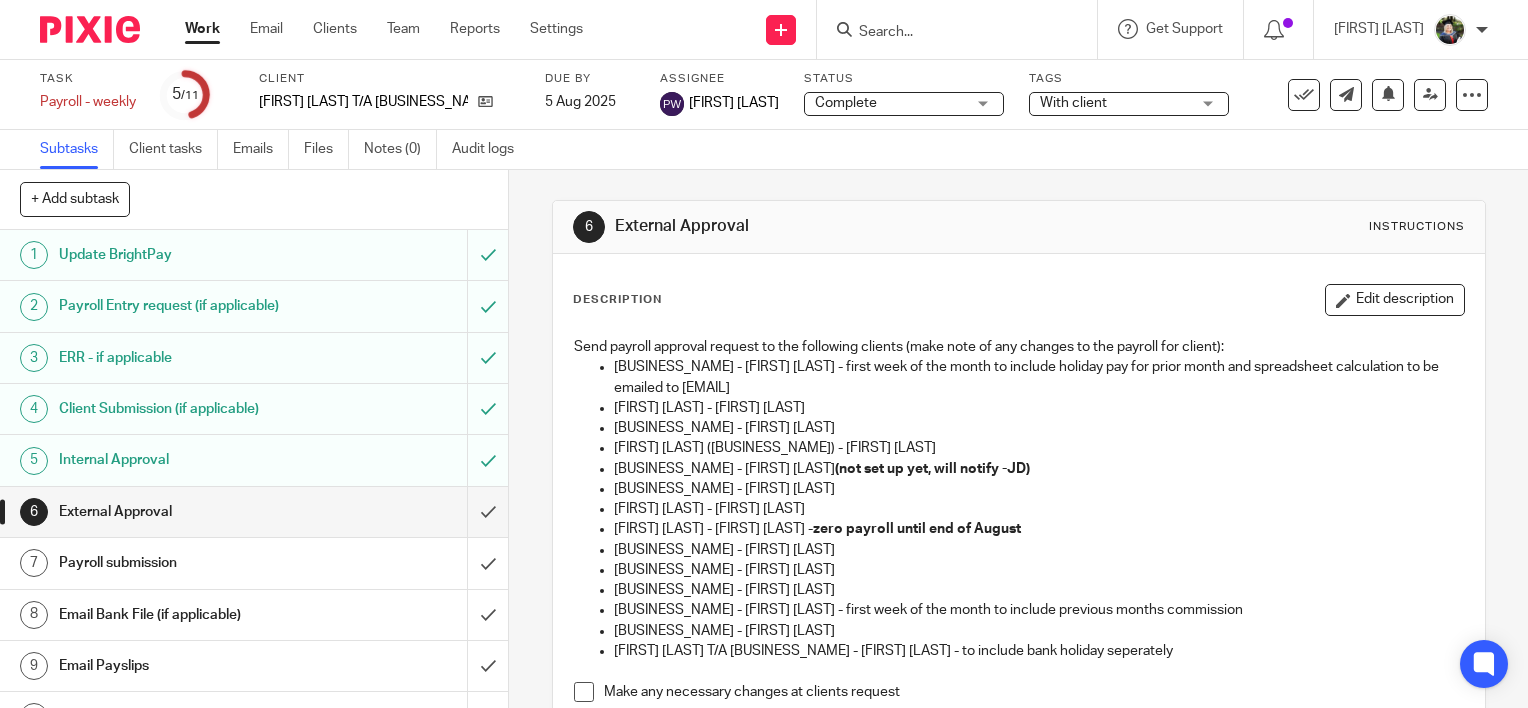 scroll, scrollTop: 0, scrollLeft: 0, axis: both 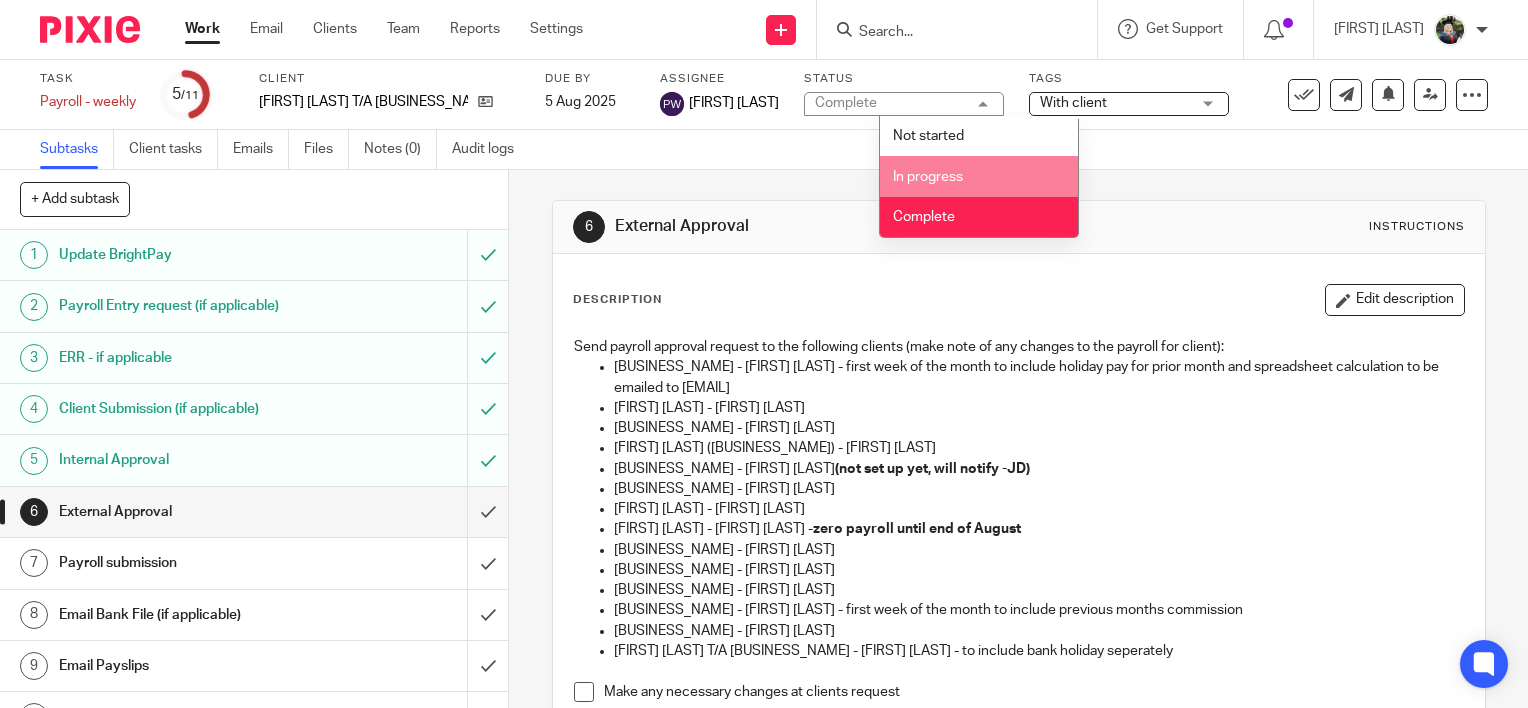 click on "In progress" at bounding box center [928, 177] 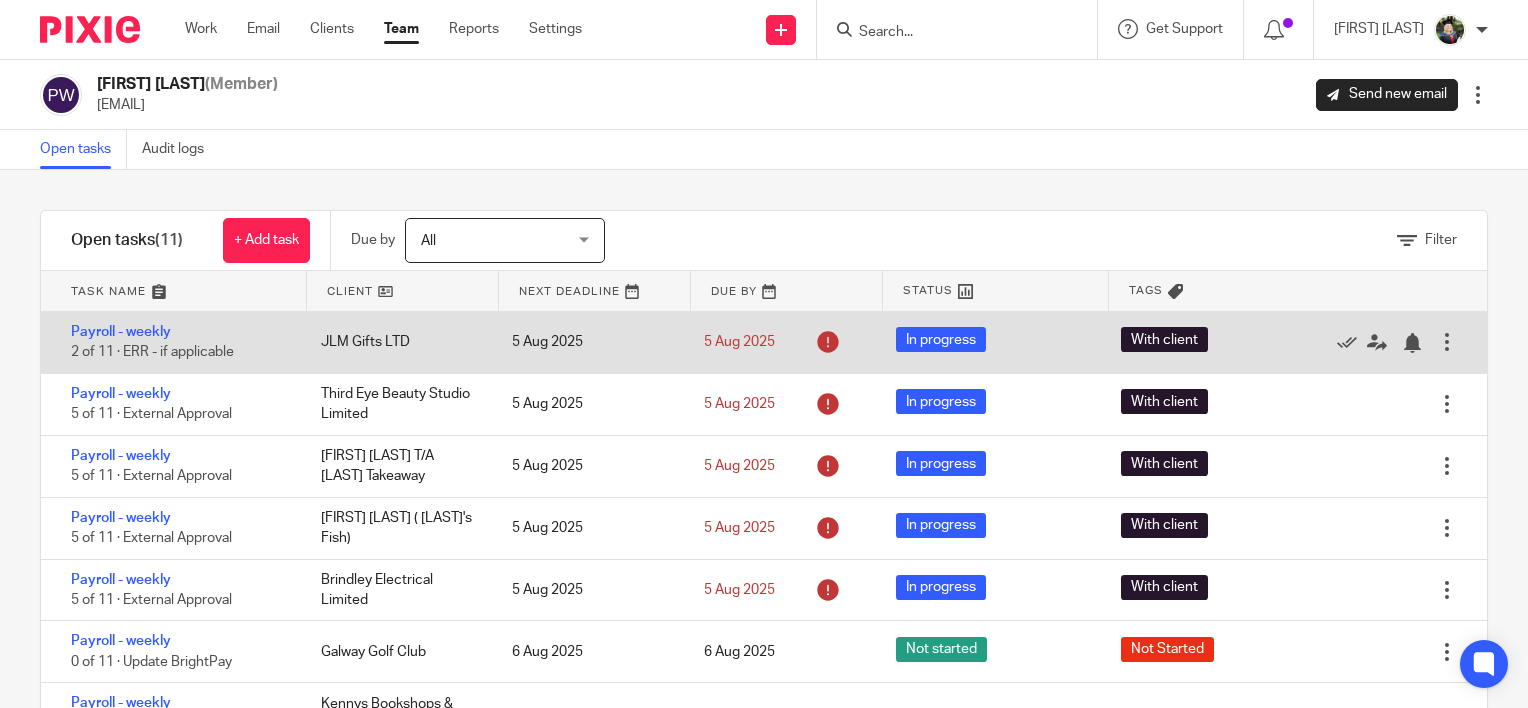 scroll, scrollTop: 0, scrollLeft: 0, axis: both 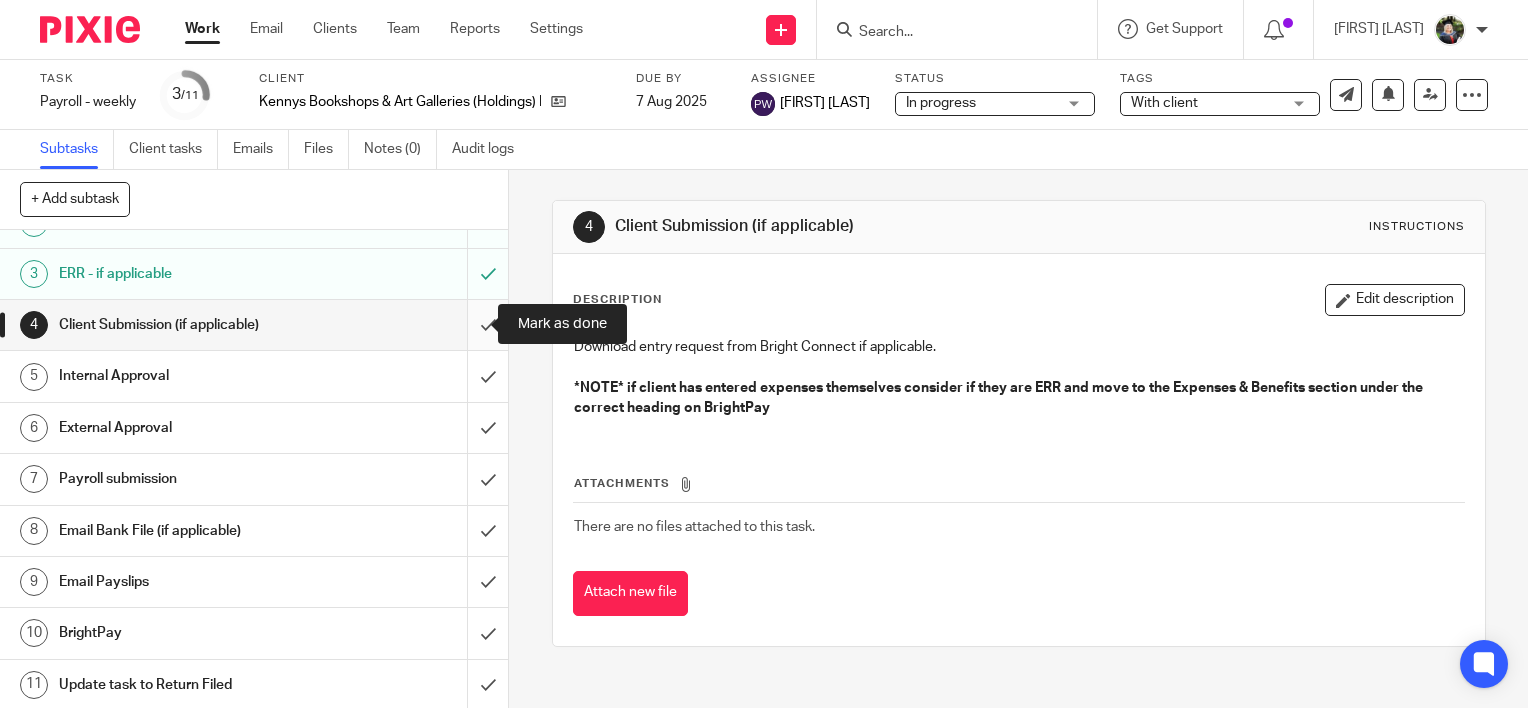 click at bounding box center (254, 325) 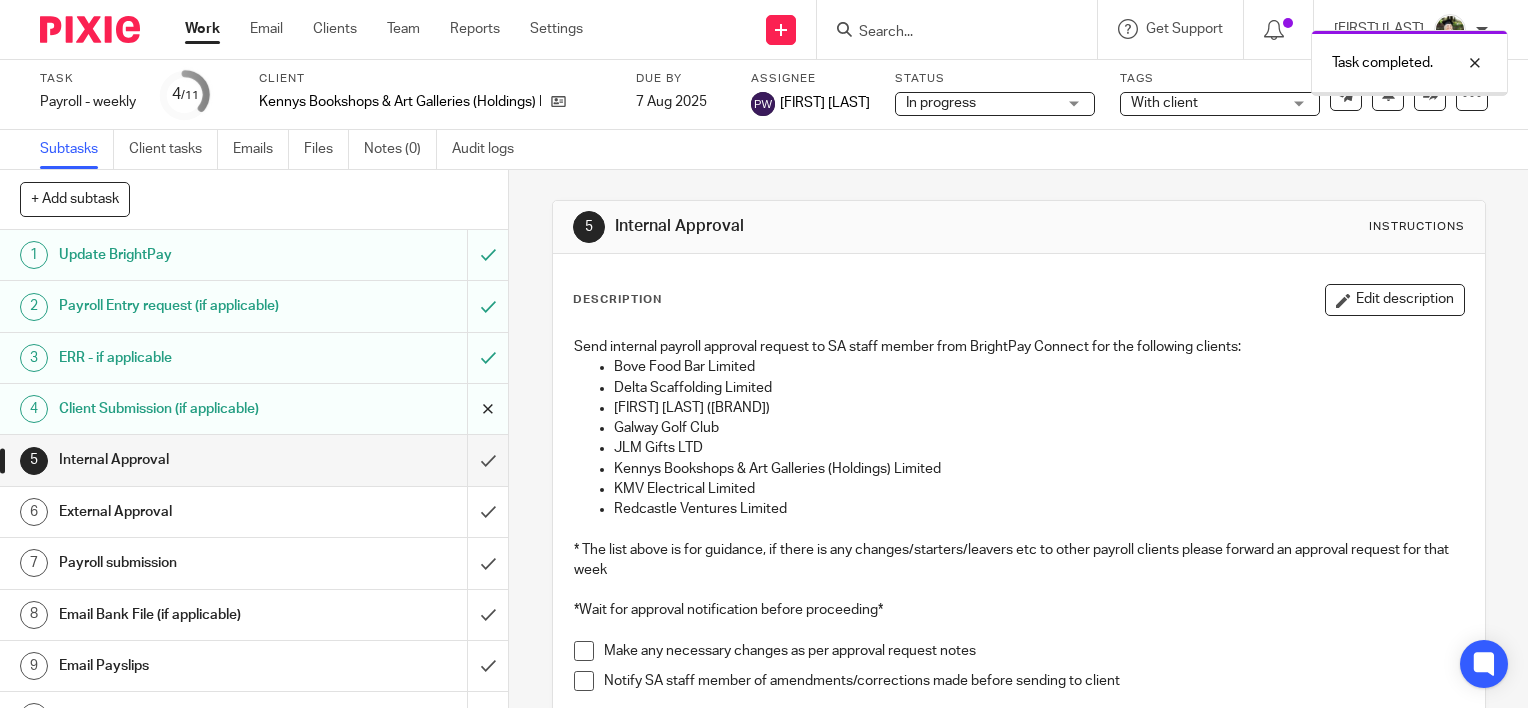 scroll, scrollTop: 0, scrollLeft: 0, axis: both 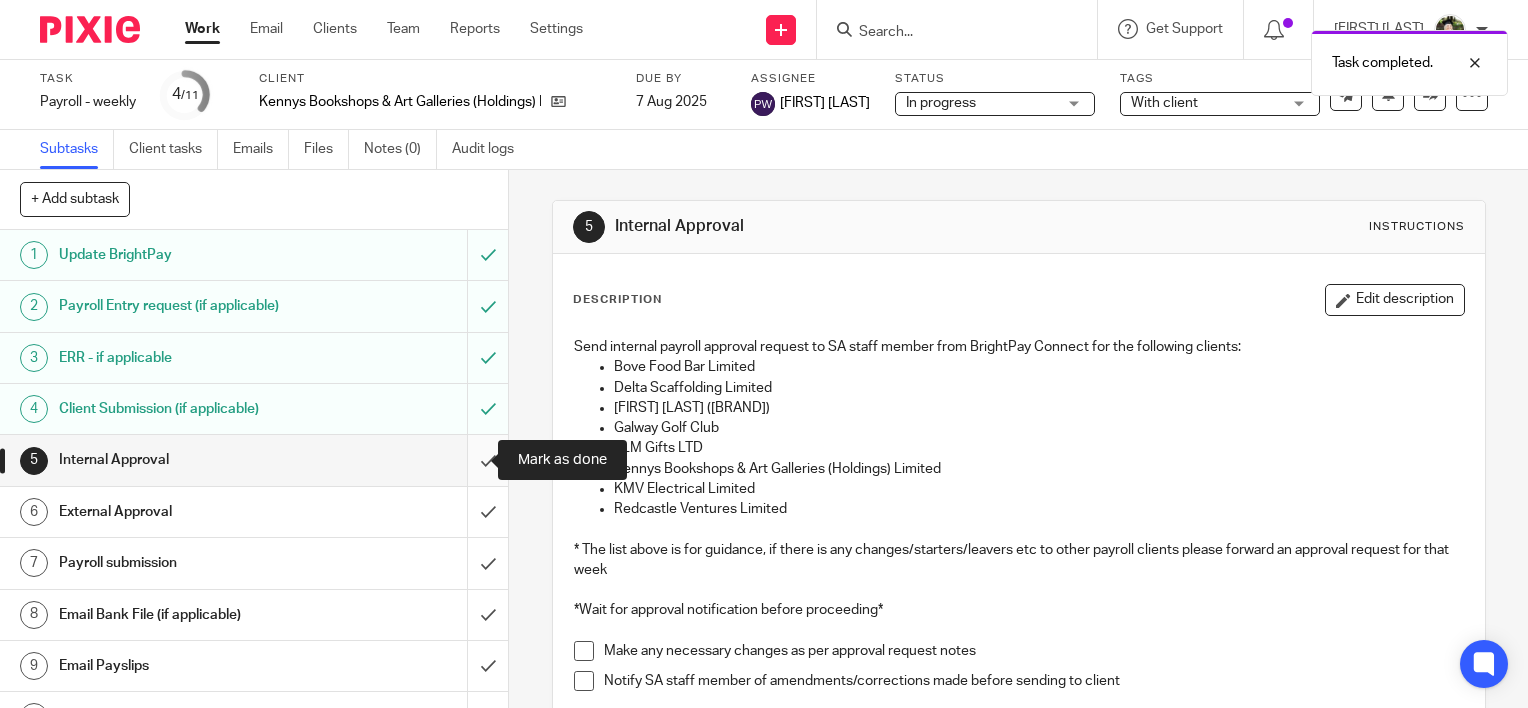 click at bounding box center [254, 460] 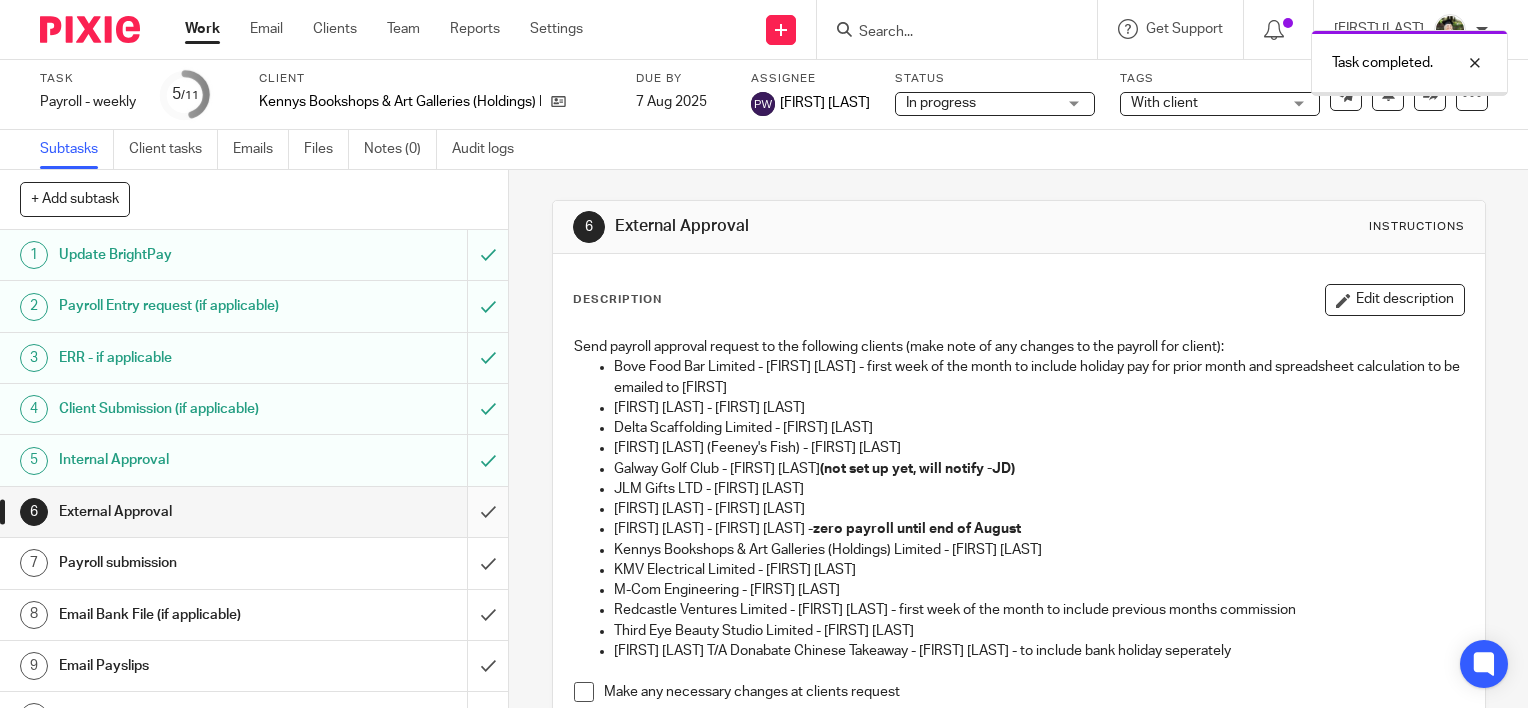 scroll, scrollTop: 0, scrollLeft: 0, axis: both 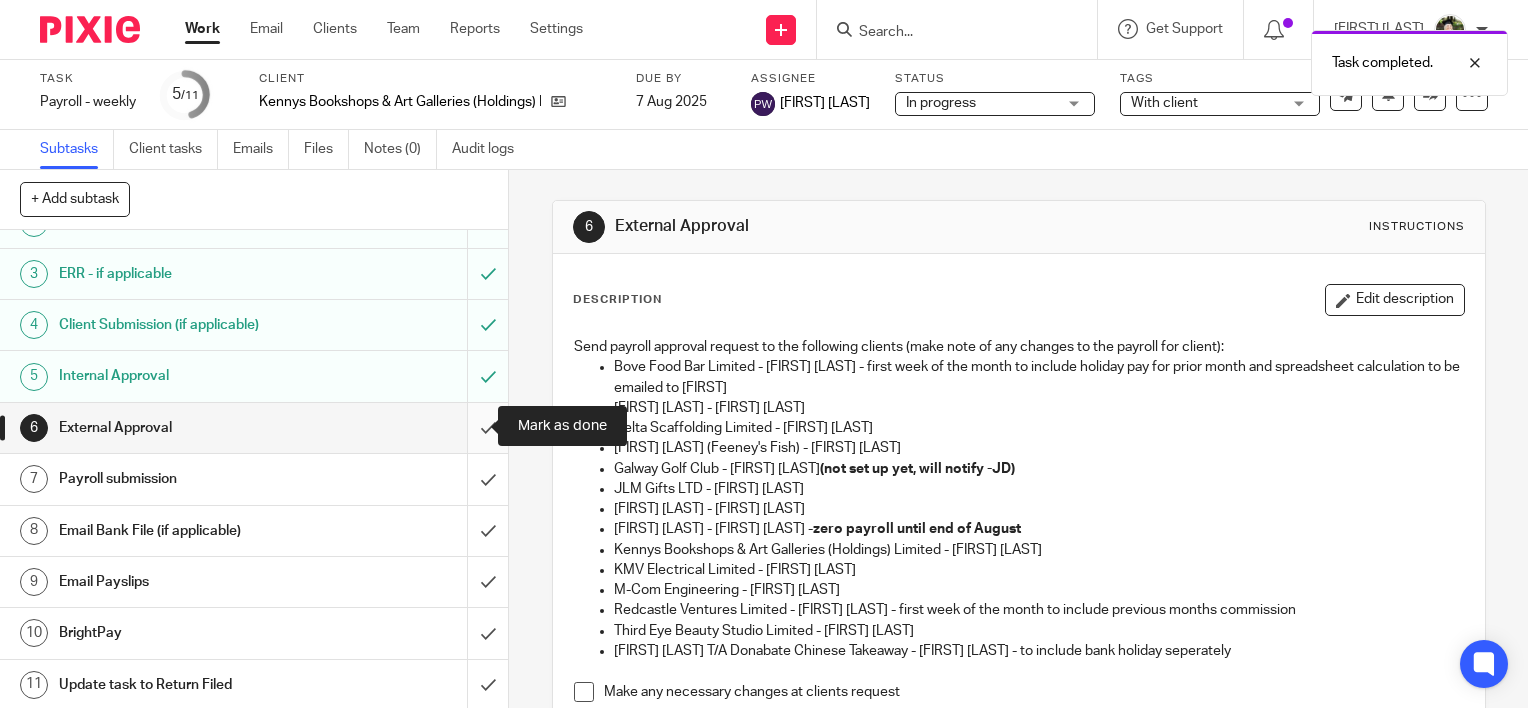 click at bounding box center (254, 428) 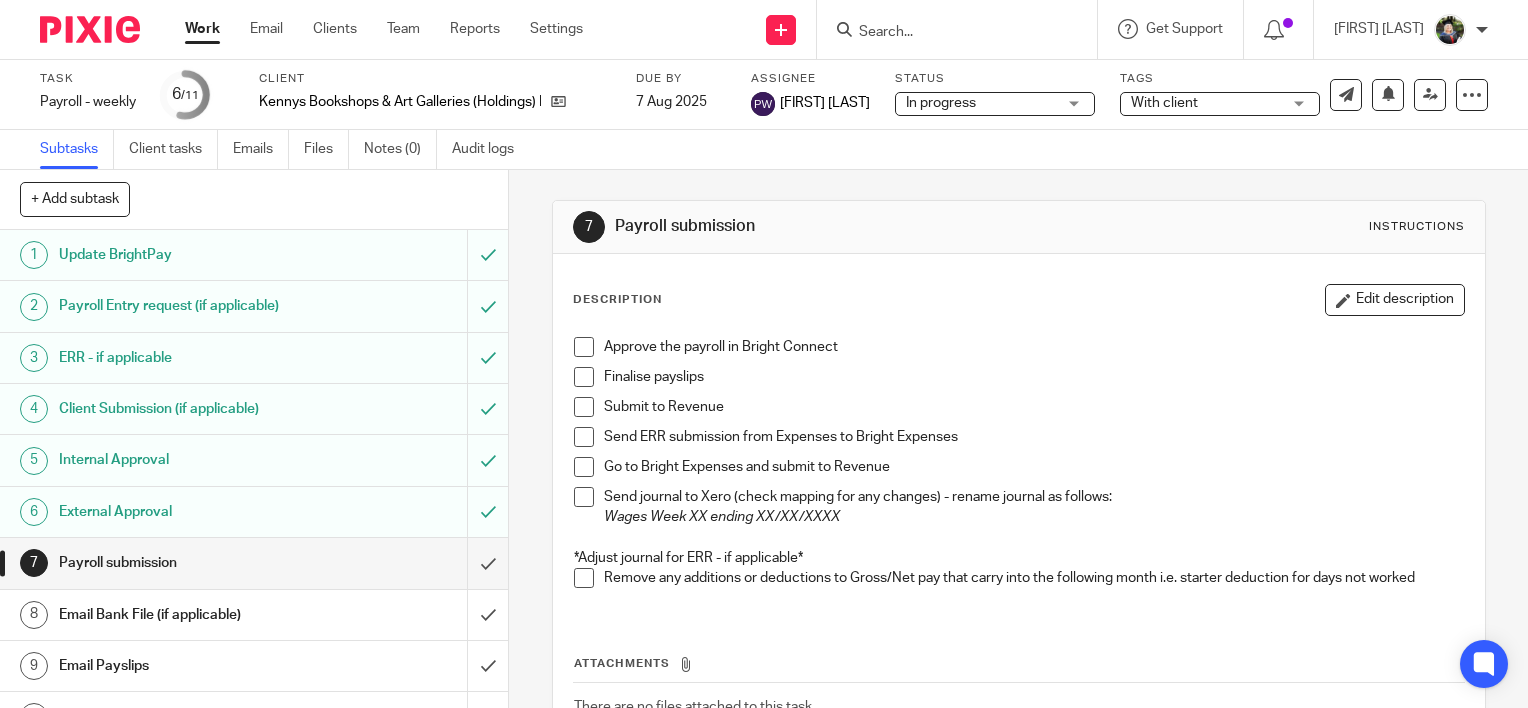 scroll, scrollTop: 0, scrollLeft: 0, axis: both 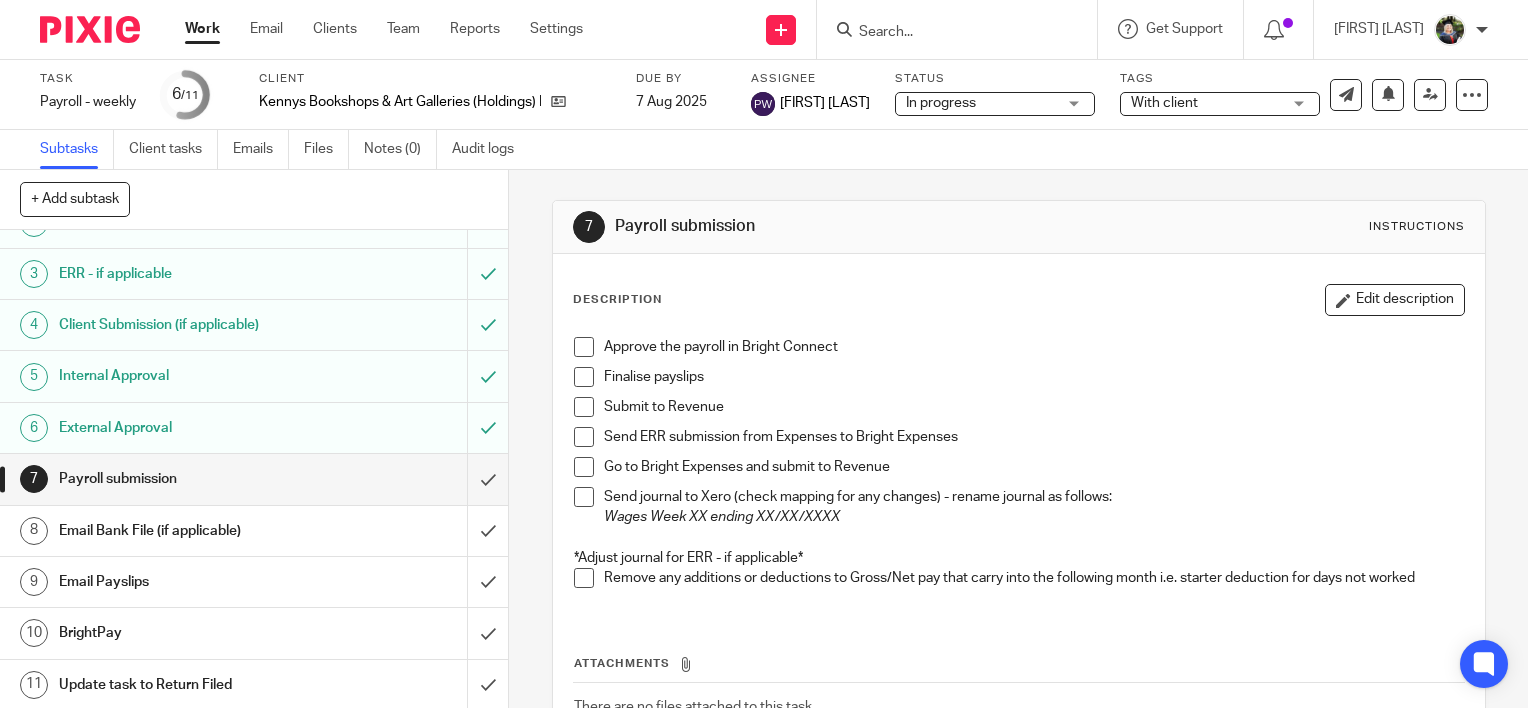 click at bounding box center [584, 347] 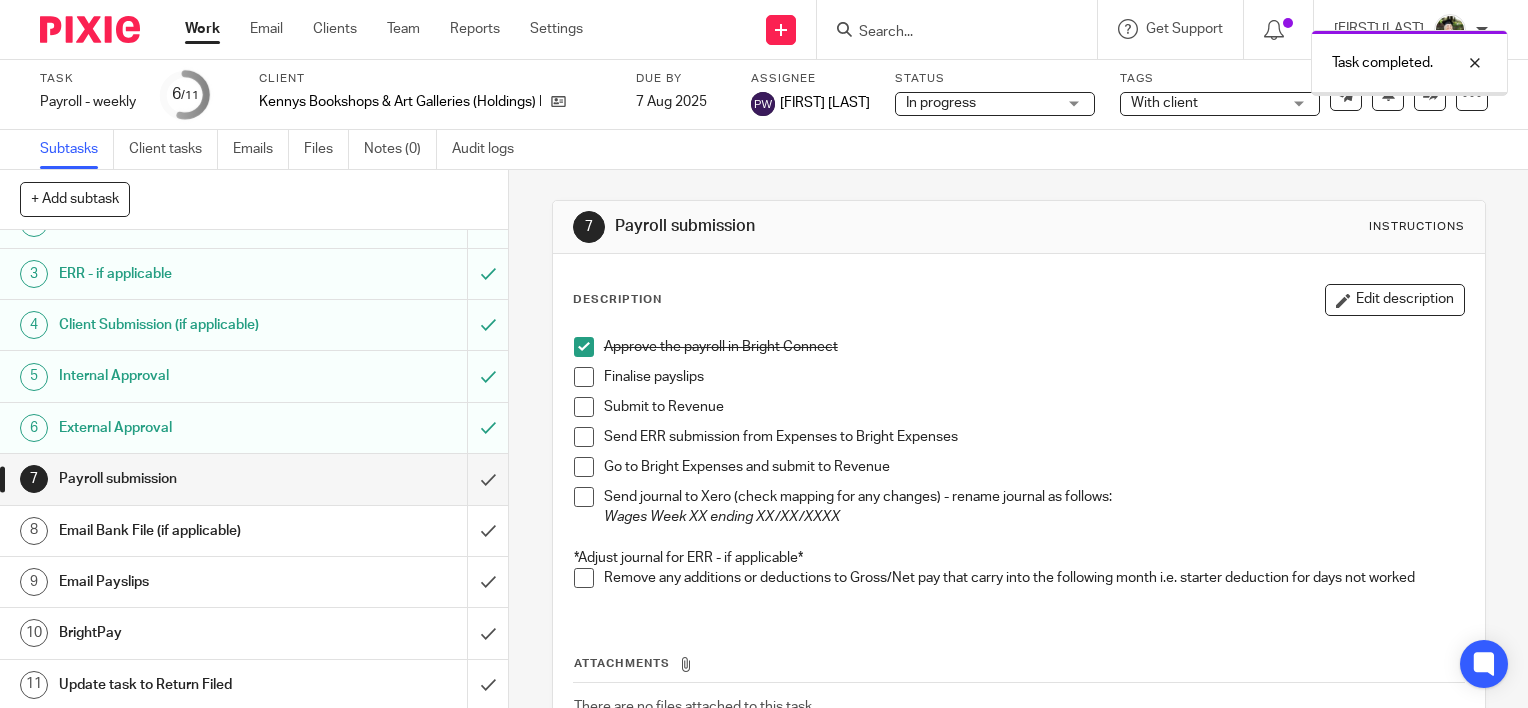 click at bounding box center (584, 377) 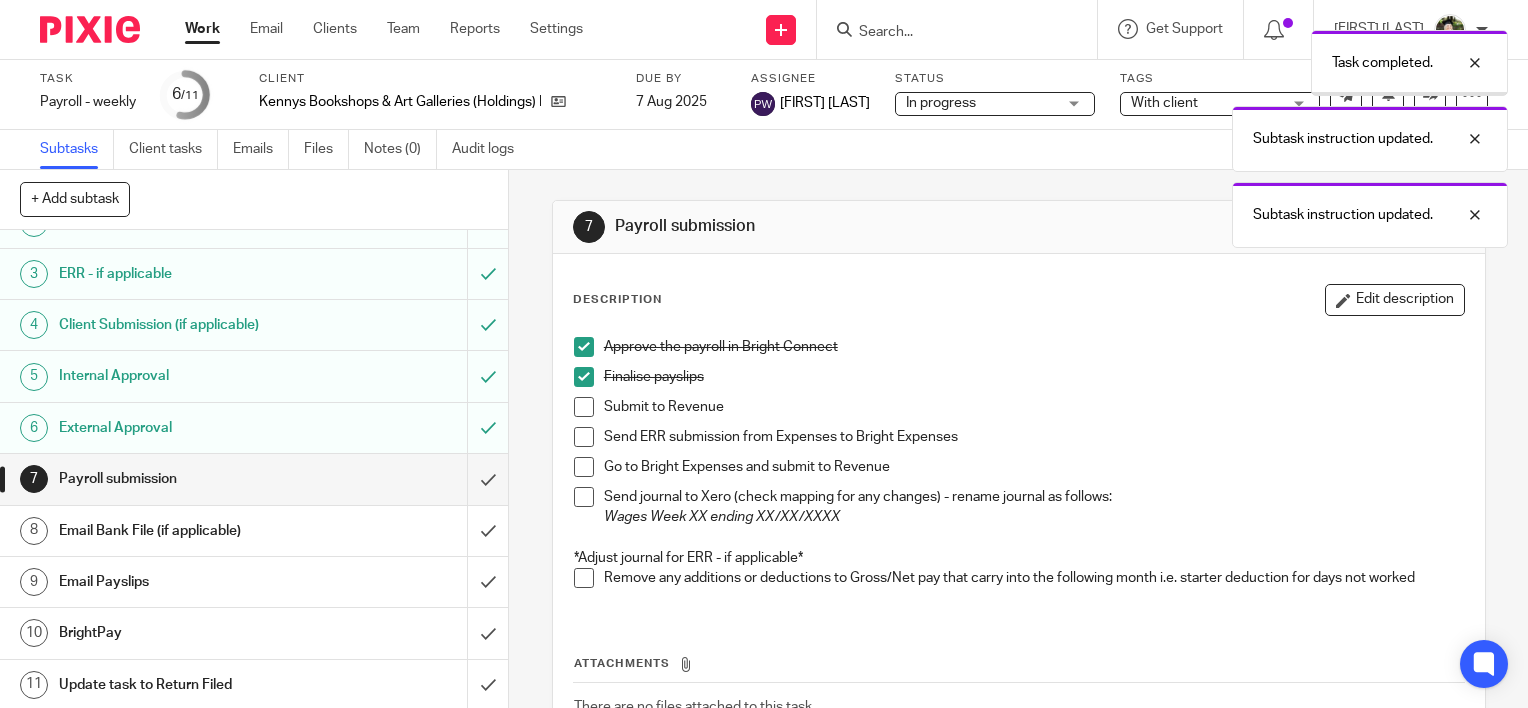 click at bounding box center [584, 407] 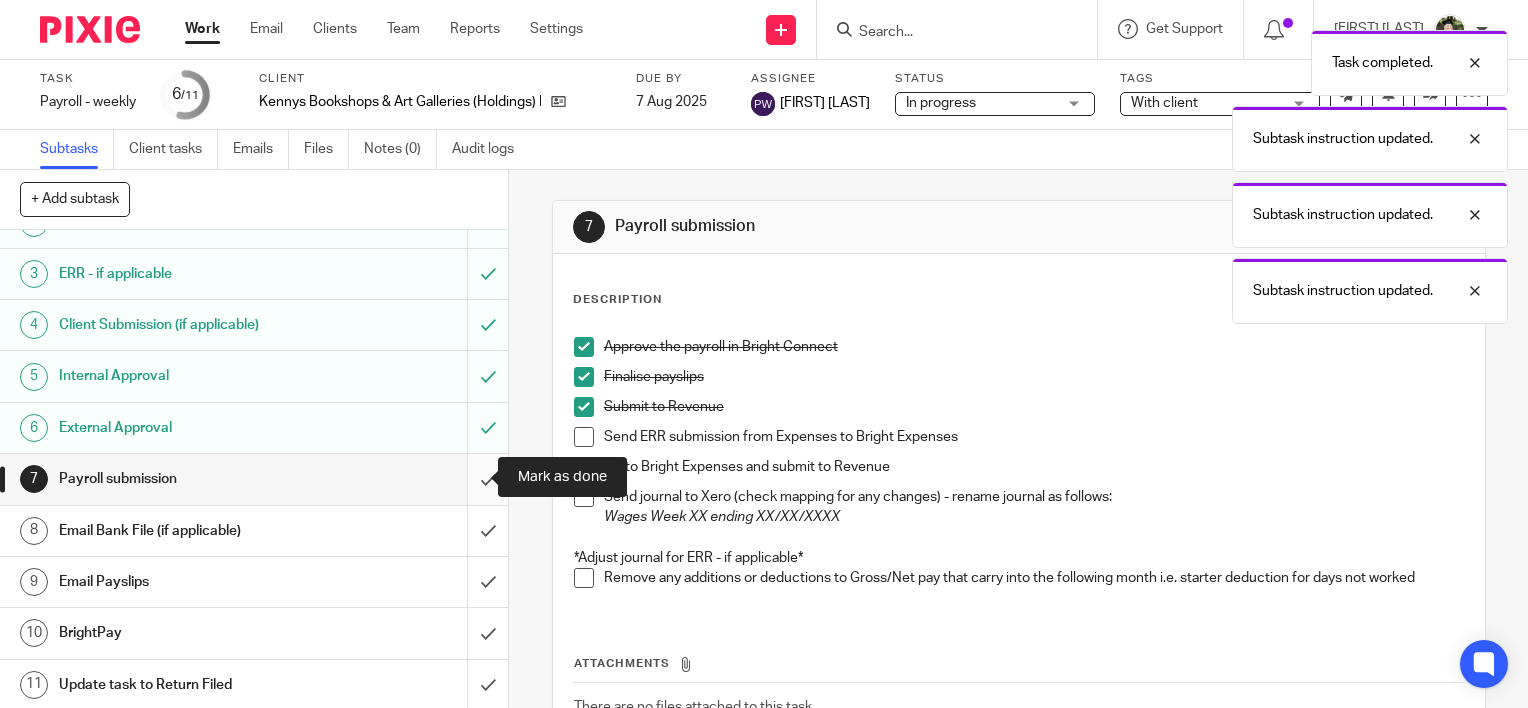 click at bounding box center [254, 479] 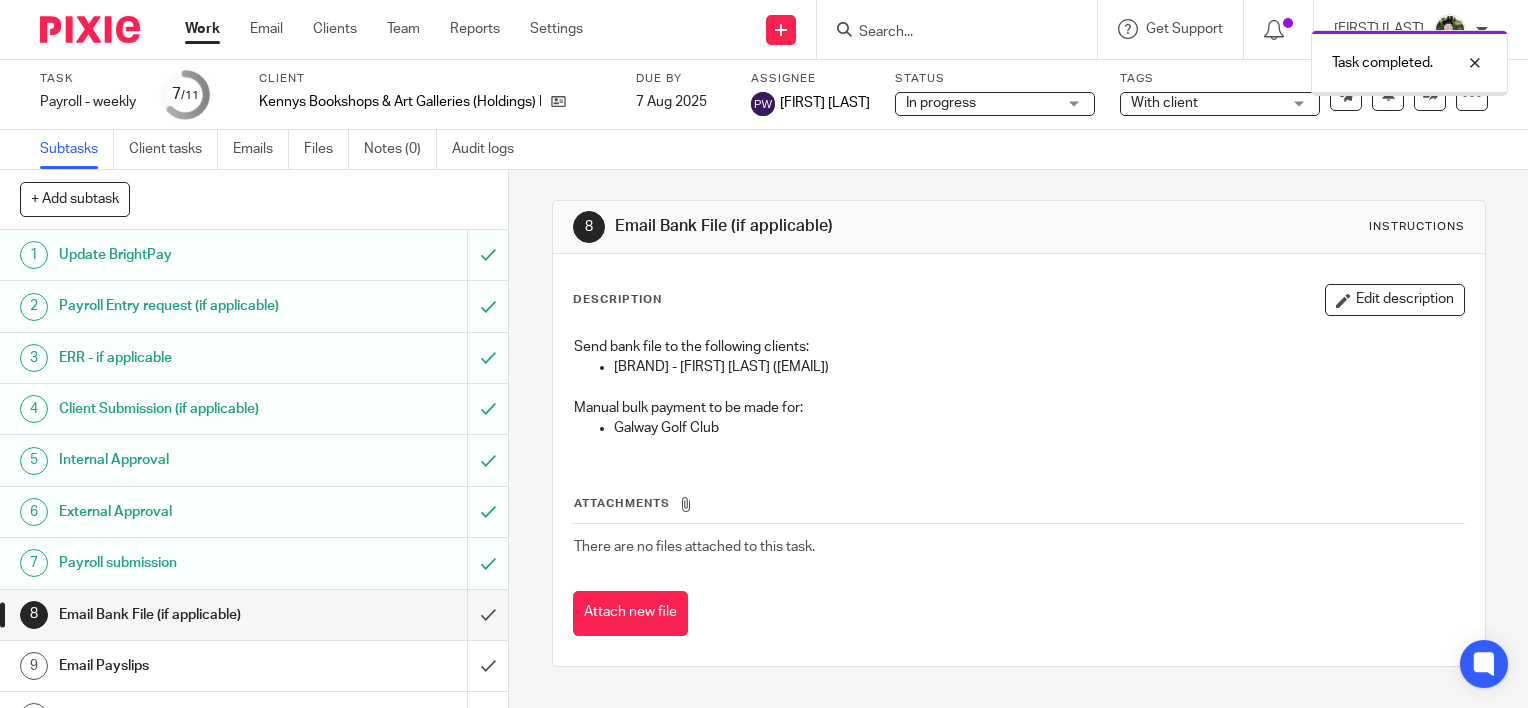 scroll, scrollTop: 0, scrollLeft: 0, axis: both 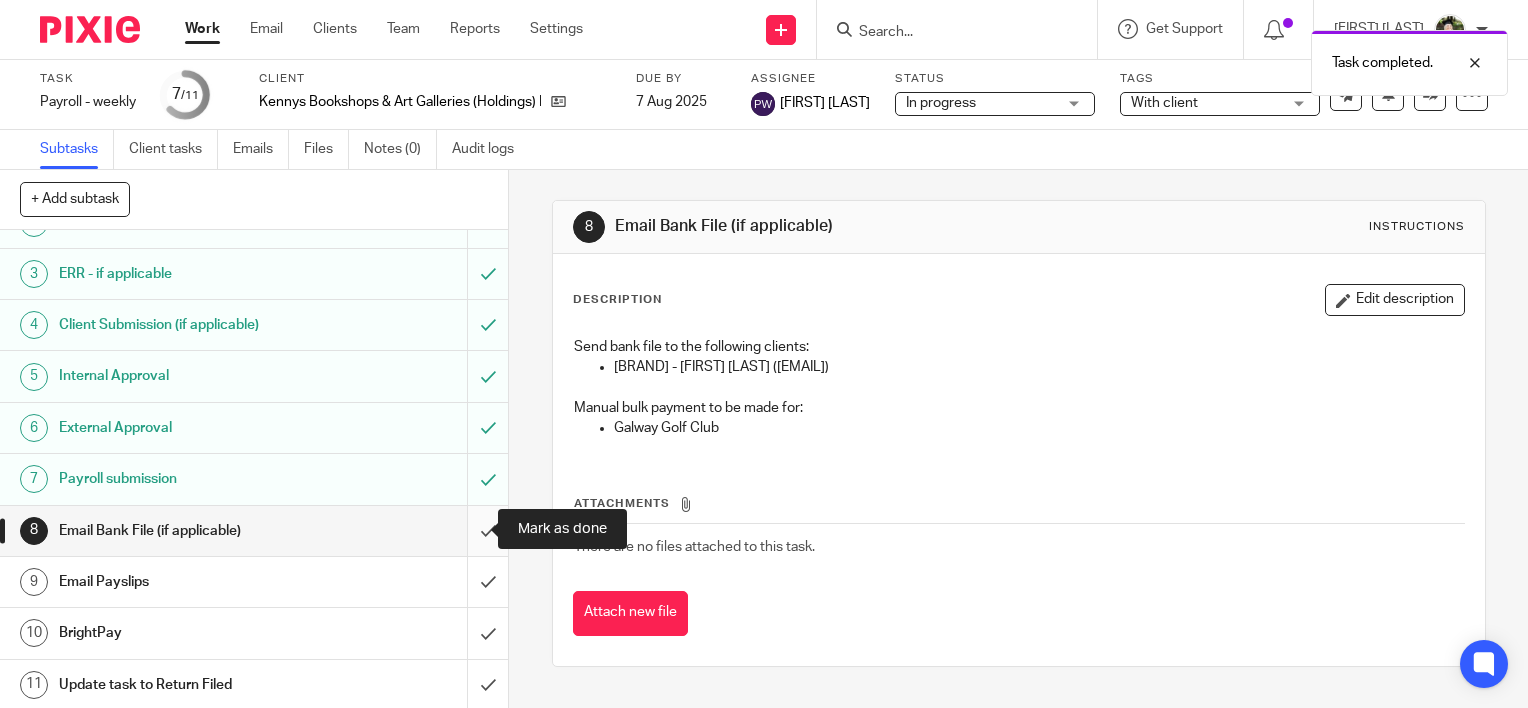 click at bounding box center [254, 531] 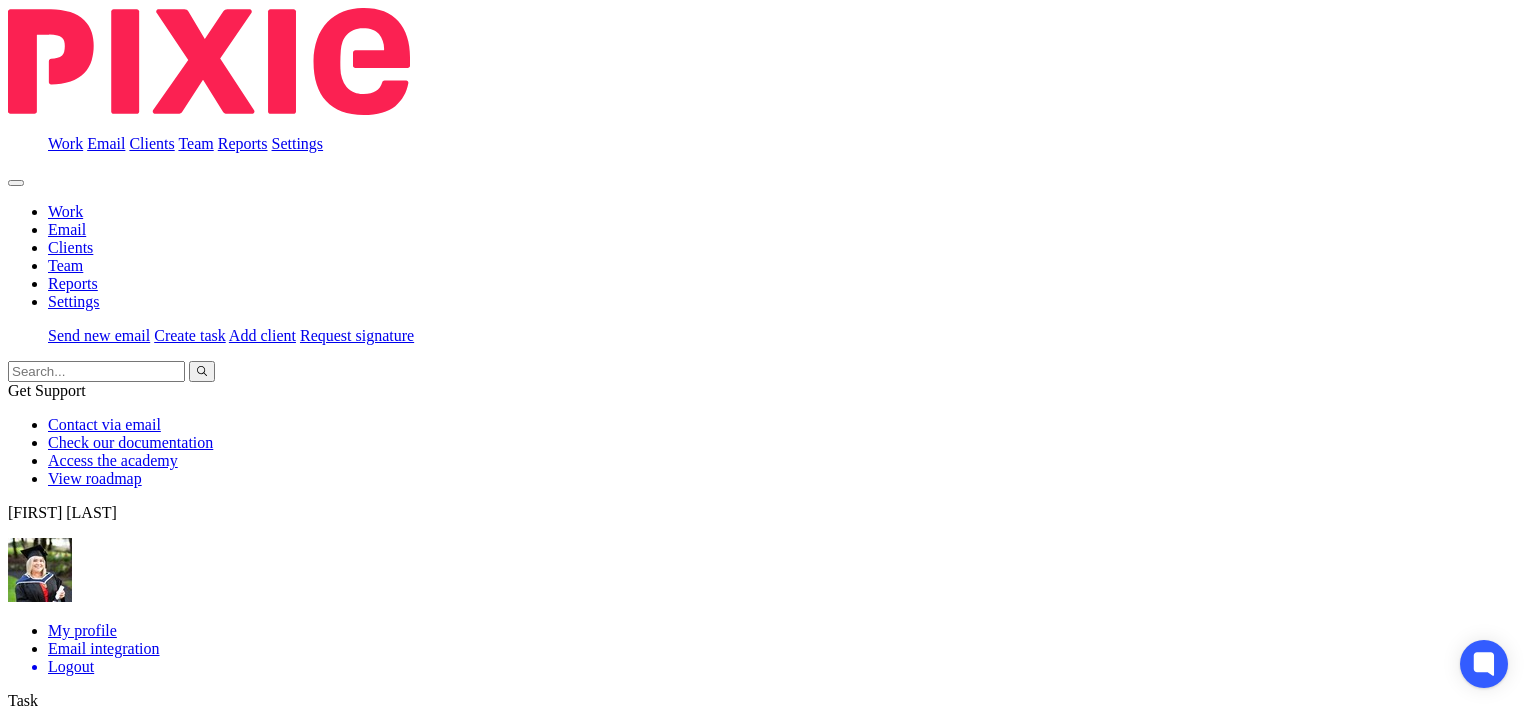 scroll, scrollTop: 0, scrollLeft: 0, axis: both 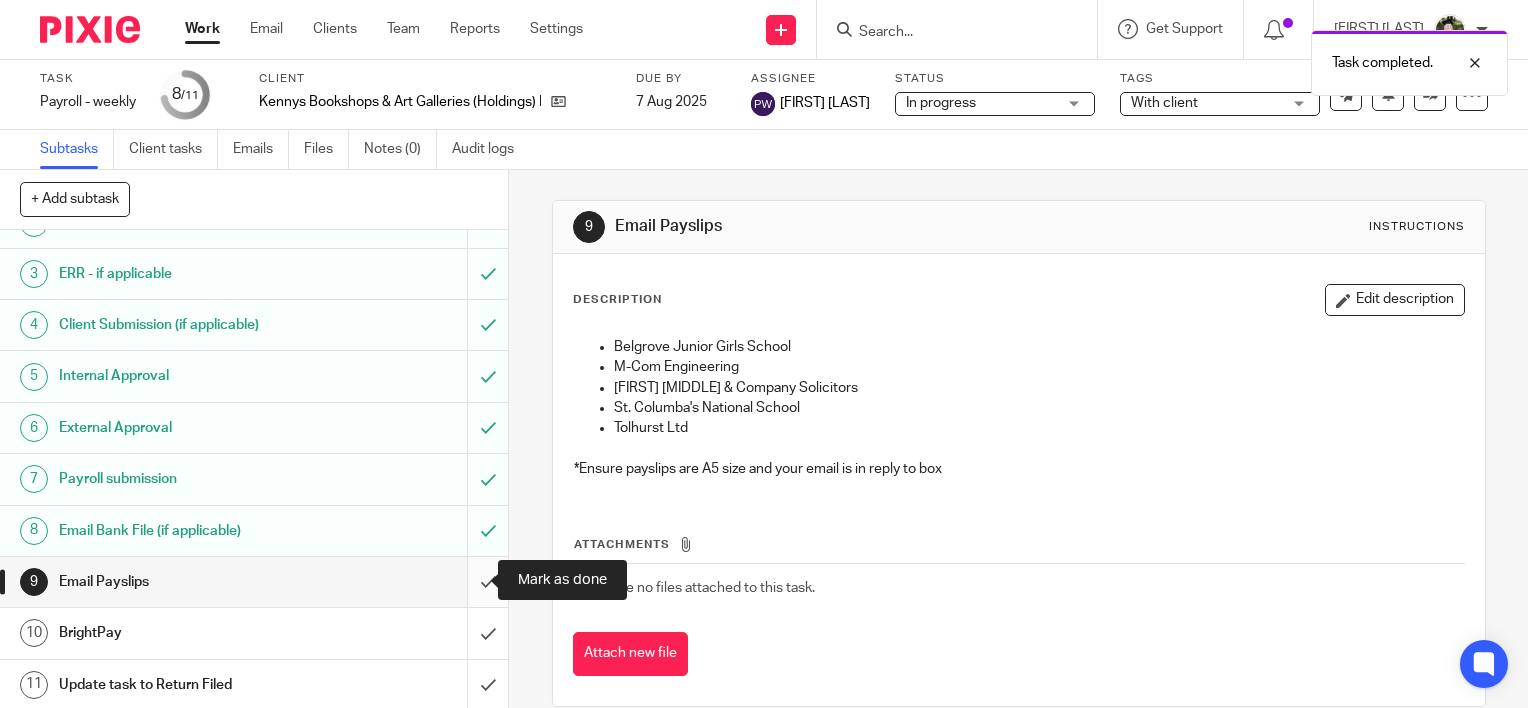 click at bounding box center (254, 582) 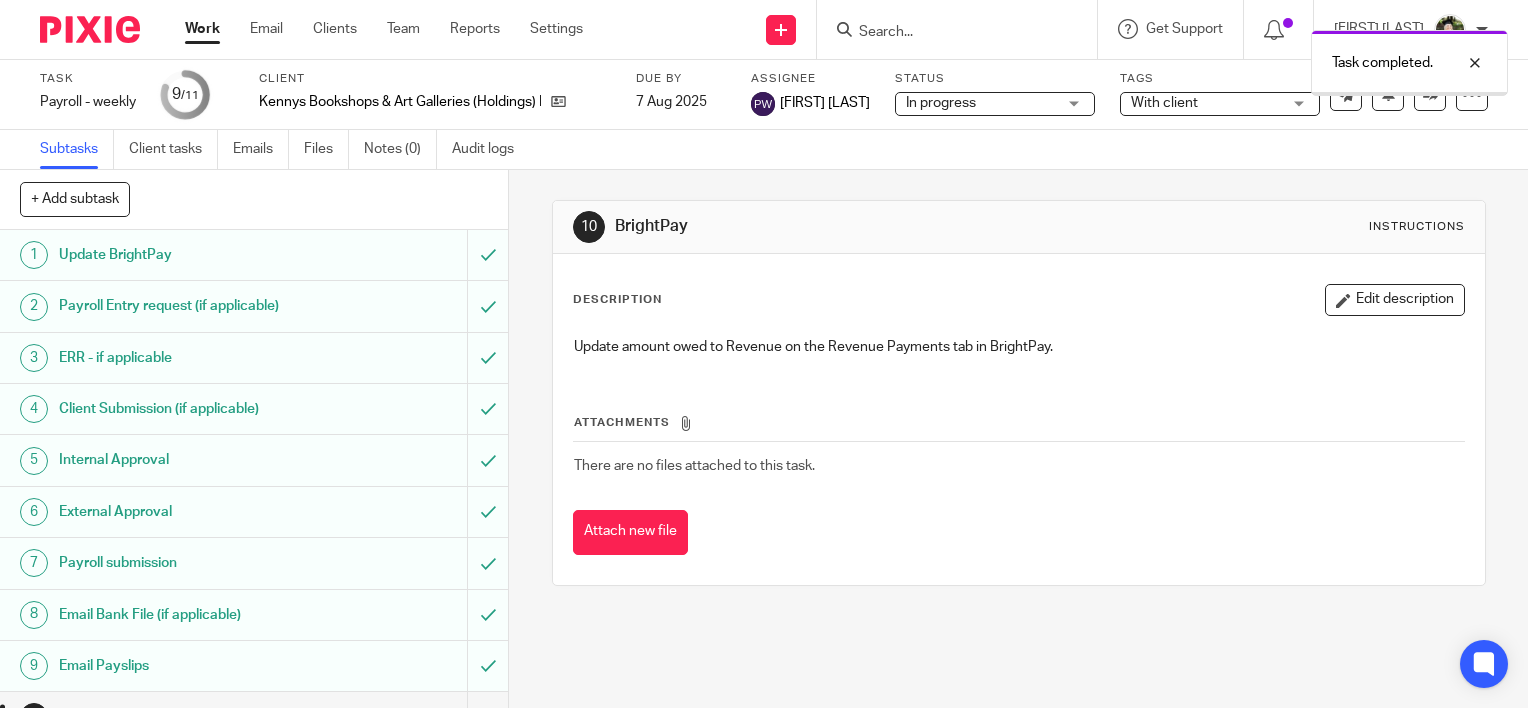scroll, scrollTop: 0, scrollLeft: 0, axis: both 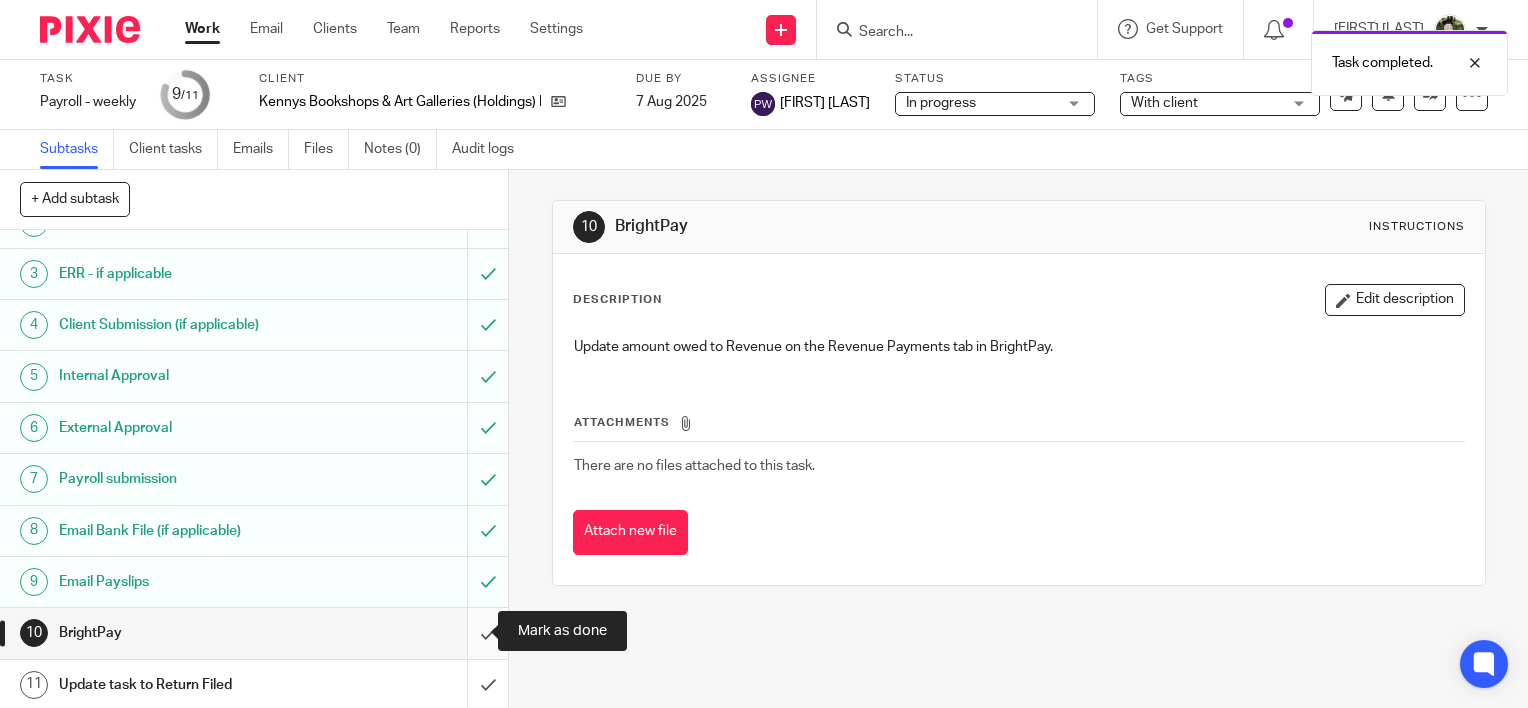 click at bounding box center [254, 633] 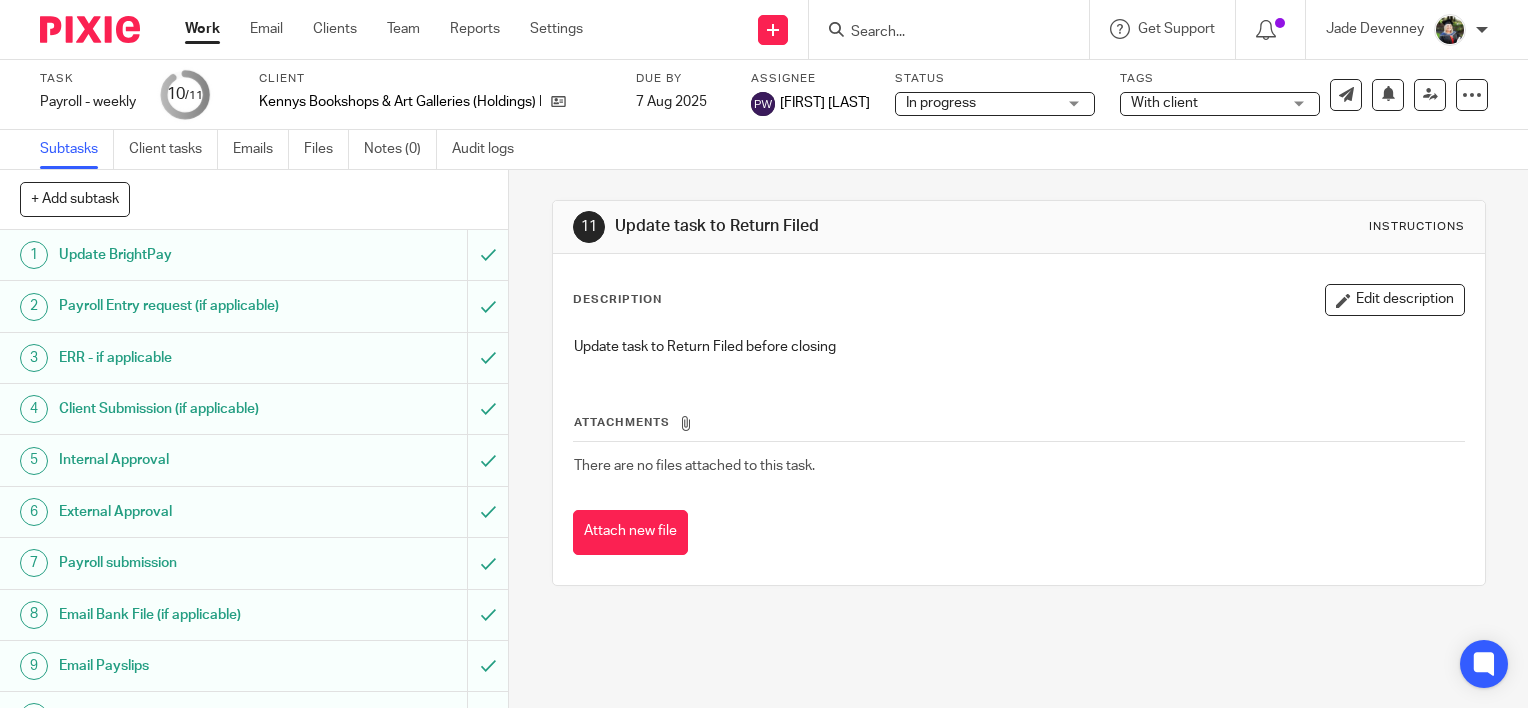 scroll, scrollTop: 0, scrollLeft: 0, axis: both 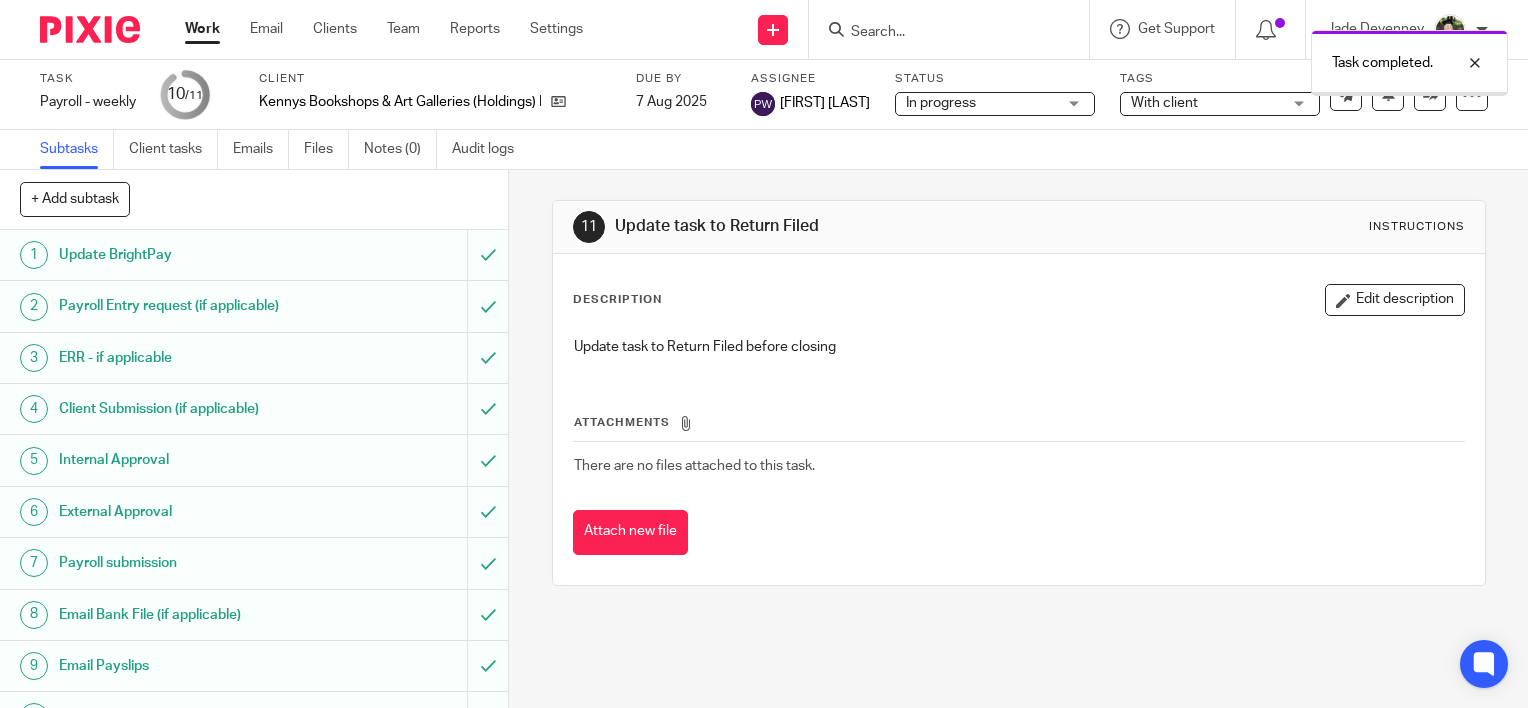 click on "In progress" at bounding box center [981, 103] 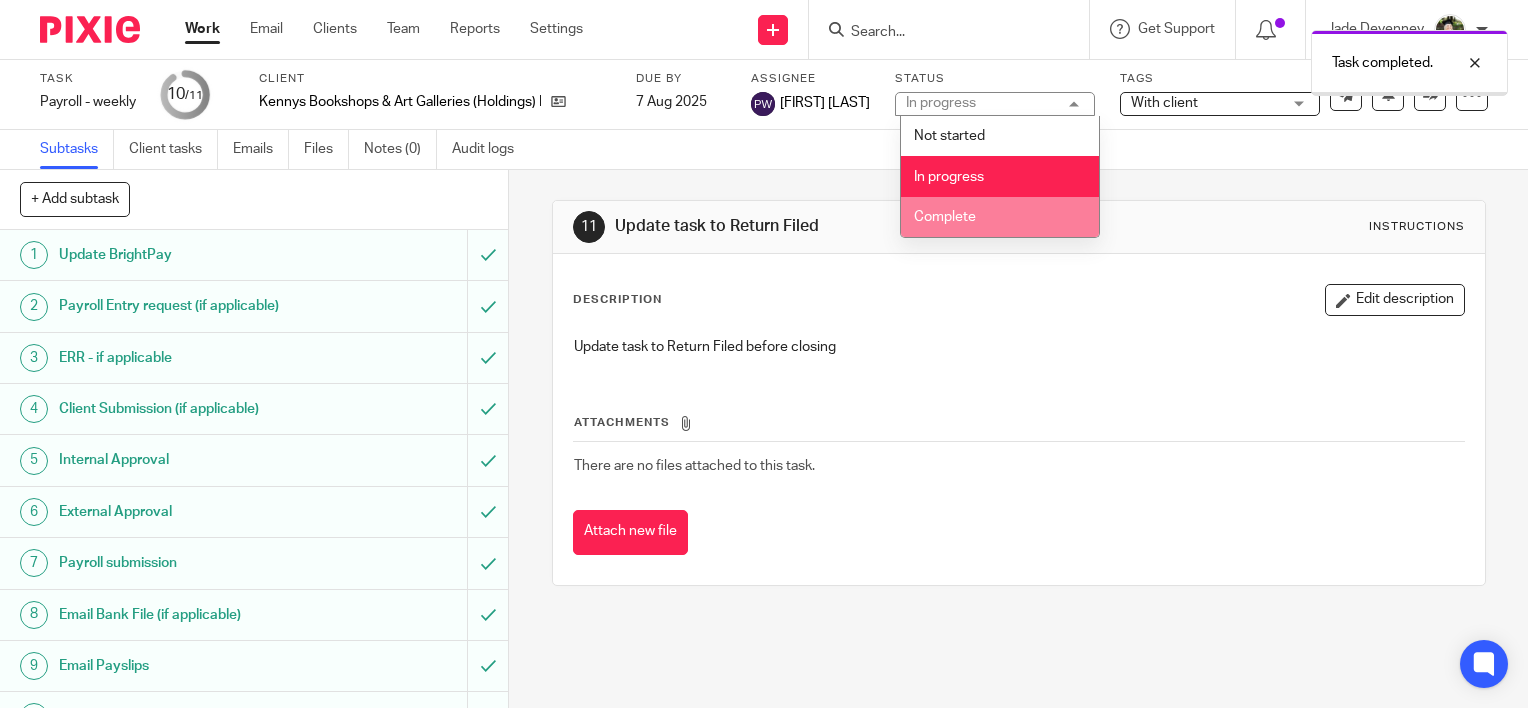 click on "Complete" at bounding box center [1000, 217] 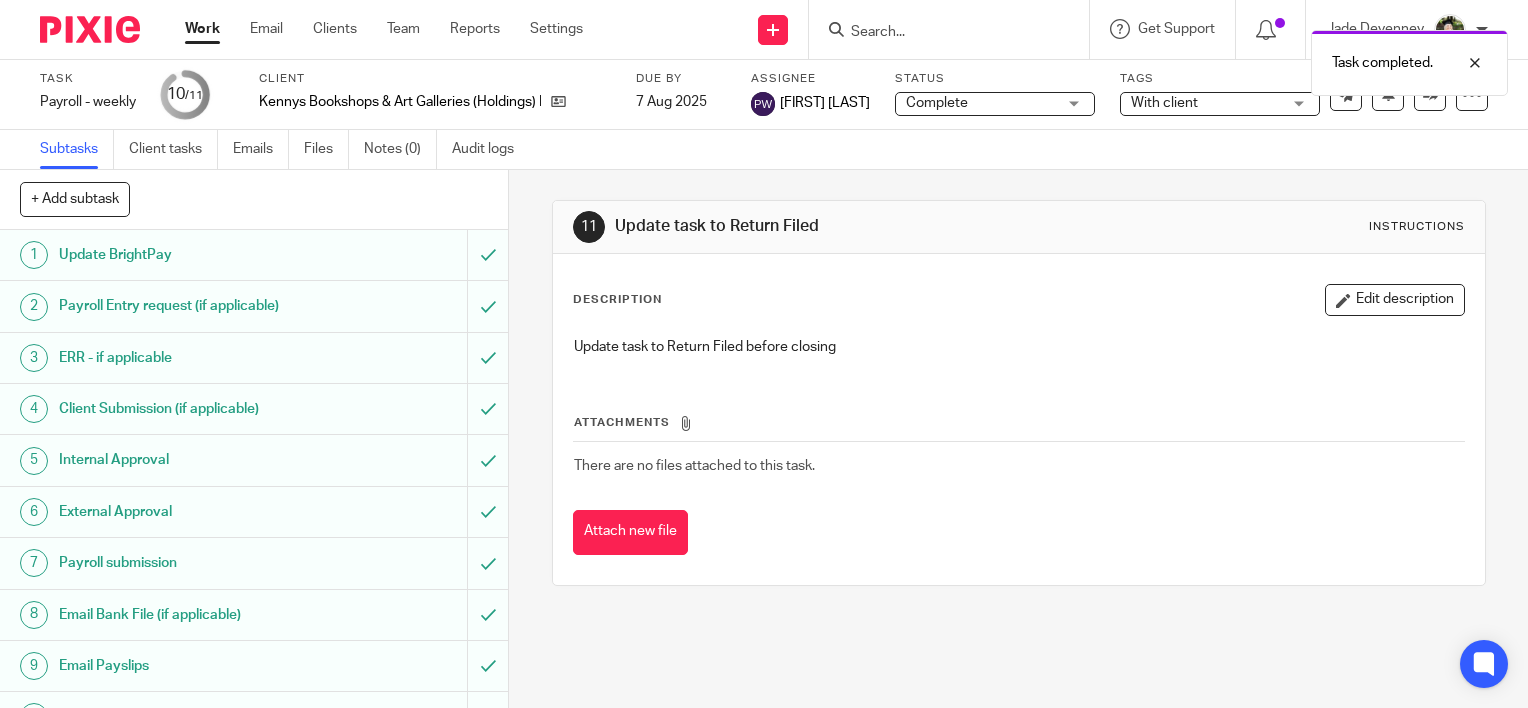 click on "With client" at bounding box center (1164, 103) 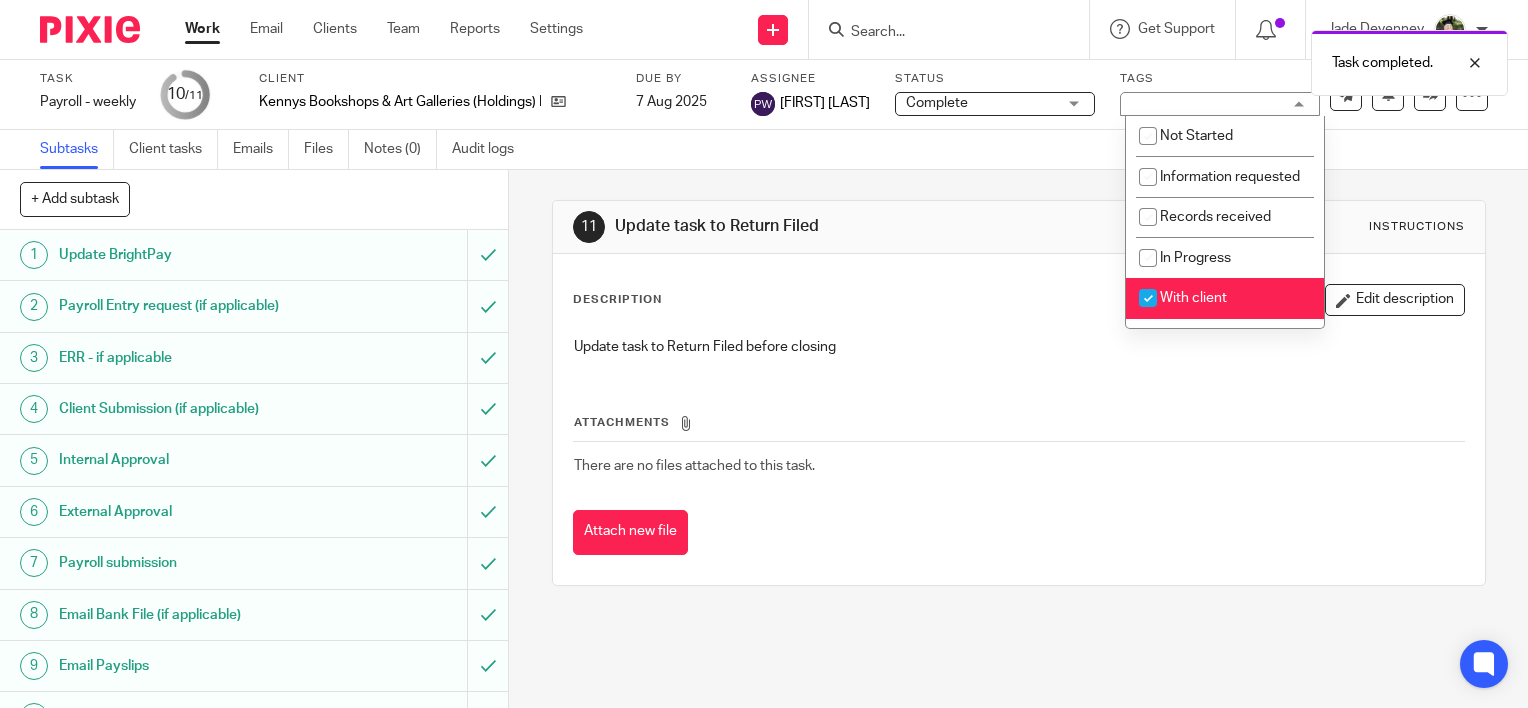 click on "With client" at bounding box center [1193, 298] 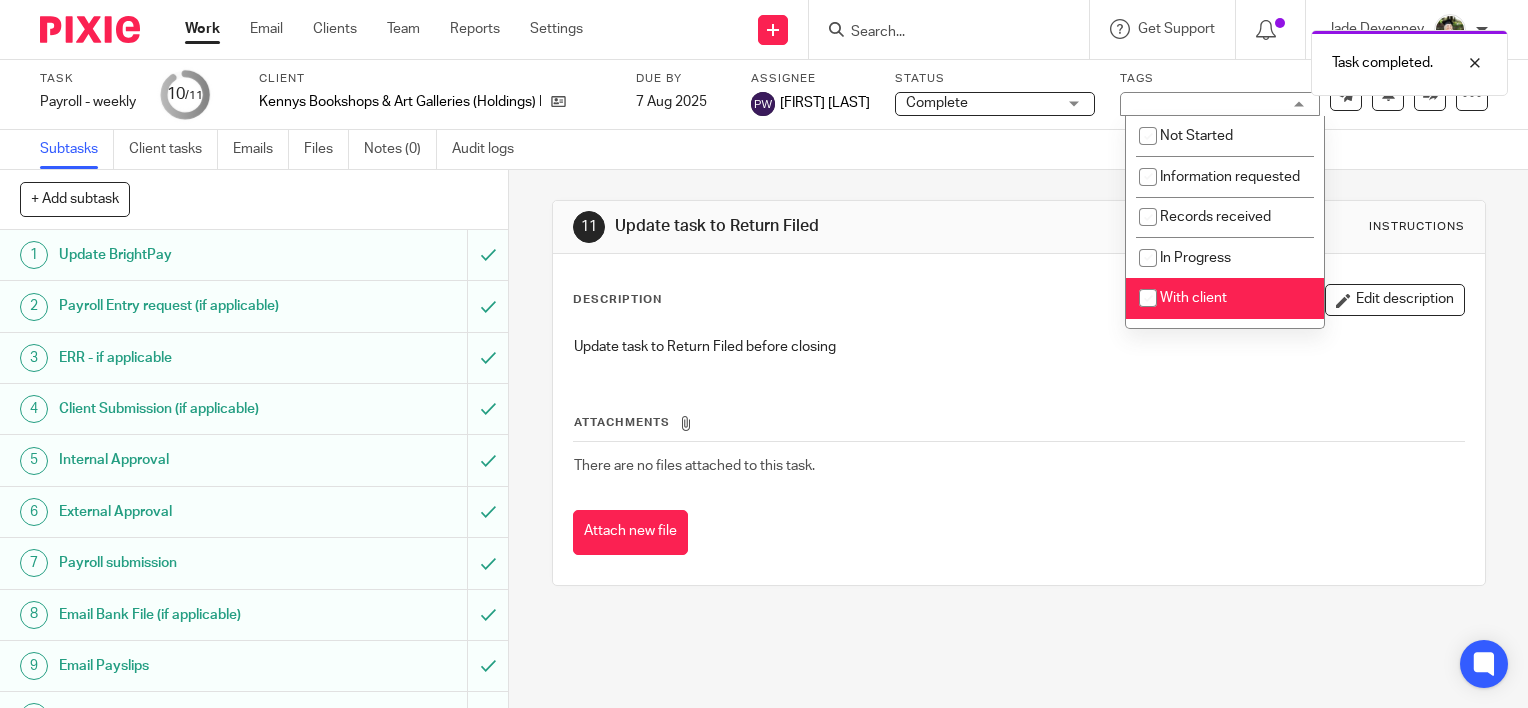 checkbox on "false" 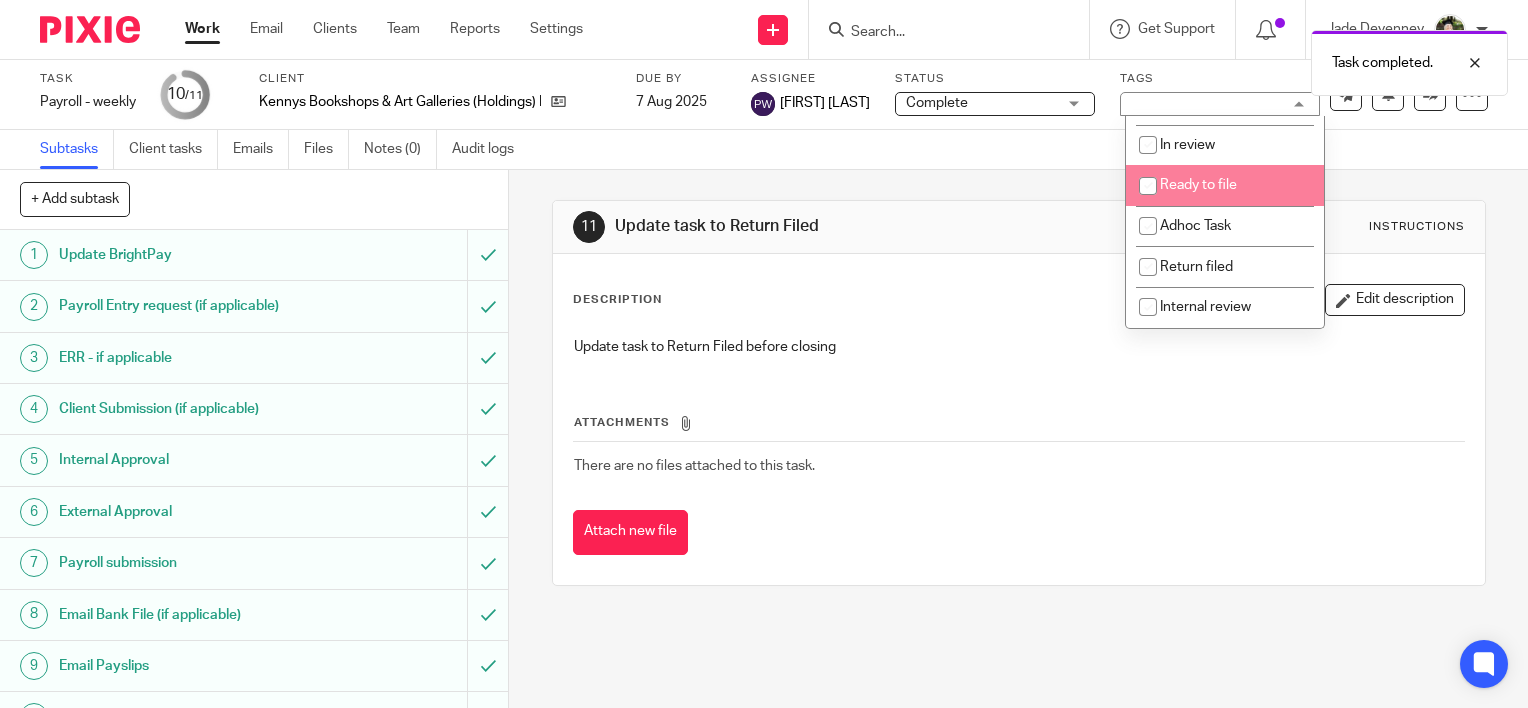 scroll, scrollTop: 217, scrollLeft: 0, axis: vertical 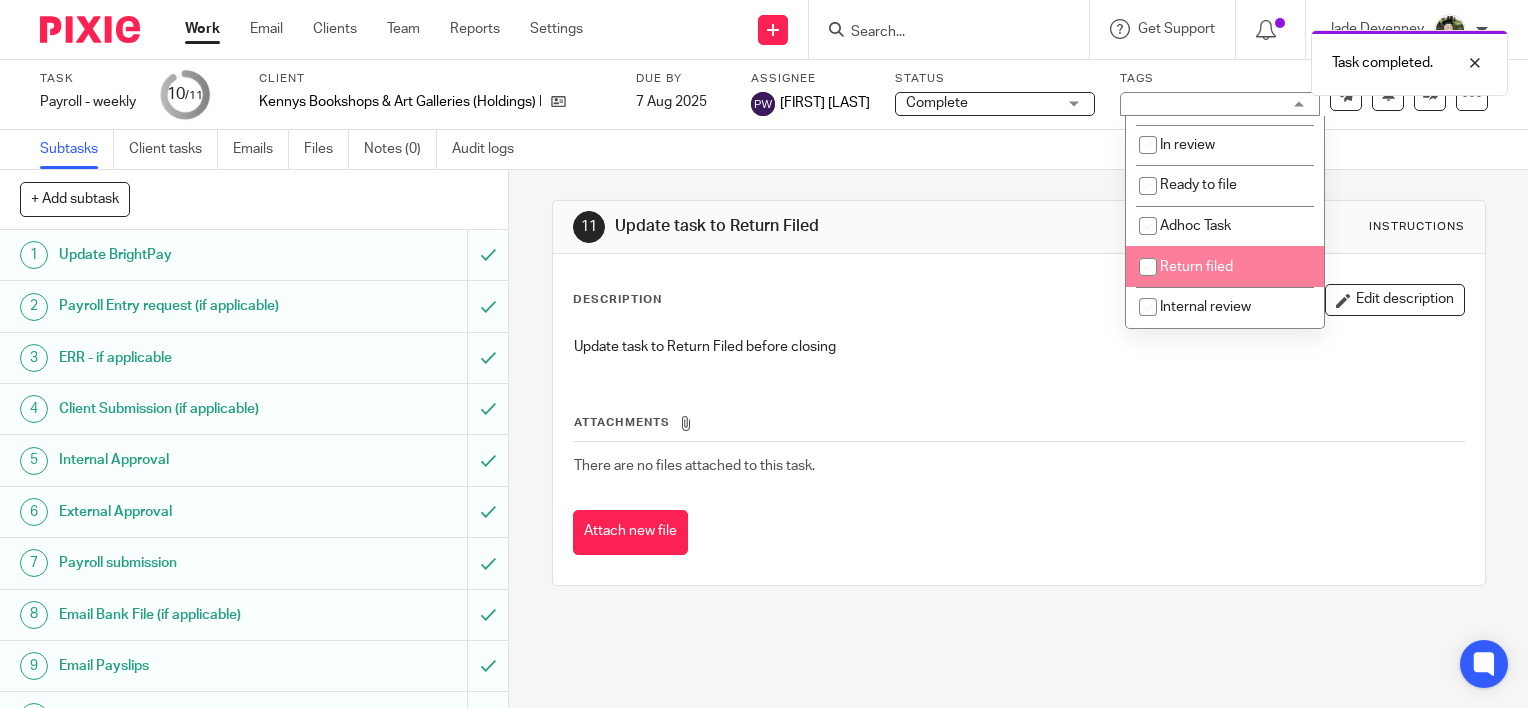 click on "Return filed" at bounding box center (1196, 267) 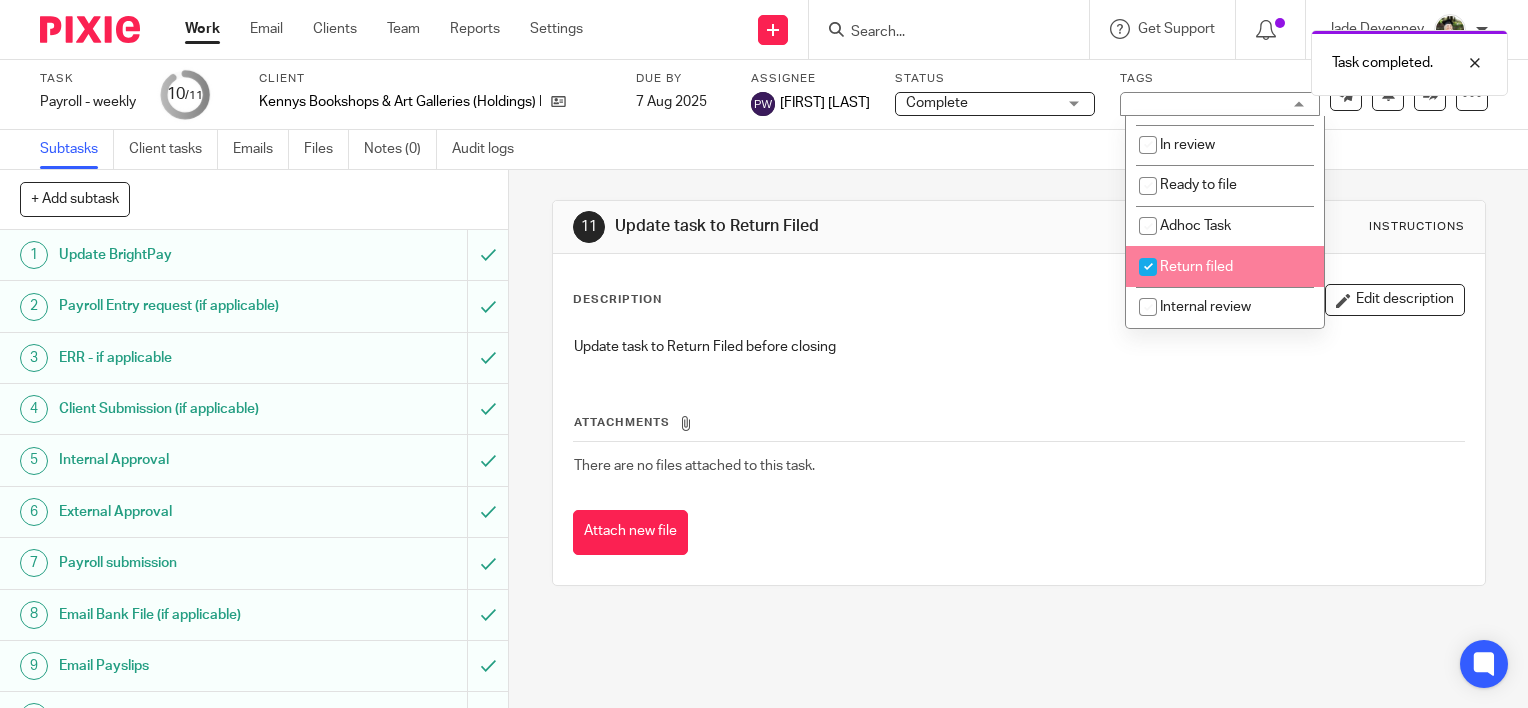 checkbox on "true" 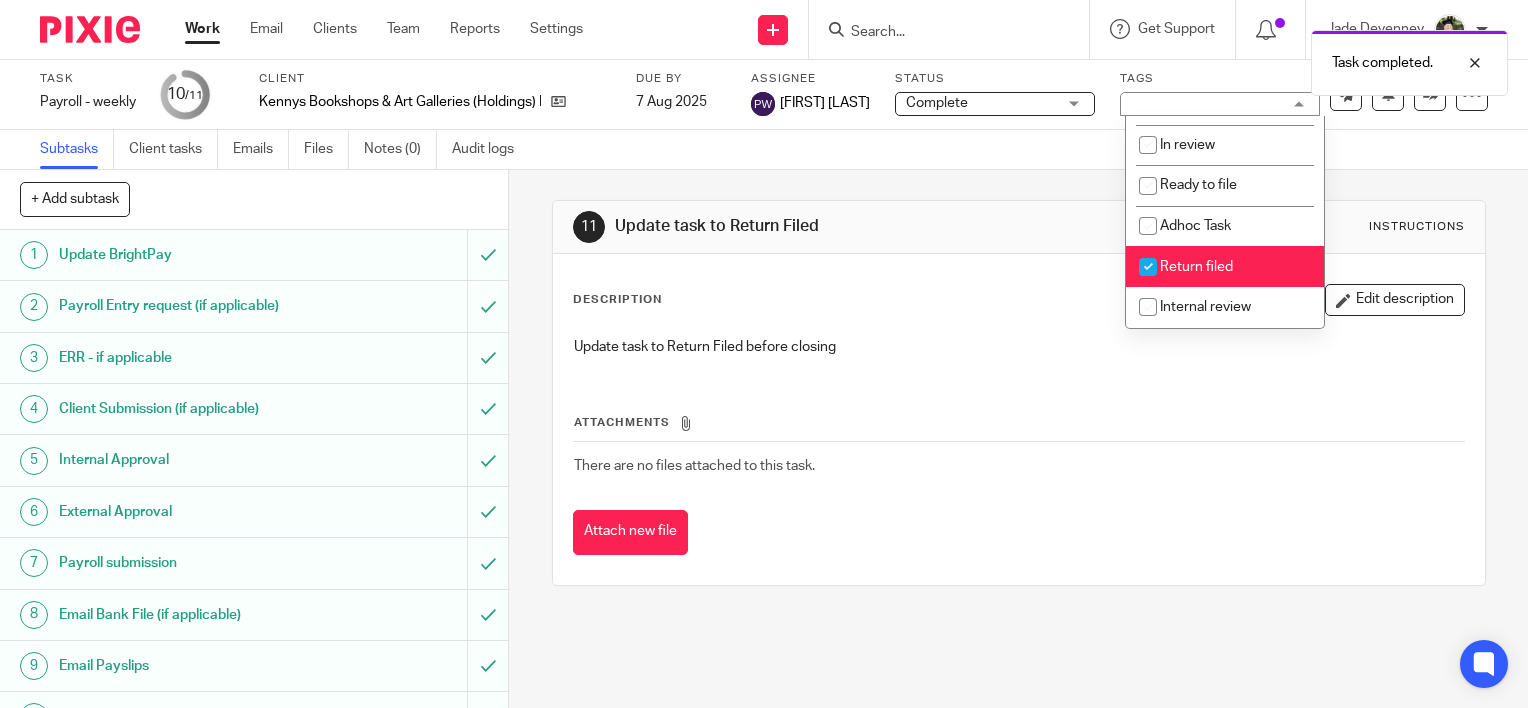 click on "11
Update task to Return Filed
Instructions
Description
Edit description
Update task to Return Filed before closing           Attachments     There are no files attached to this task.   Attach new file" at bounding box center [1019, 393] 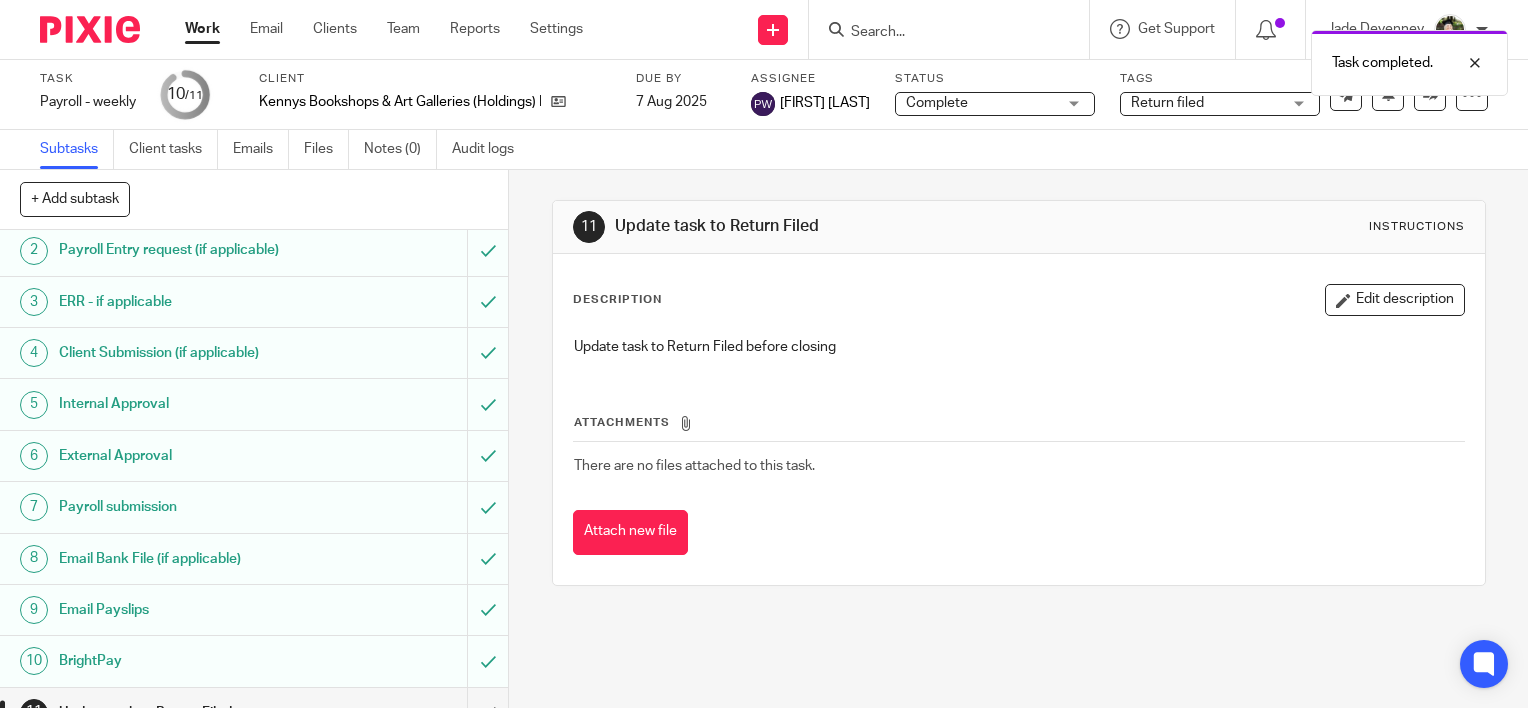 scroll, scrollTop: 84, scrollLeft: 0, axis: vertical 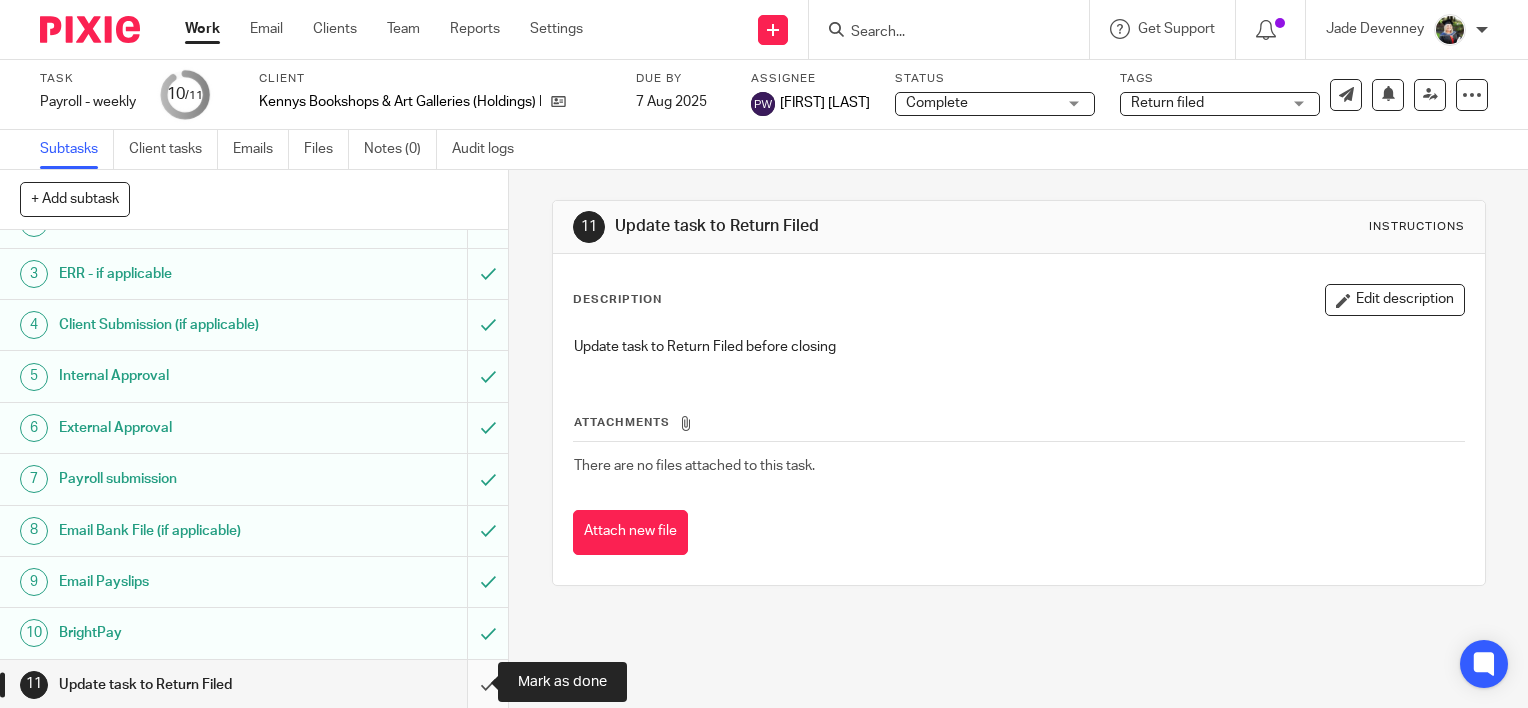 click at bounding box center (254, 685) 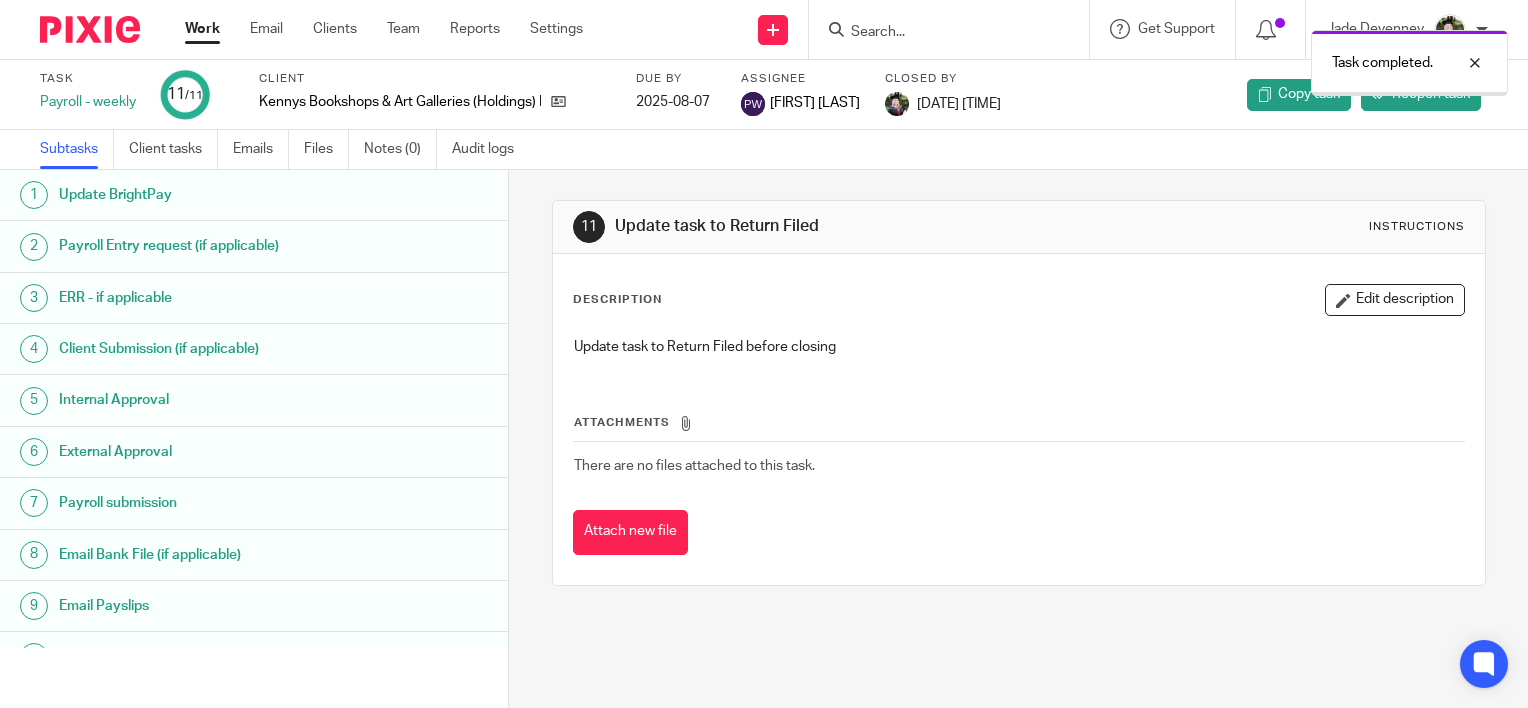 scroll, scrollTop: 0, scrollLeft: 0, axis: both 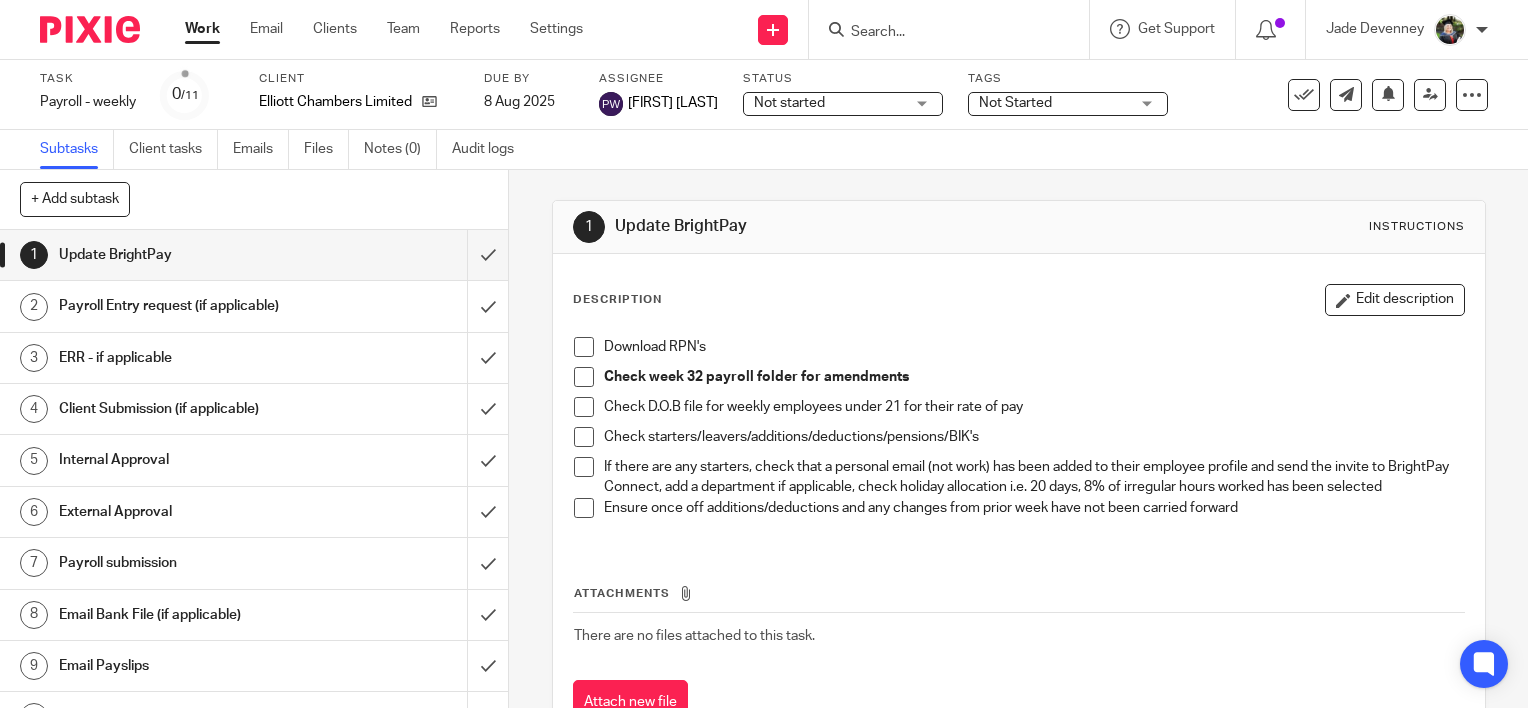click at bounding box center [584, 347] 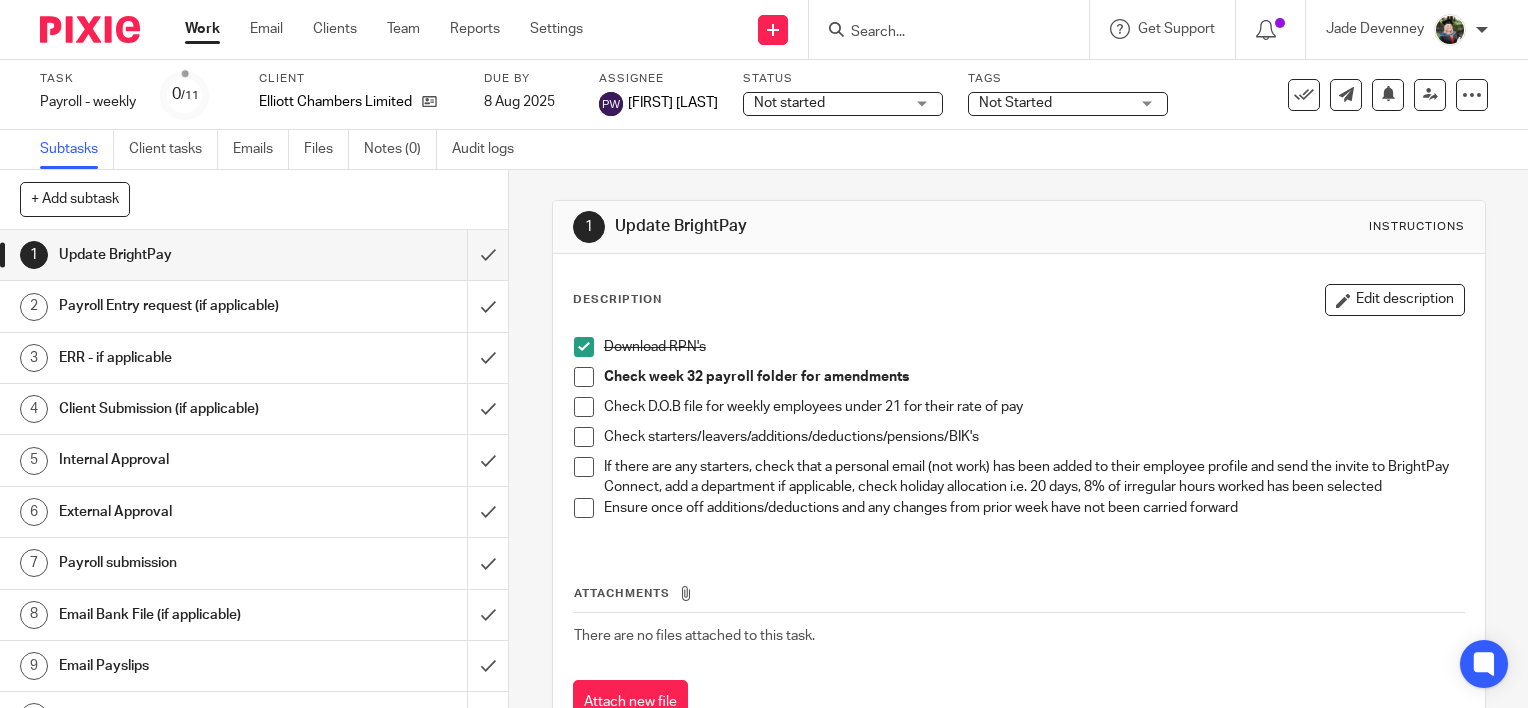 click at bounding box center (584, 377) 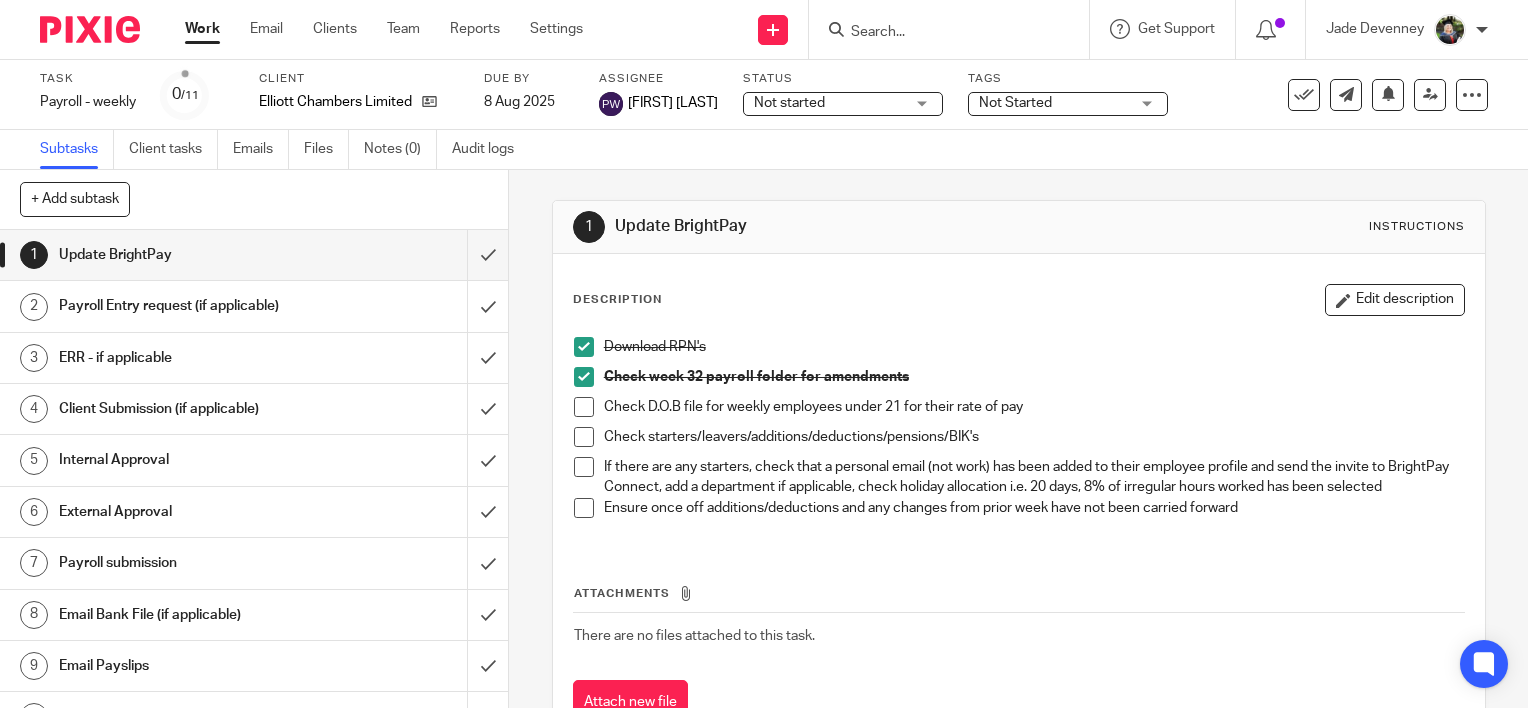 click at bounding box center (584, 407) 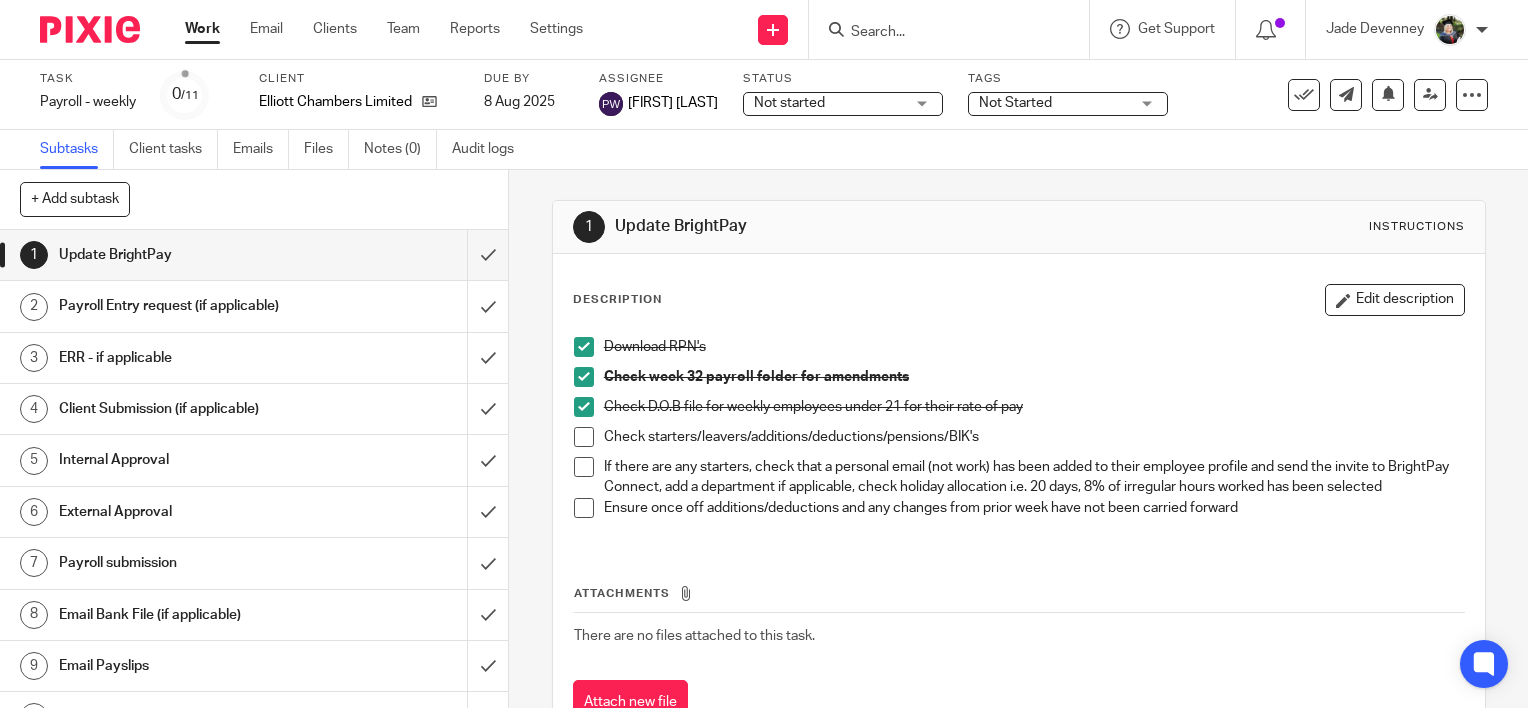 click at bounding box center [584, 437] 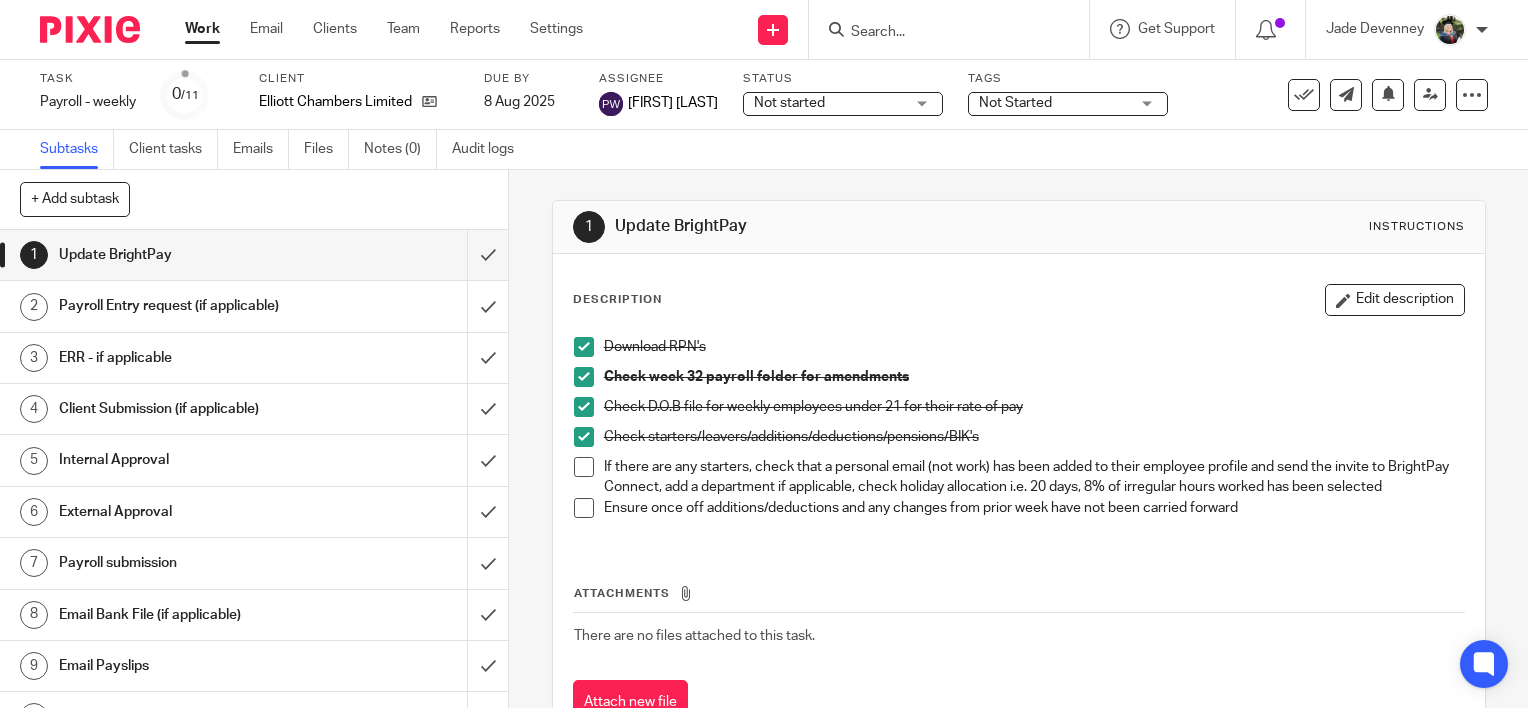 drag, startPoint x: 577, startPoint y: 468, endPoint x: 580, endPoint y: 504, distance: 36.124783 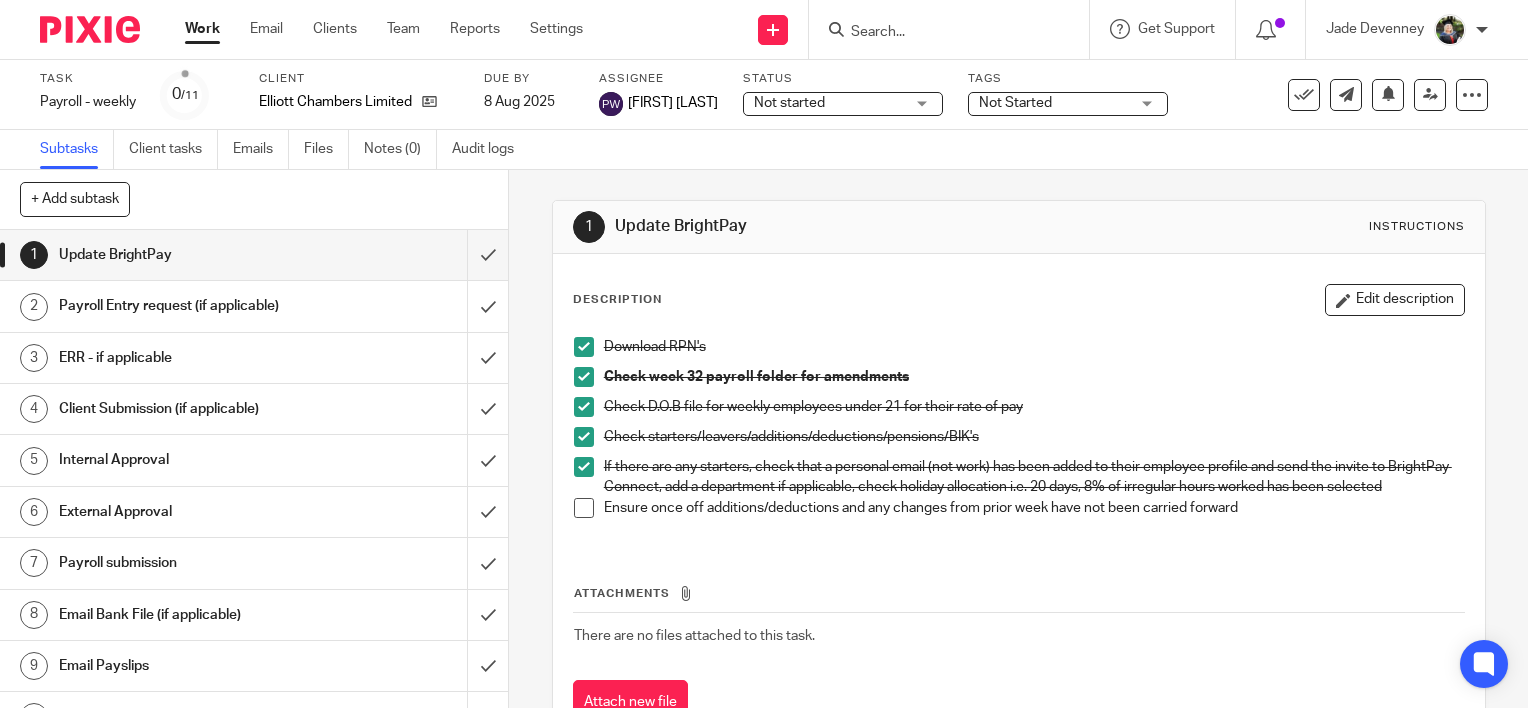 click at bounding box center [584, 508] 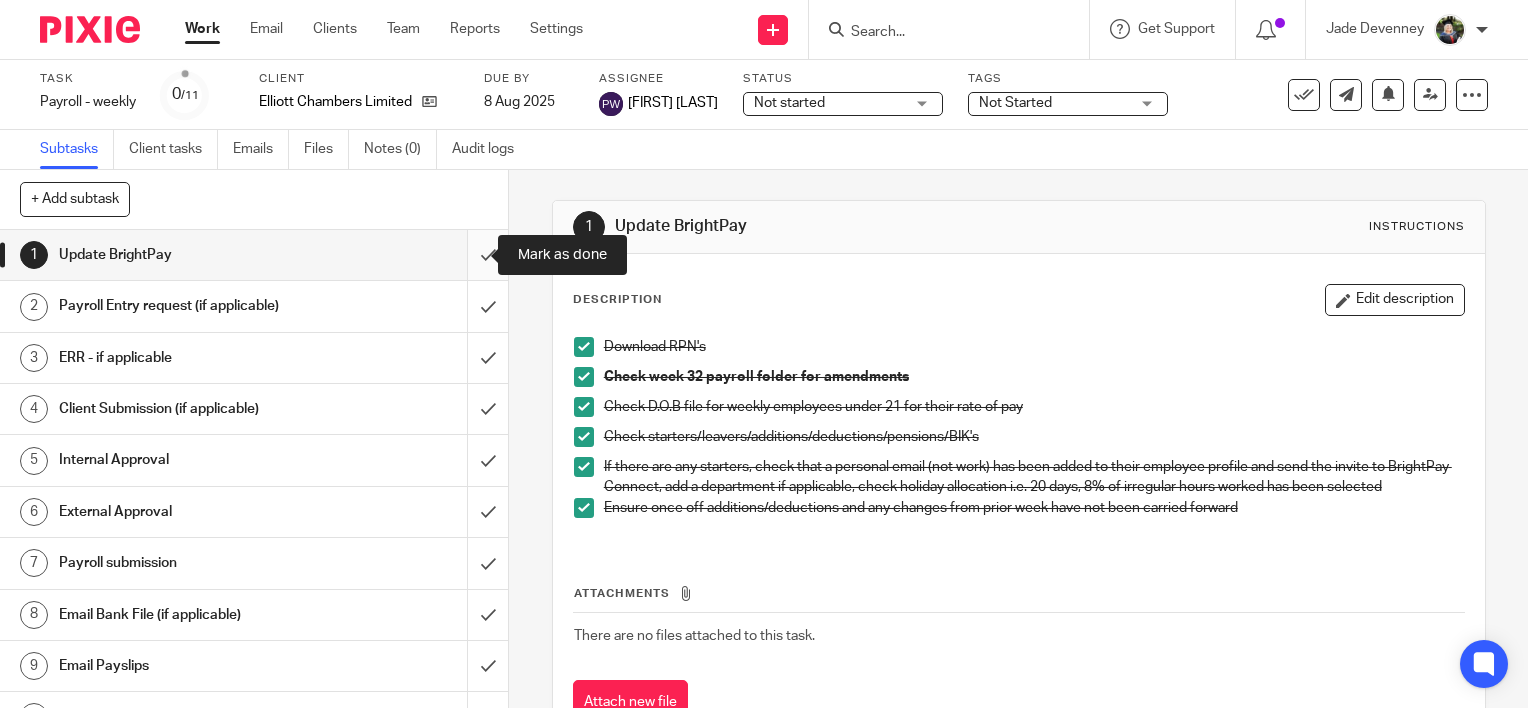 click at bounding box center [254, 255] 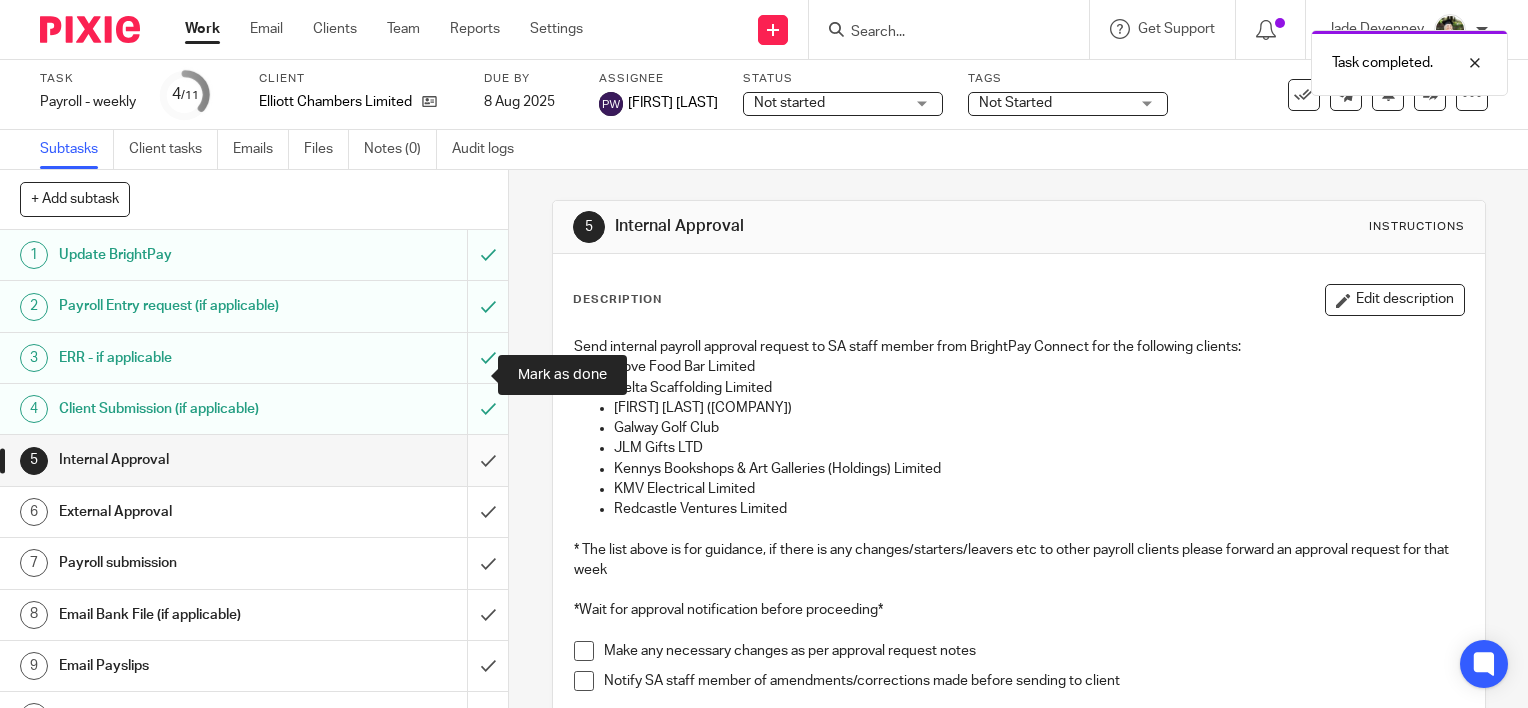 scroll, scrollTop: 0, scrollLeft: 0, axis: both 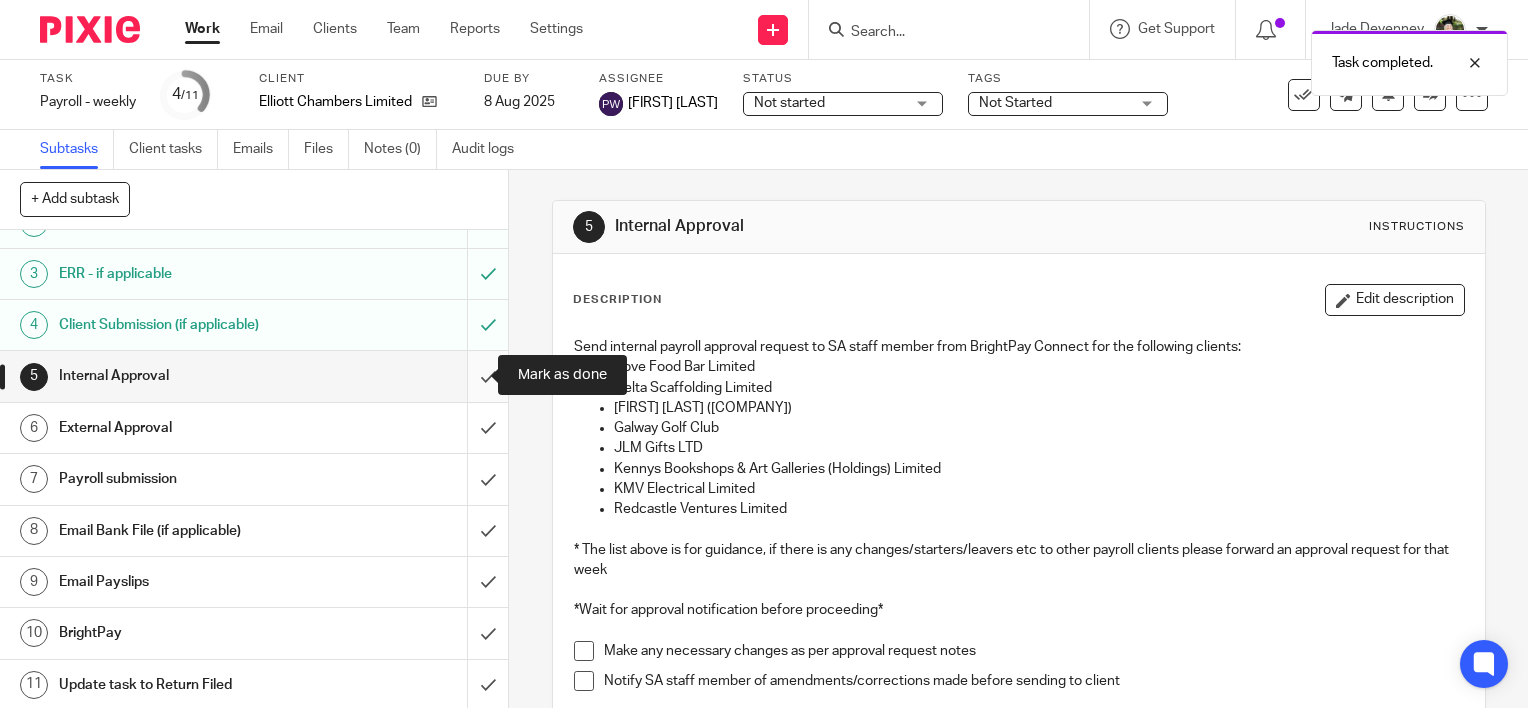 click at bounding box center (254, 376) 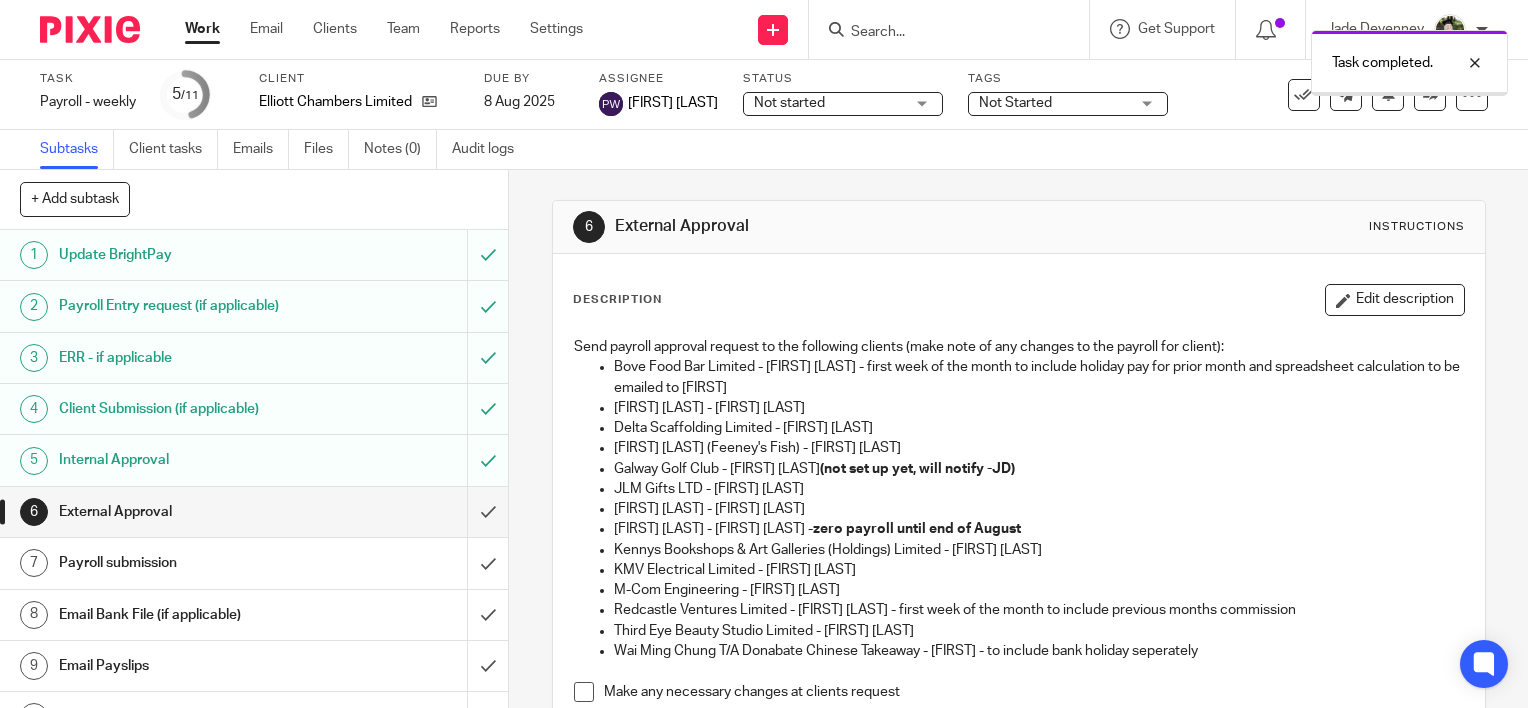 scroll, scrollTop: 0, scrollLeft: 0, axis: both 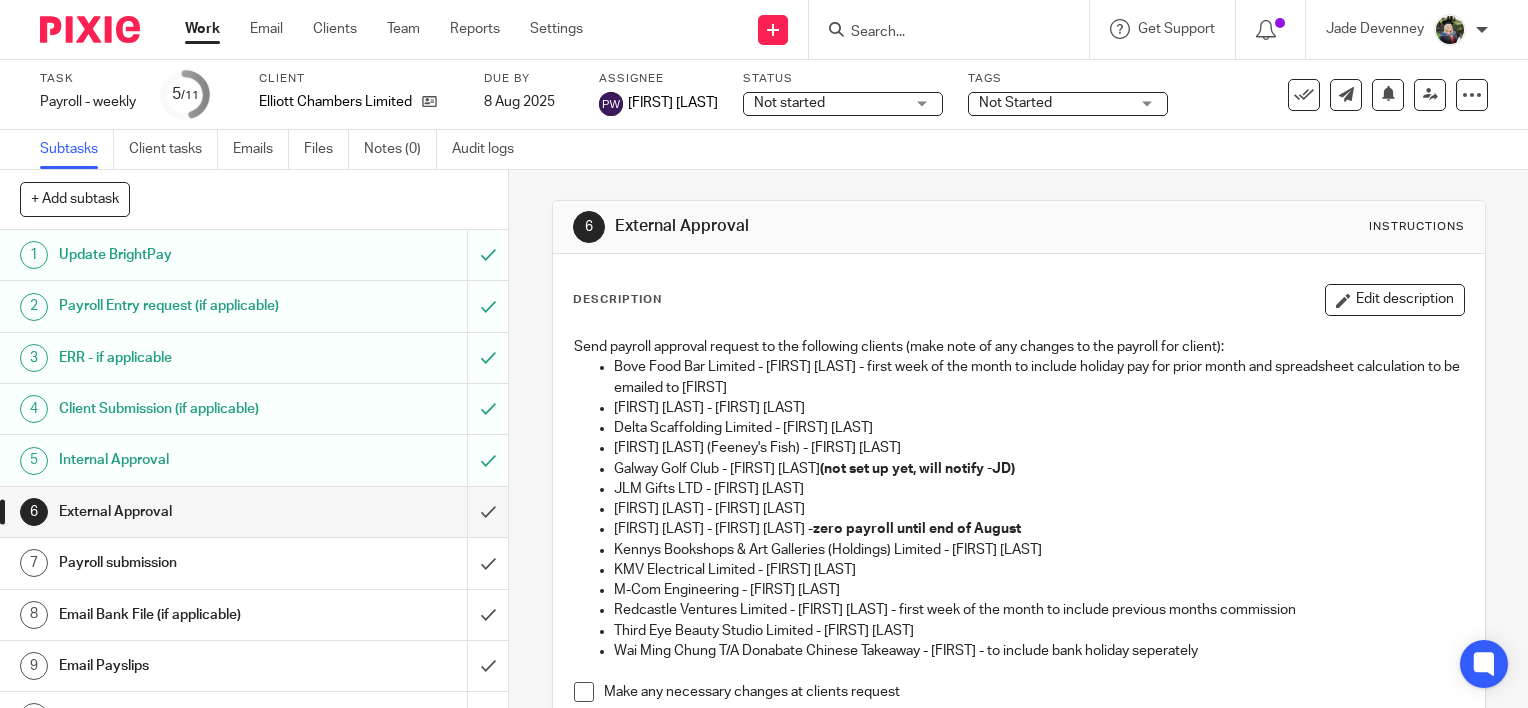 click on "Not started" at bounding box center (829, 103) 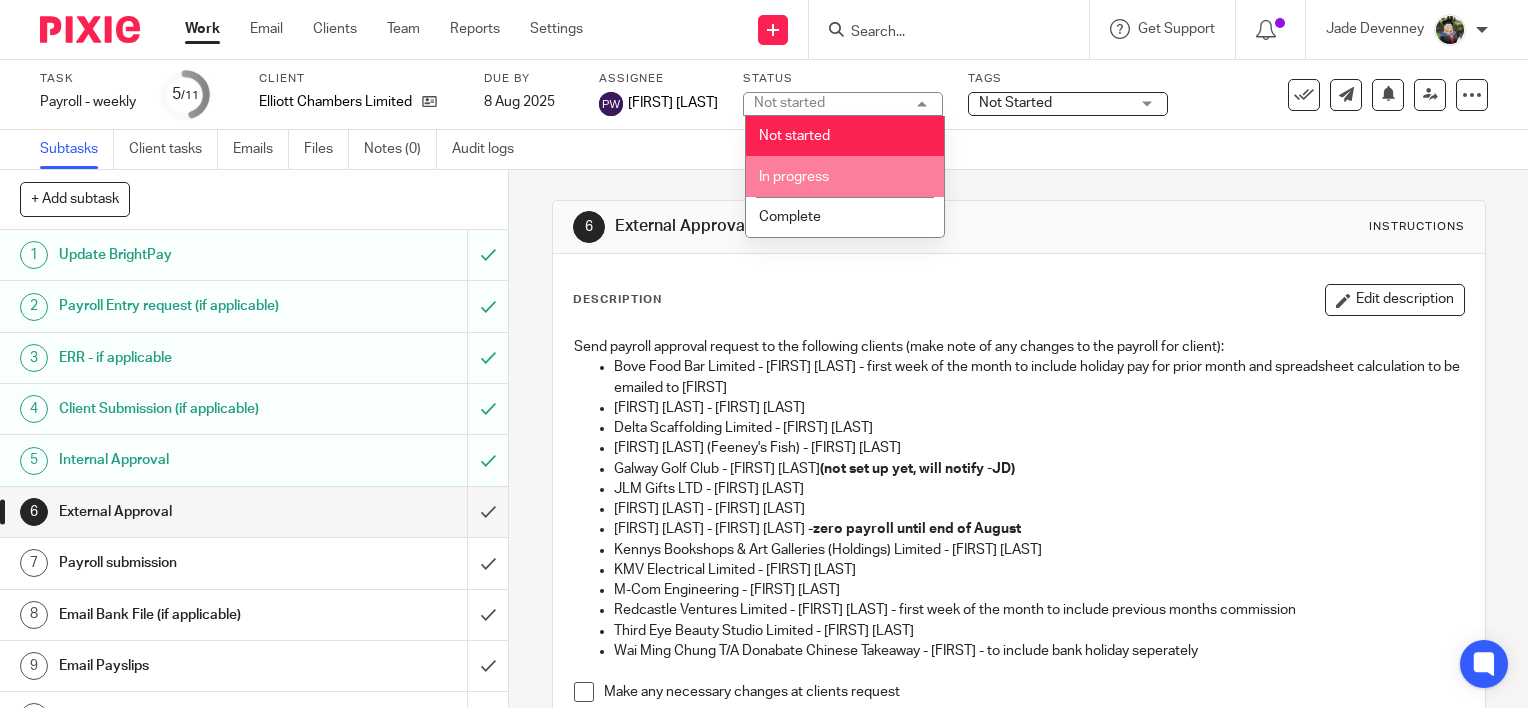 click on "In progress" at bounding box center (845, 176) 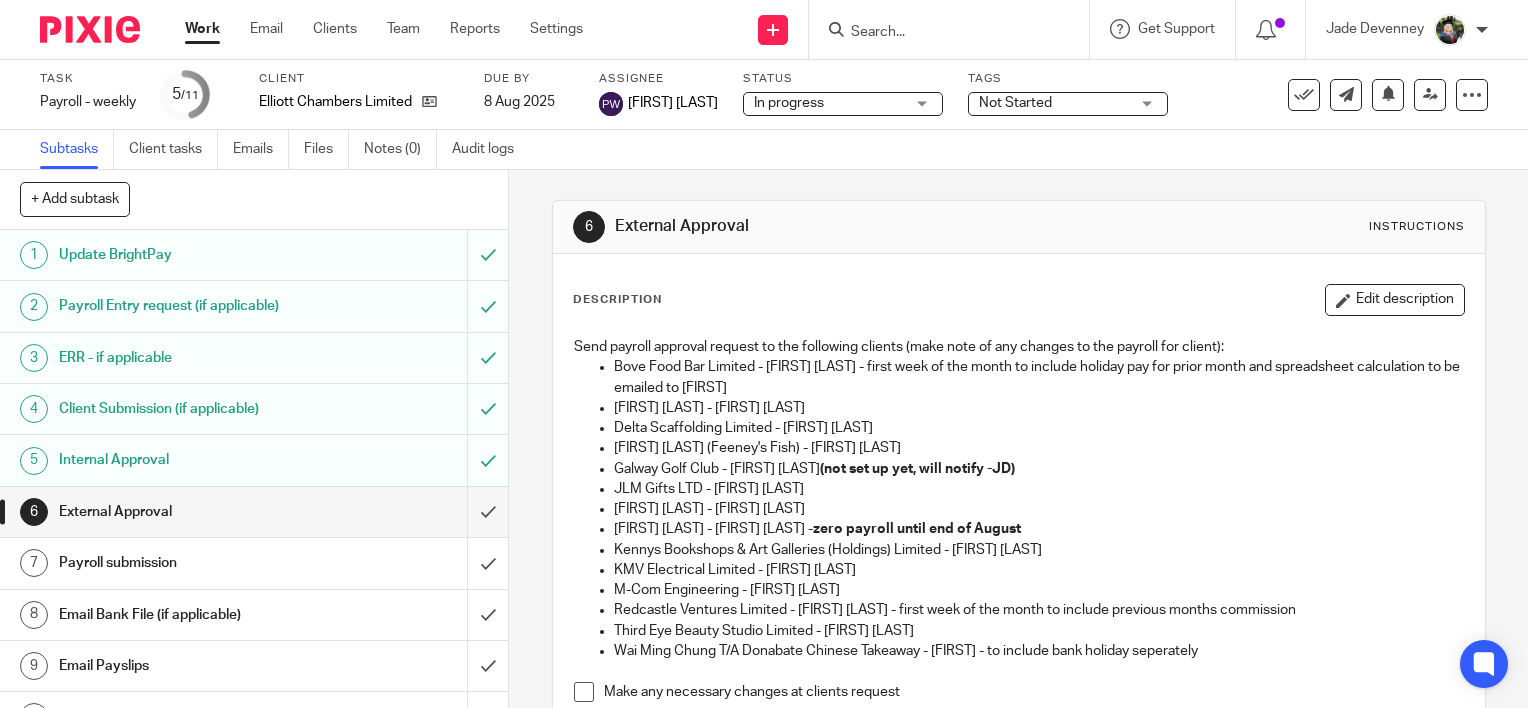 click on "Not Started" at bounding box center (1015, 103) 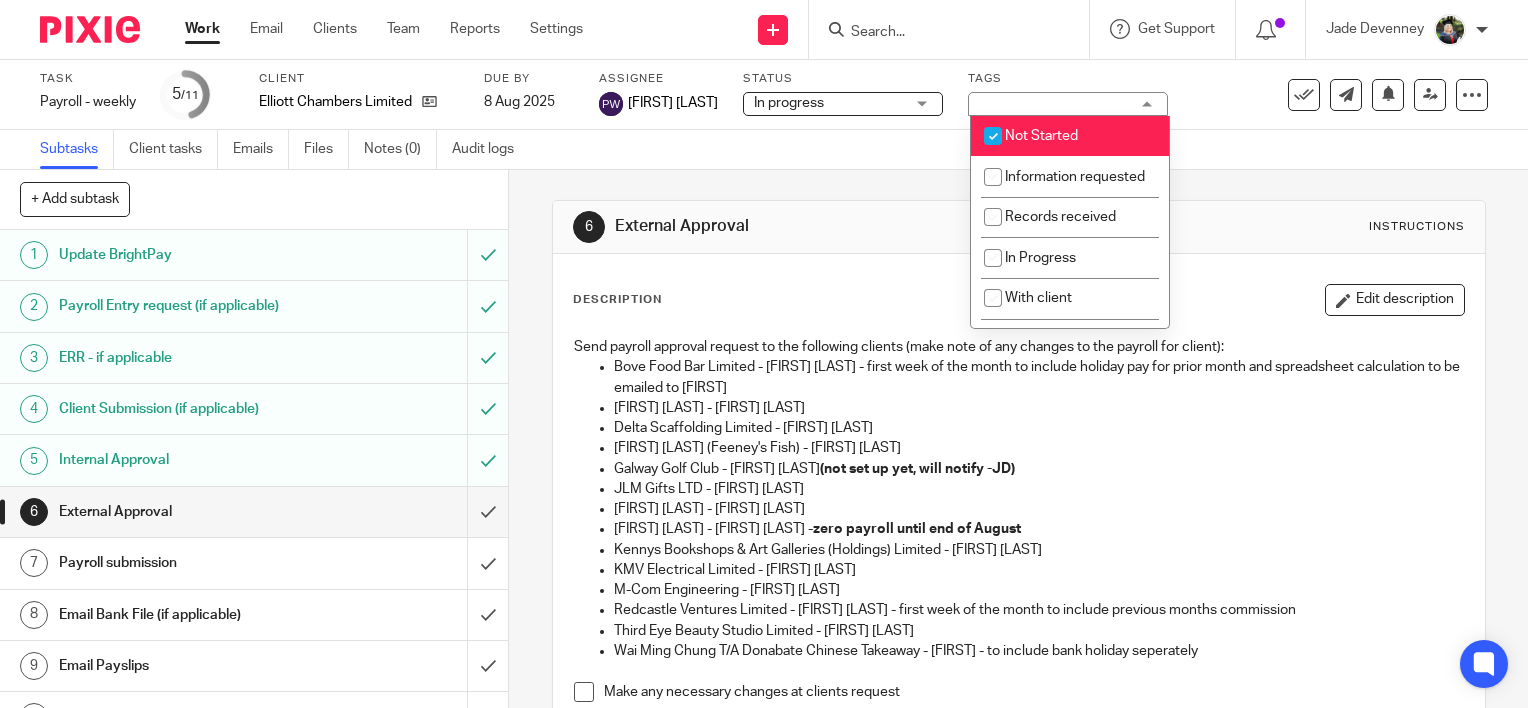 click on "Not Started" at bounding box center (1041, 136) 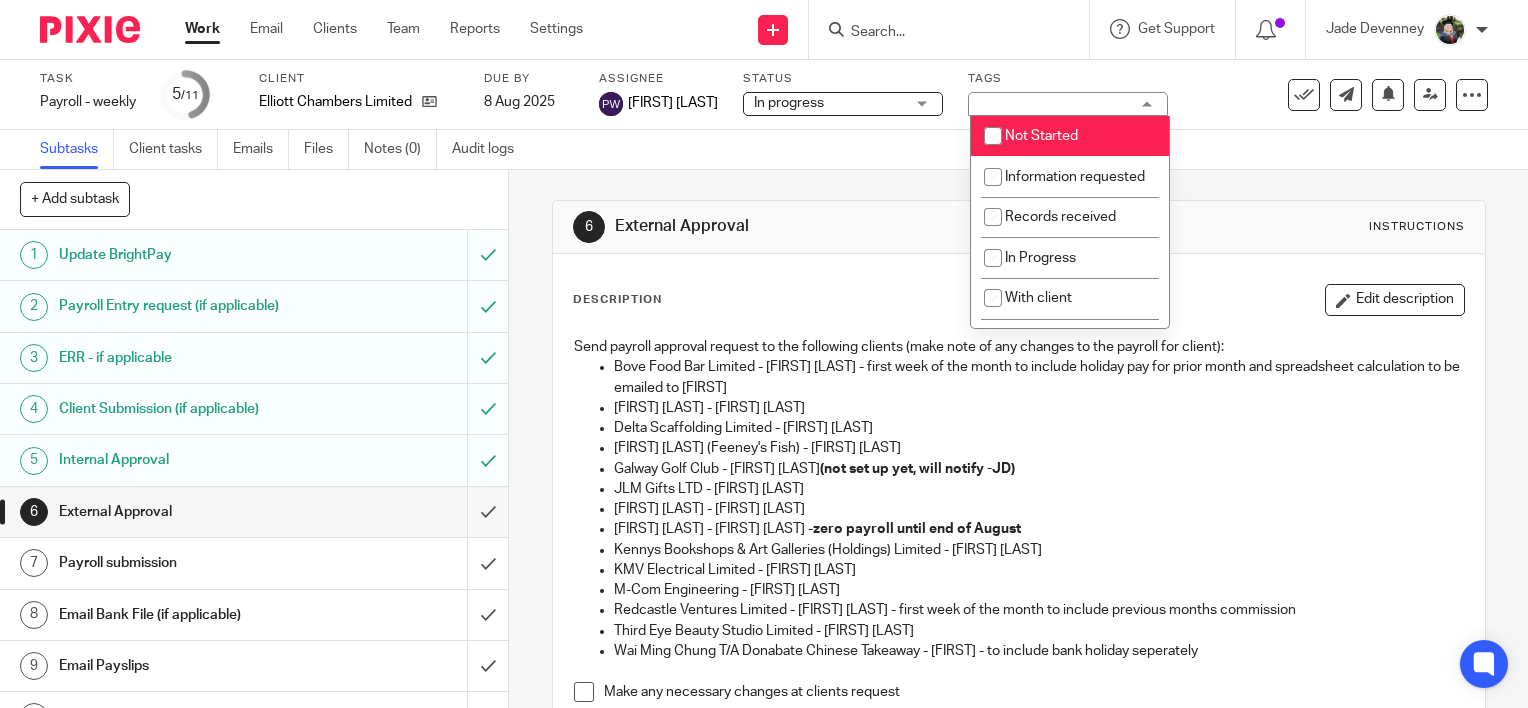 checkbox on "false" 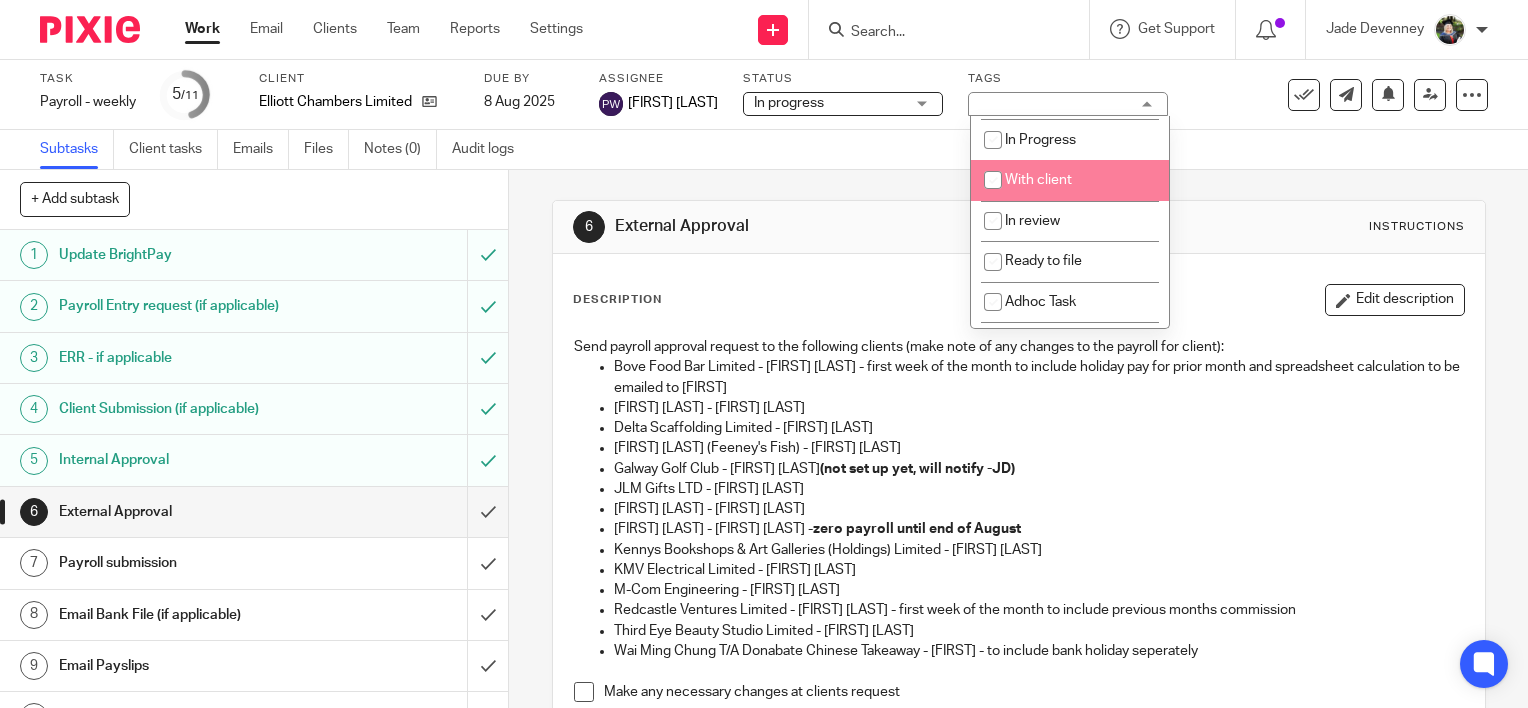 scroll, scrollTop: 117, scrollLeft: 0, axis: vertical 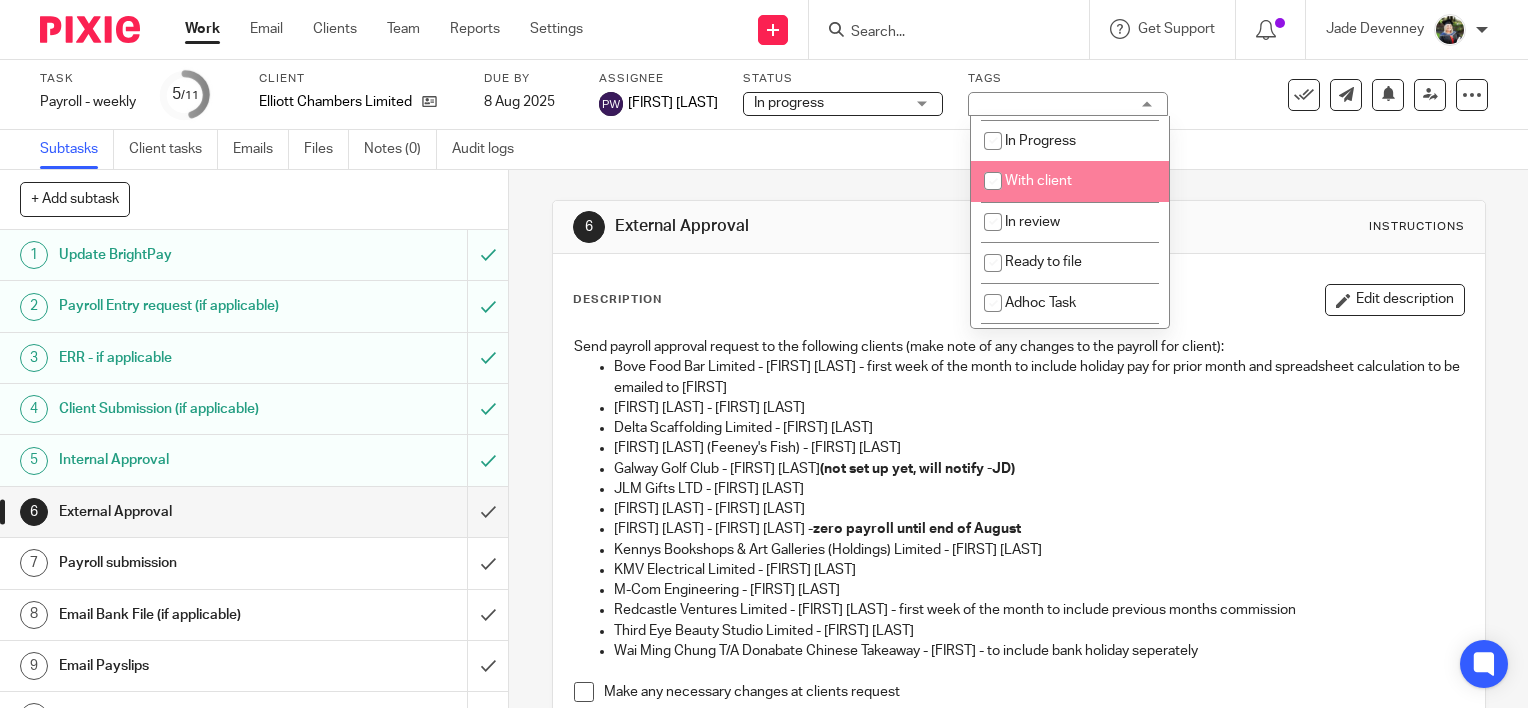 drag, startPoint x: 1084, startPoint y: 202, endPoint x: 969, endPoint y: 204, distance: 115.01739 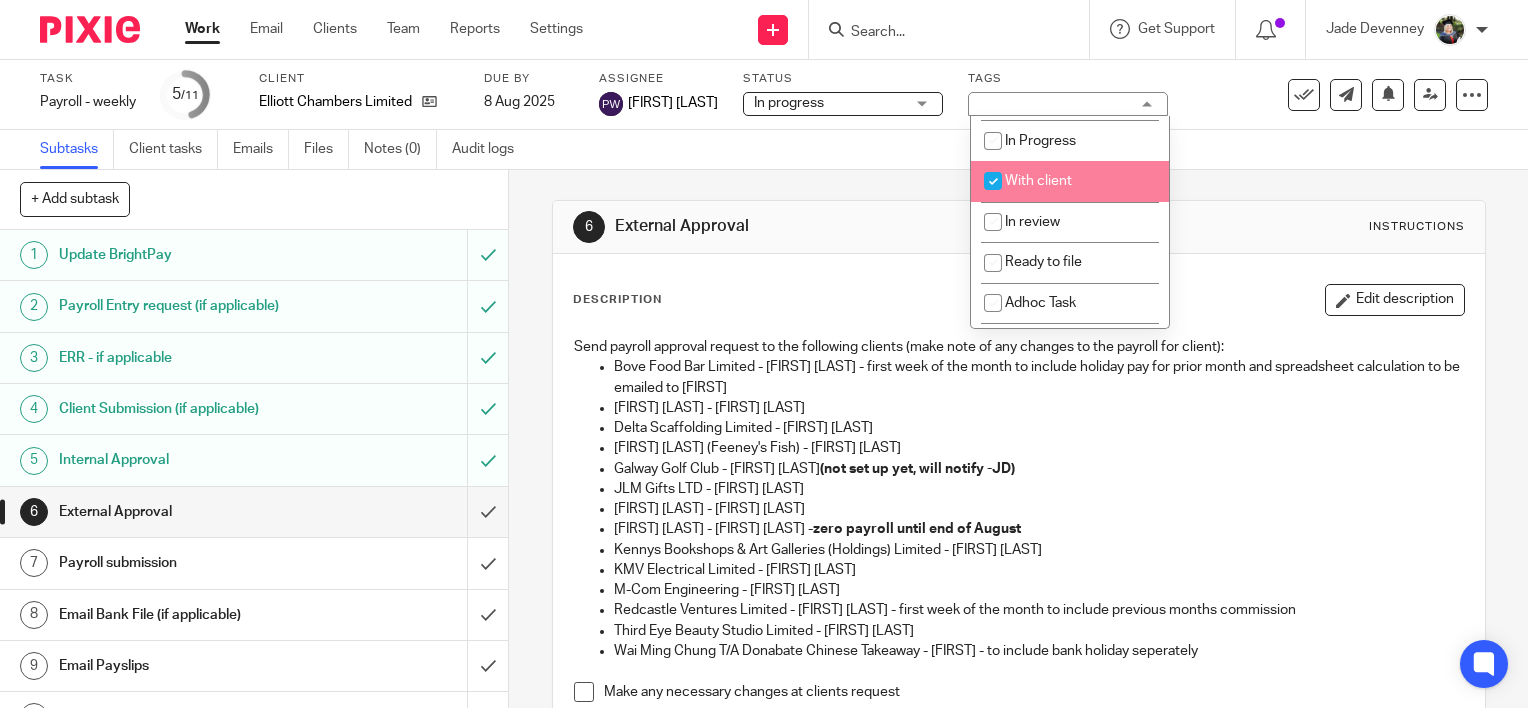 checkbox on "true" 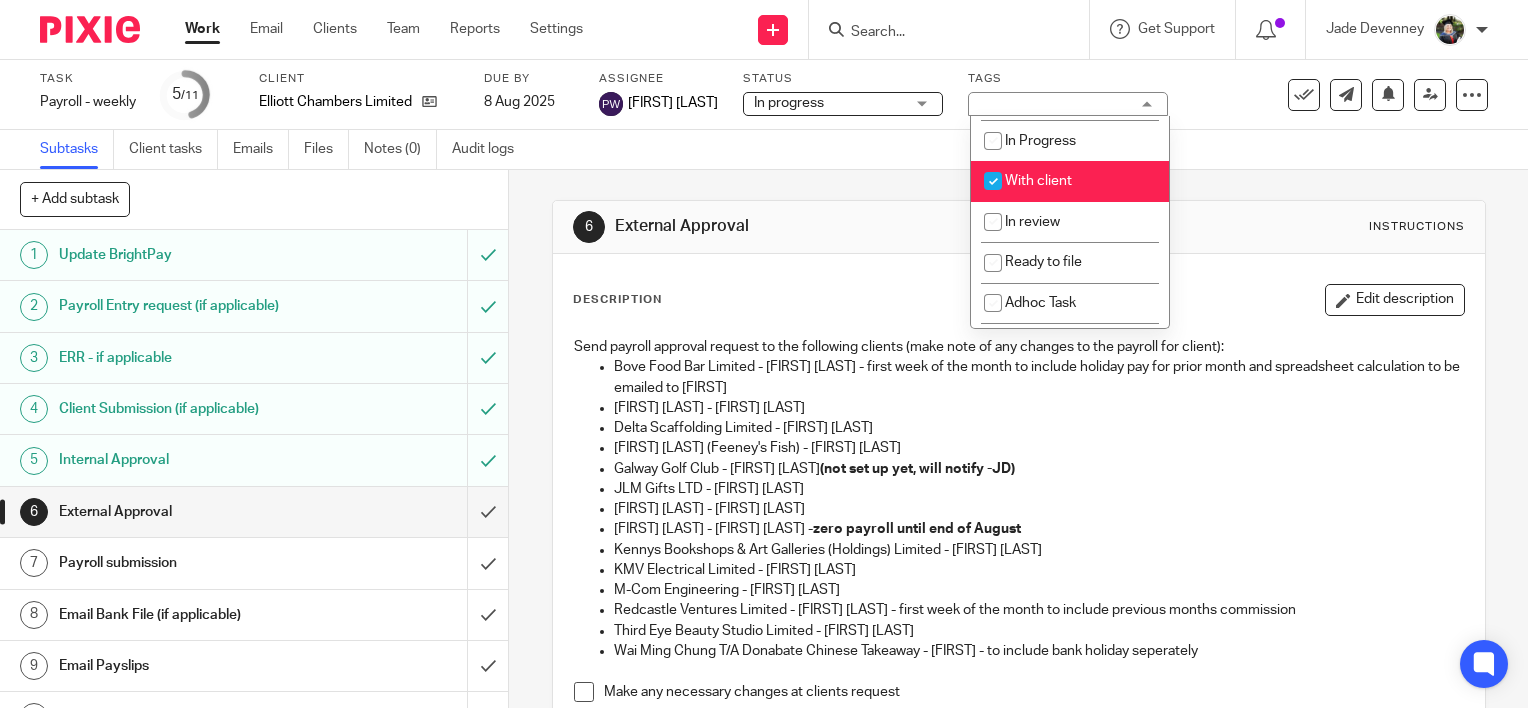click on "6
External Approval
Instructions
Description
Edit description
Send payroll approval request to the following clients (make note of any changes to the payroll for client): Bove Food Bar Limited - Maria Aprile - first week of the month to include holiday pay for prior month and spreadsheet calculation to be emailed to Luisa David Mulvaney - David Mulvaney Delta Scaffolding Limited - Rob Dooley Fergal Feeney (Feeney's Fish) - Fergal Feeney Galway Golf Club - Peter Moran  (not set up yet, will notify -JD) JLM Gifts LTD - Lee McCreevy John A Reidy - John Reidy Karen McBride - Karen McBride -  zero payroll until end of August Kennys Bookshops & Art Galleries (Holdings) Limited - Sarah Kenny KMV Electrical Limited - Maria Aprile M-Com Engineering - Peter Breen Third Eye Beauty Studio Limited - Orla O'Donohue             Attachments" at bounding box center [1019, 590] 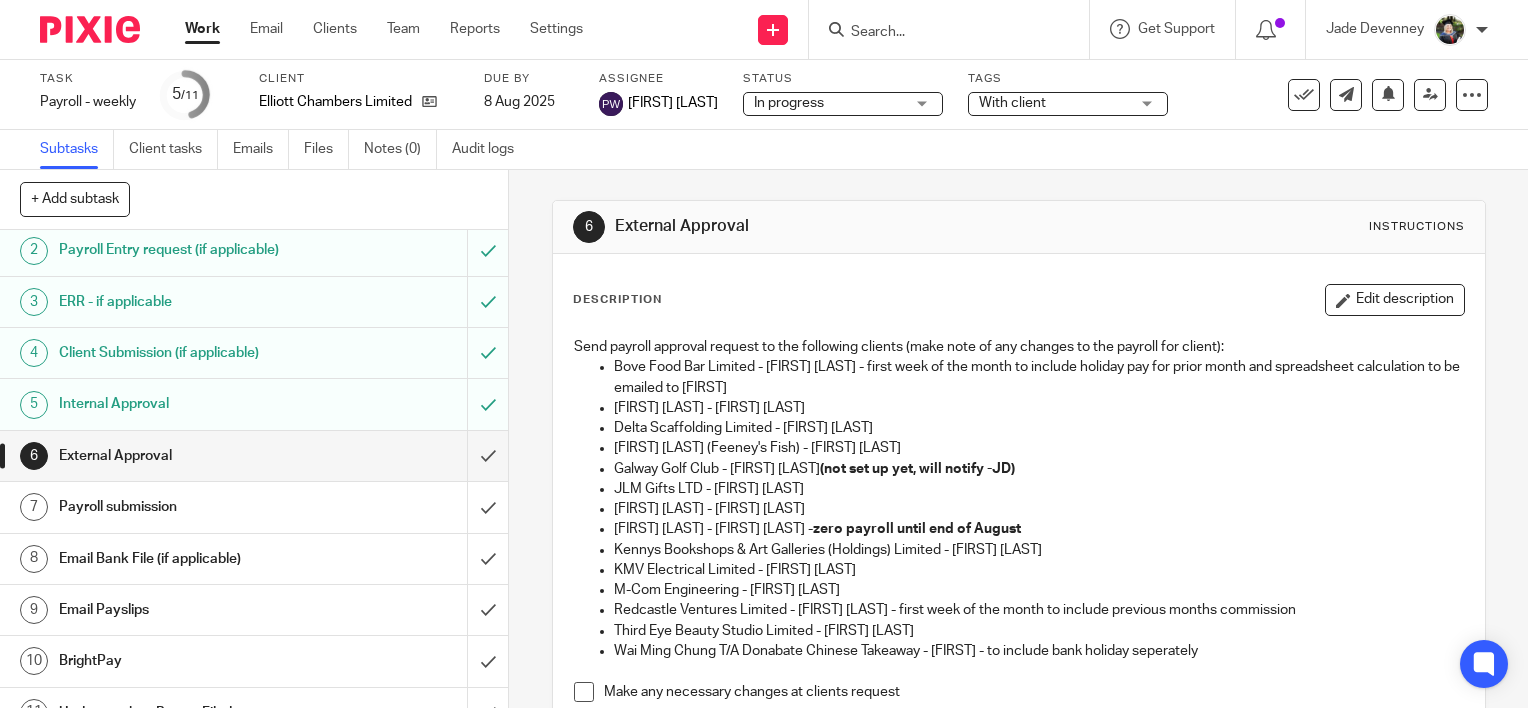 scroll, scrollTop: 84, scrollLeft: 0, axis: vertical 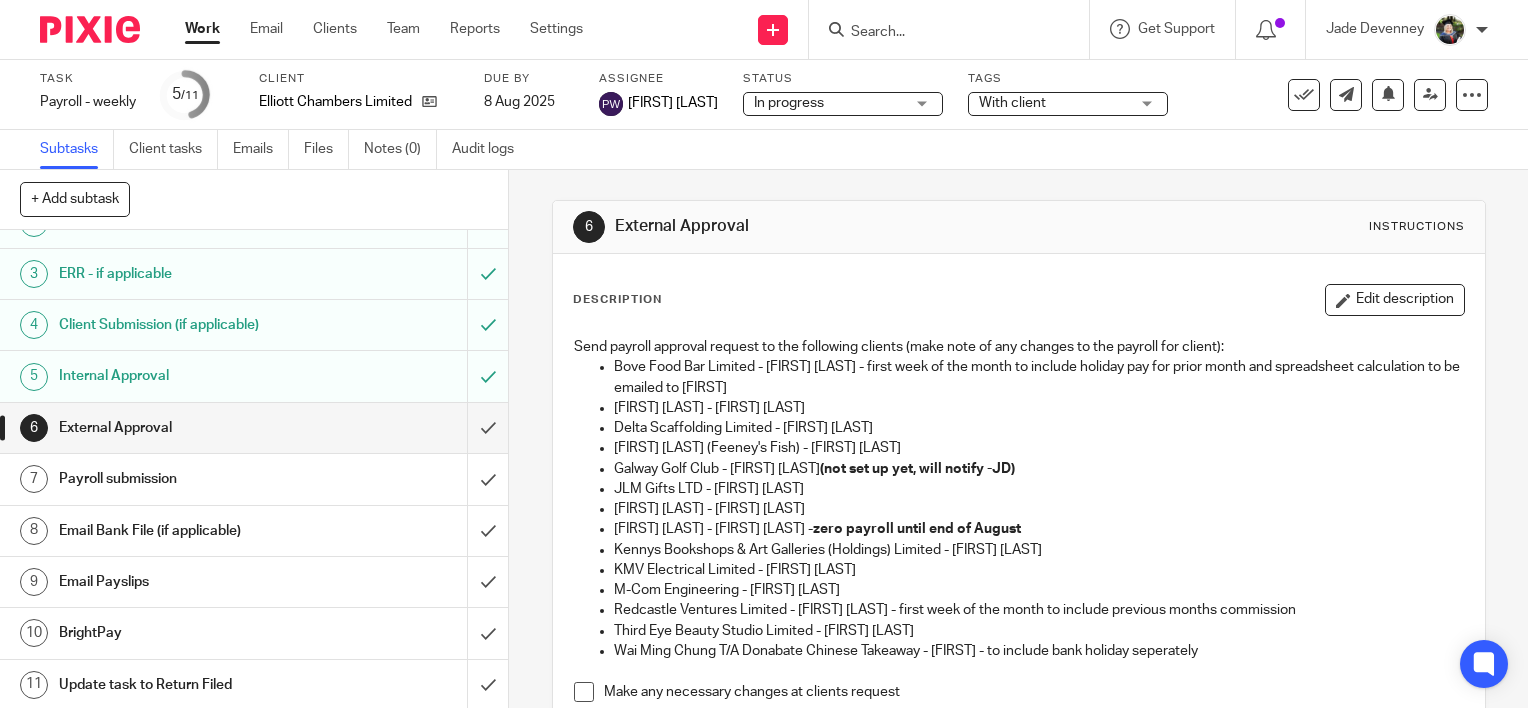 click on "Description
Edit description
Send payroll approval request to the following clients (make note of any changes to the payroll for client): Bove Food Bar Limited - Maria Aprile - first week of the month to include holiday pay for prior month and spreadsheet calculation to be emailed to Luisa David Mulvaney - David Mulvaney Delta Scaffolding Limited - Rob Dooley Fergal Feeney (Feeney's Fish) - Fergal Feeney Galway Golf Club - Peter Moran  (not set up yet, will notify -JD) JLM Gifts LTD - Lee McCreevy John A Reidy - John Reidy Karen McBride - Karen McBride -  zero payroll until end of August Kennys Bookshops & Art Galleries (Holdings) Limited - Sarah Kenny KMV Electrical Limited - Maria Aprile M-Com Engineering - Peter Breen Redcastle Ventures Limited - Brian Owens - first week of the month to include previous months commission Third Eye Beauty Studio Limited - Orla O'Donohue Wai Ming Chung T/A Donabate Chinese Takeaway - Ming Chung - to include bank holiday seperately" at bounding box center [1019, 617] 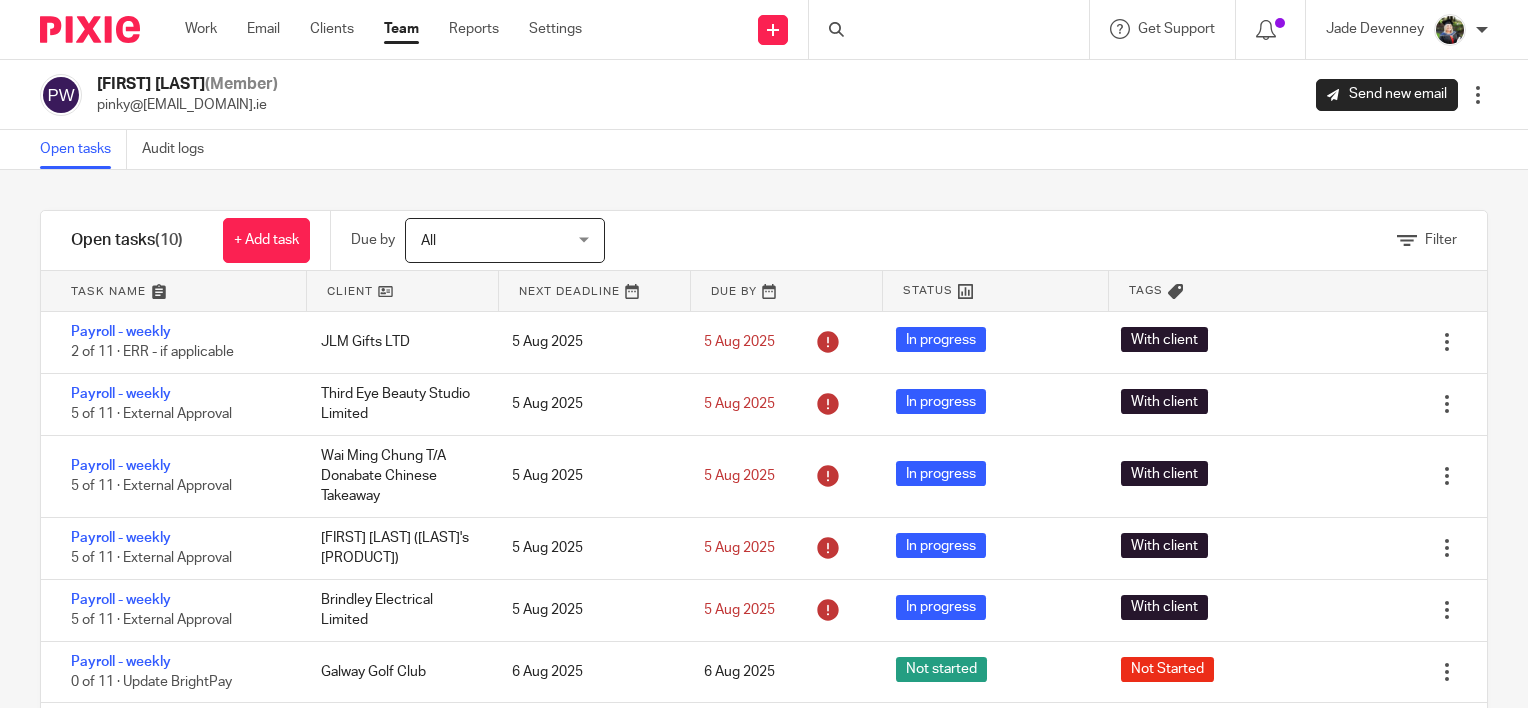 scroll, scrollTop: 0, scrollLeft: 0, axis: both 